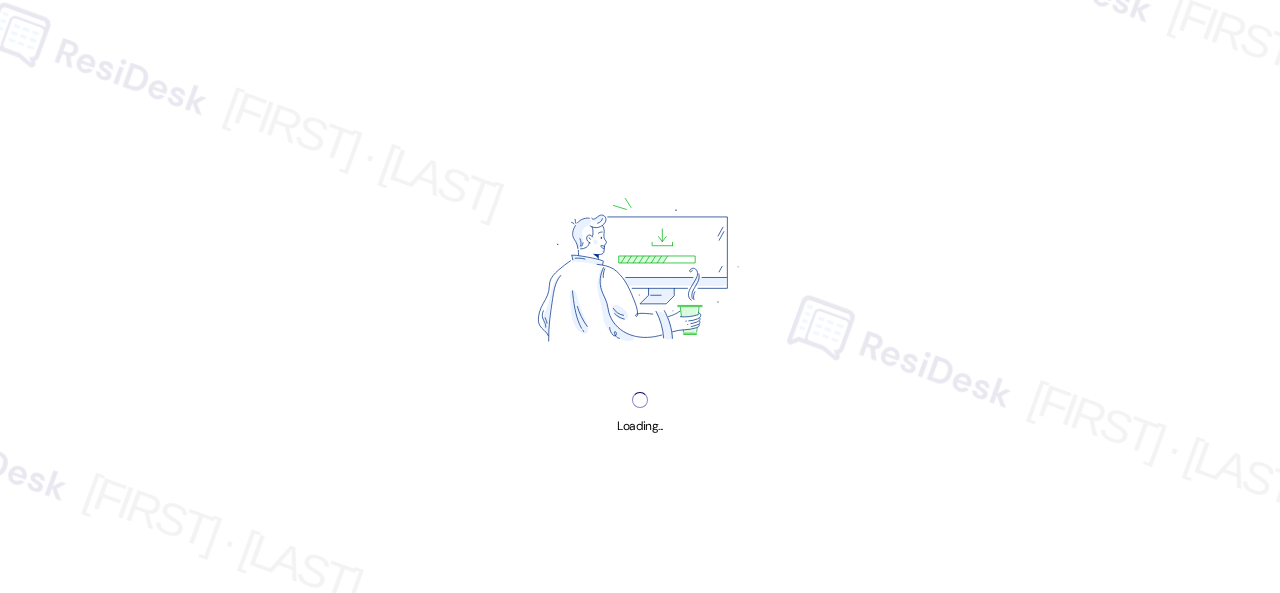 scroll, scrollTop: 0, scrollLeft: 0, axis: both 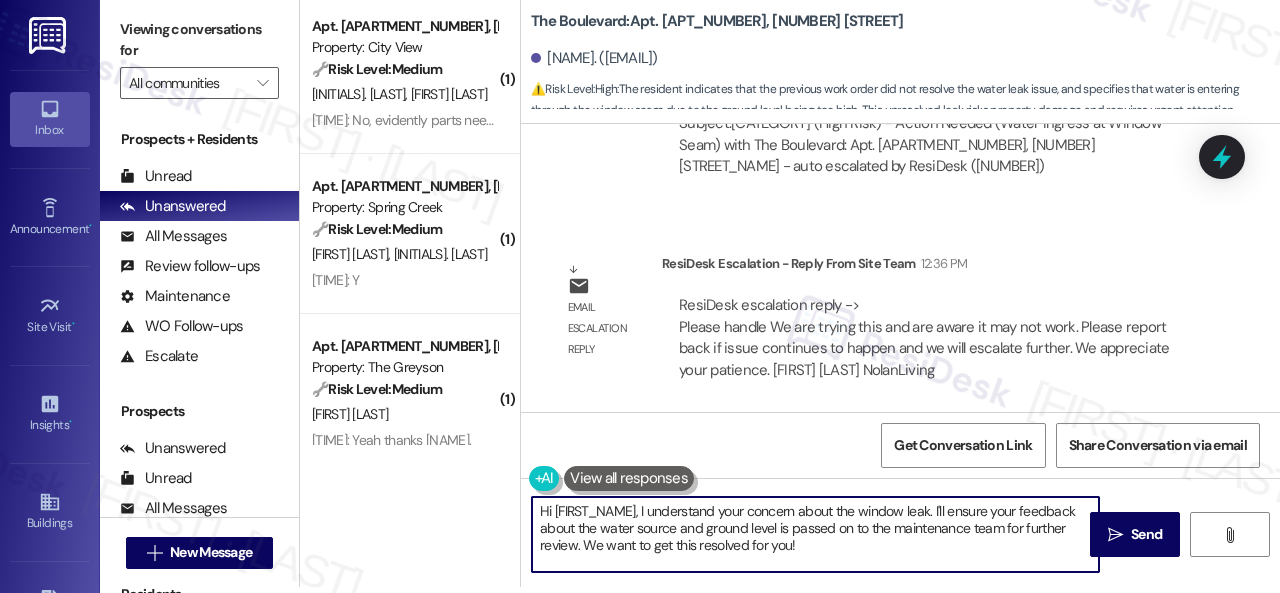 drag, startPoint x: 540, startPoint y: 519, endPoint x: 866, endPoint y: 615, distance: 339.84113 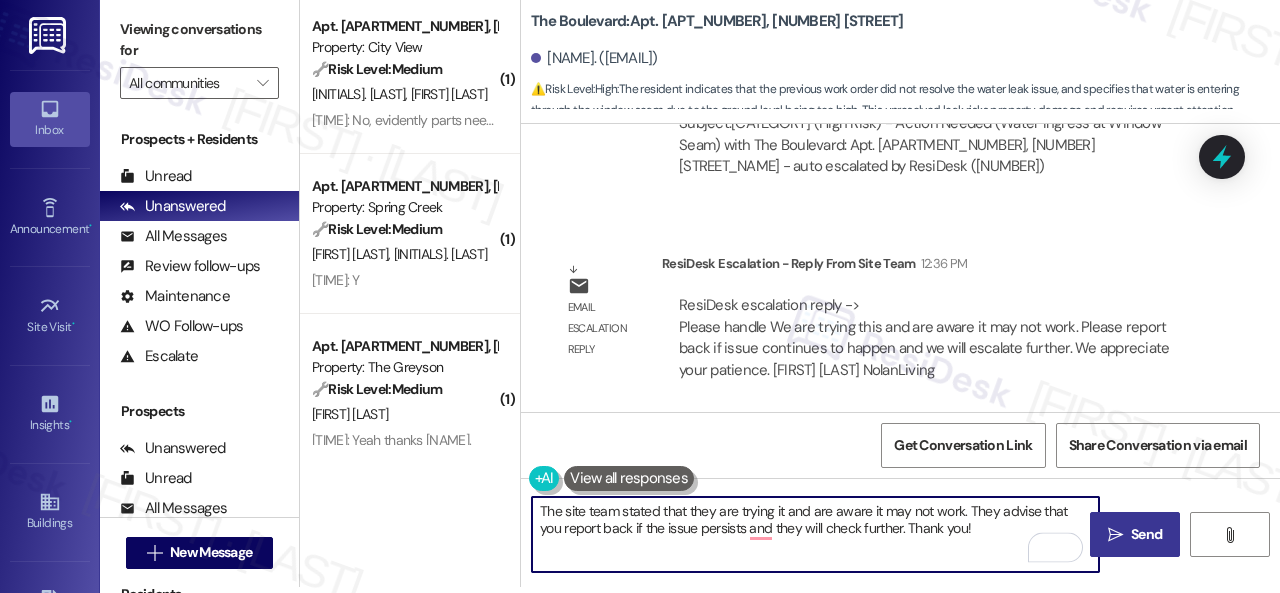 type on "The site team stated that they are trying it and are aware it may not work. They advise that you report back if the issue persists and they will check further. Thank you!" 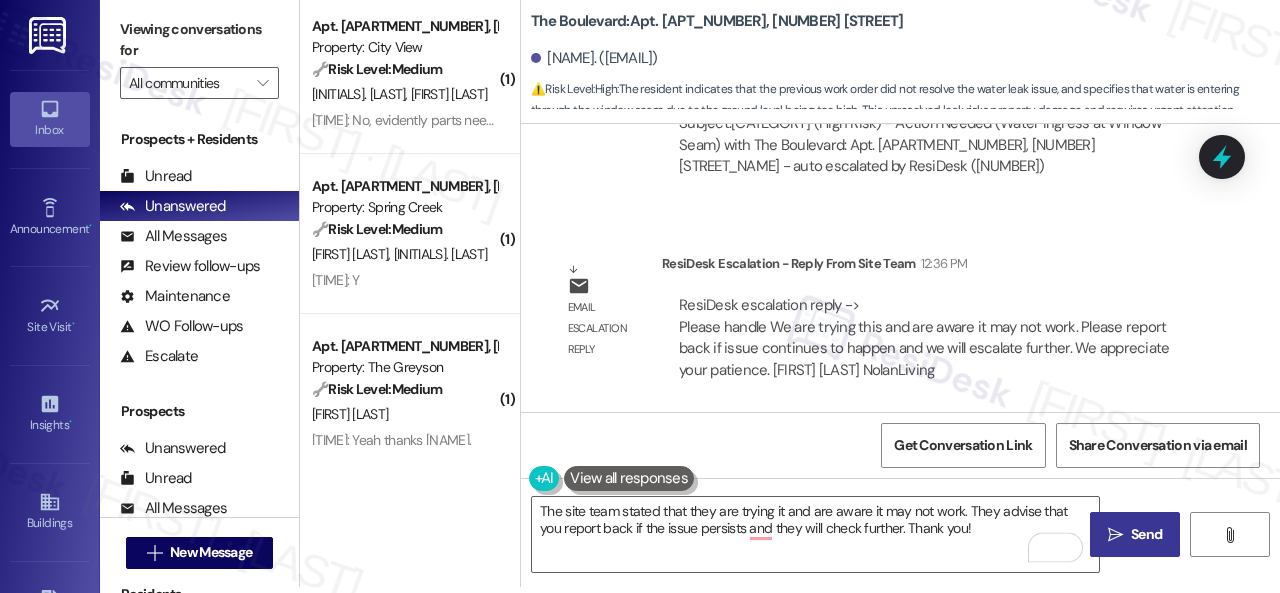 click on "Send" at bounding box center [1146, 534] 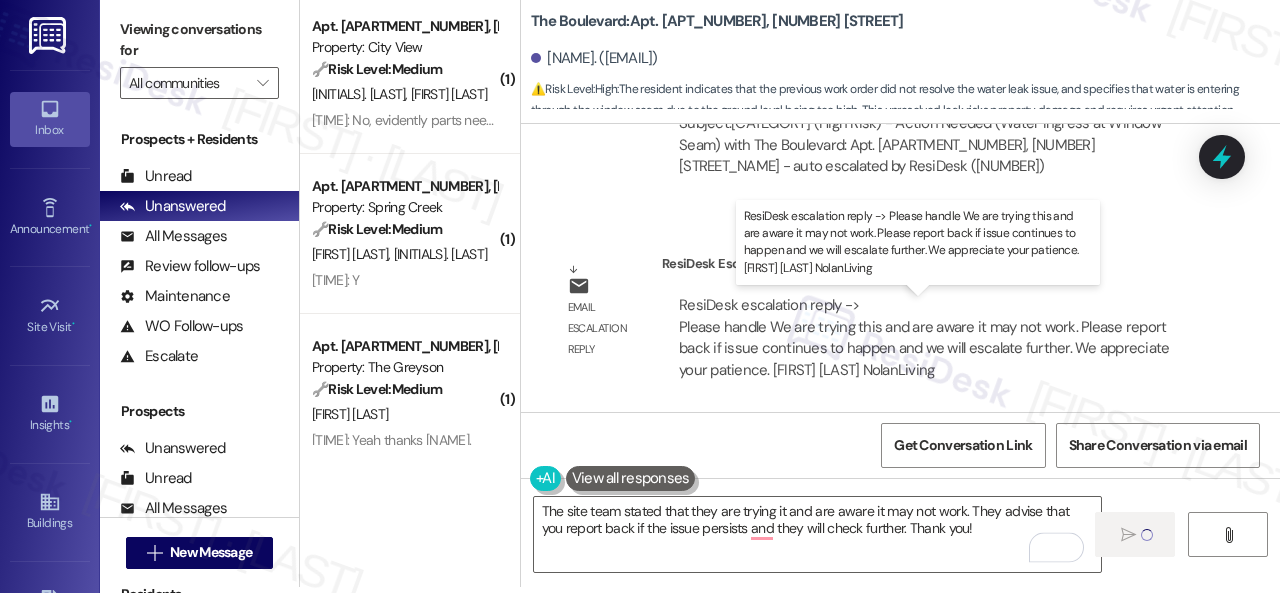 type 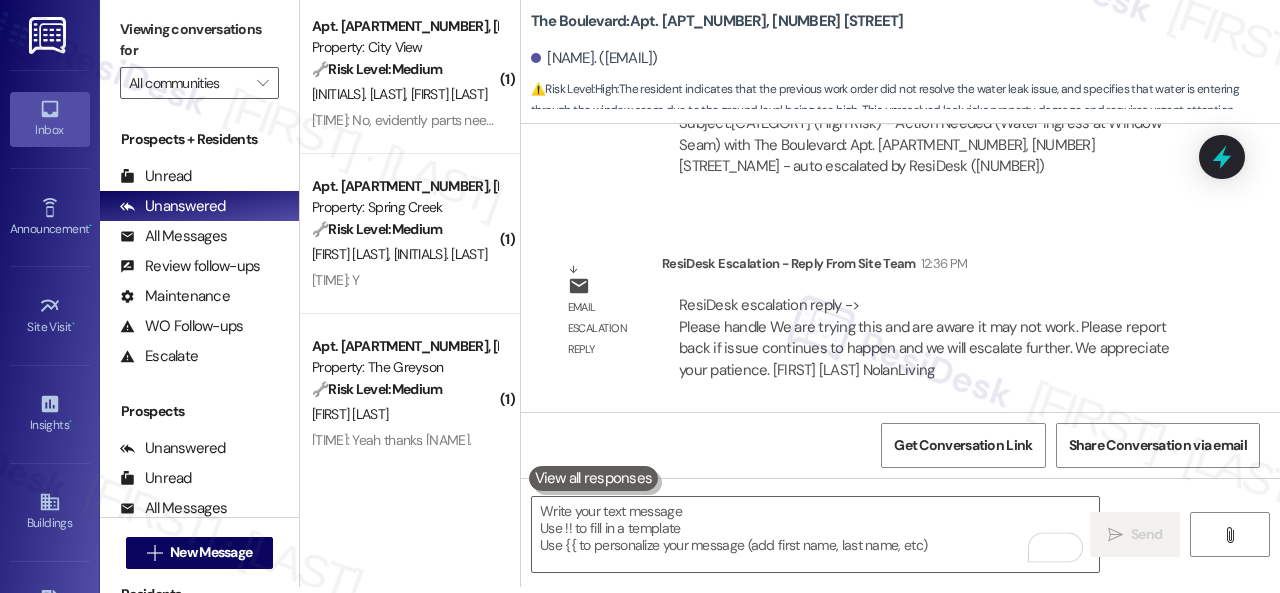 scroll, scrollTop: 0, scrollLeft: 0, axis: both 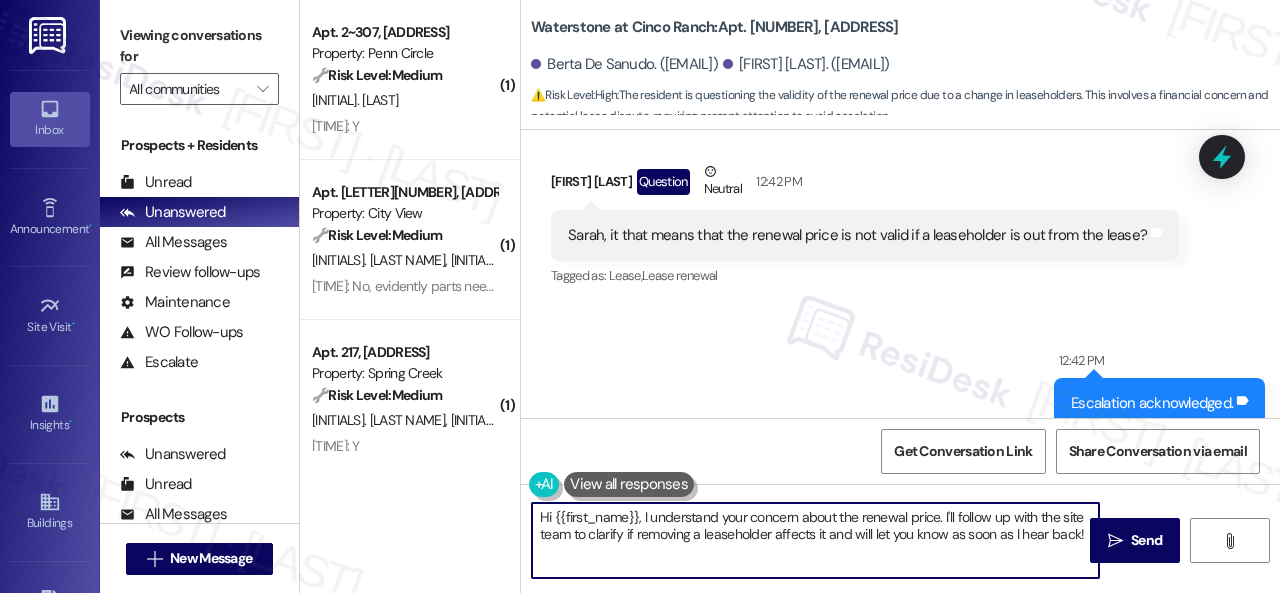 drag, startPoint x: 536, startPoint y: 519, endPoint x: 1279, endPoint y: 632, distance: 751.54376 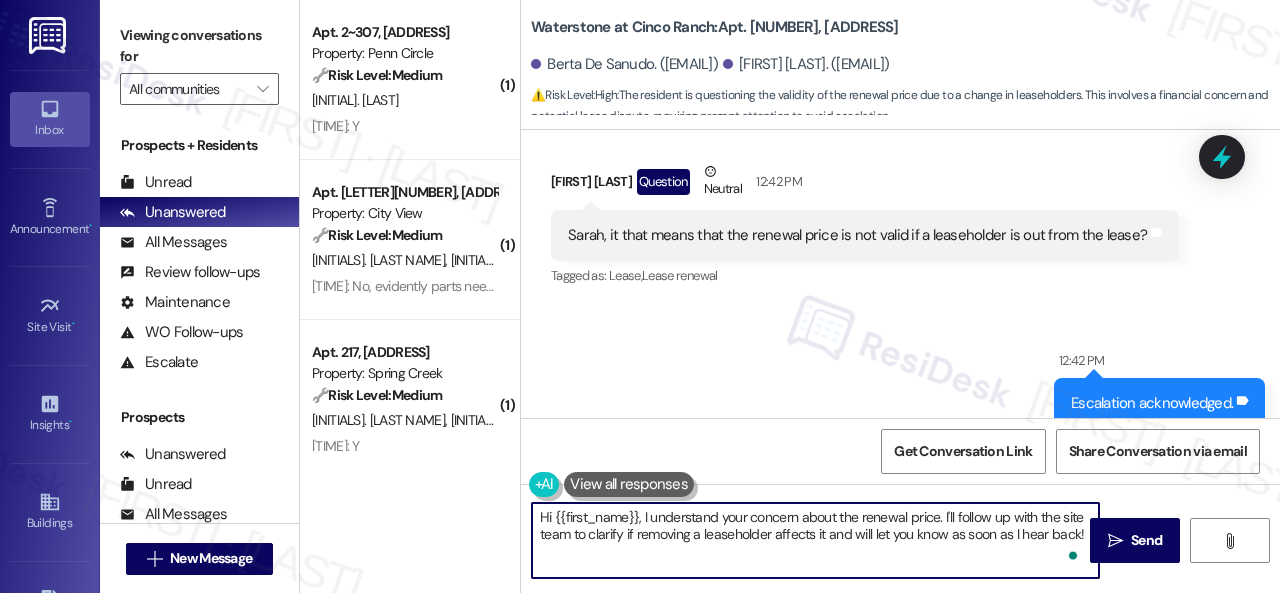 type on "I" 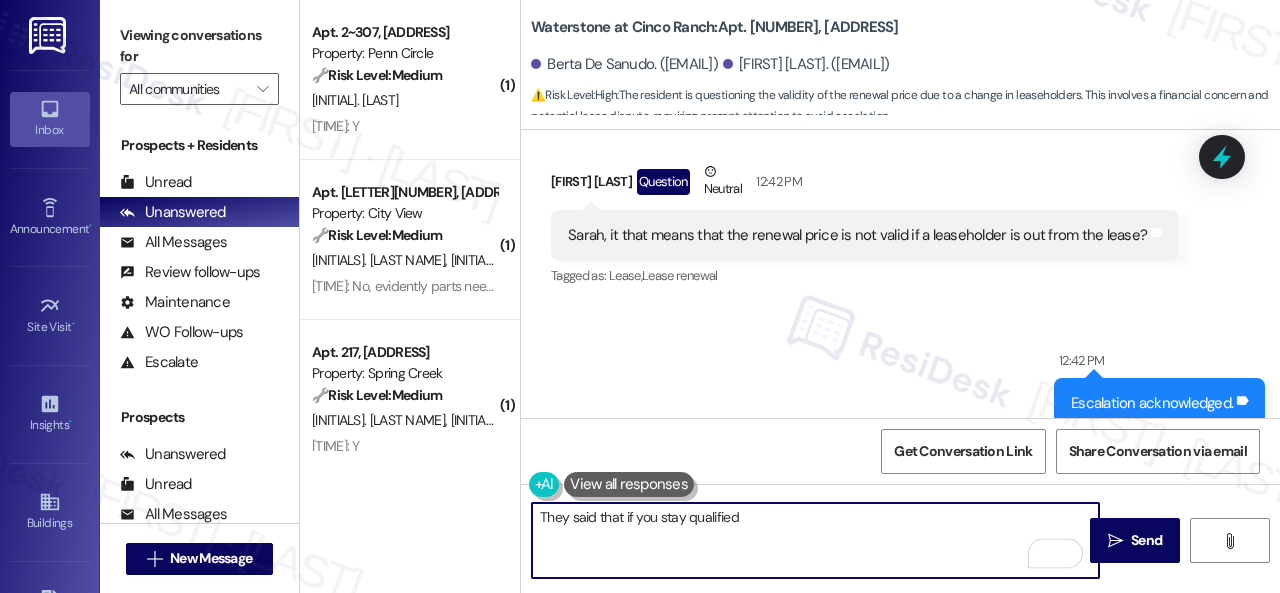 paste on "own for the lease, we will still honor the renewal rate." 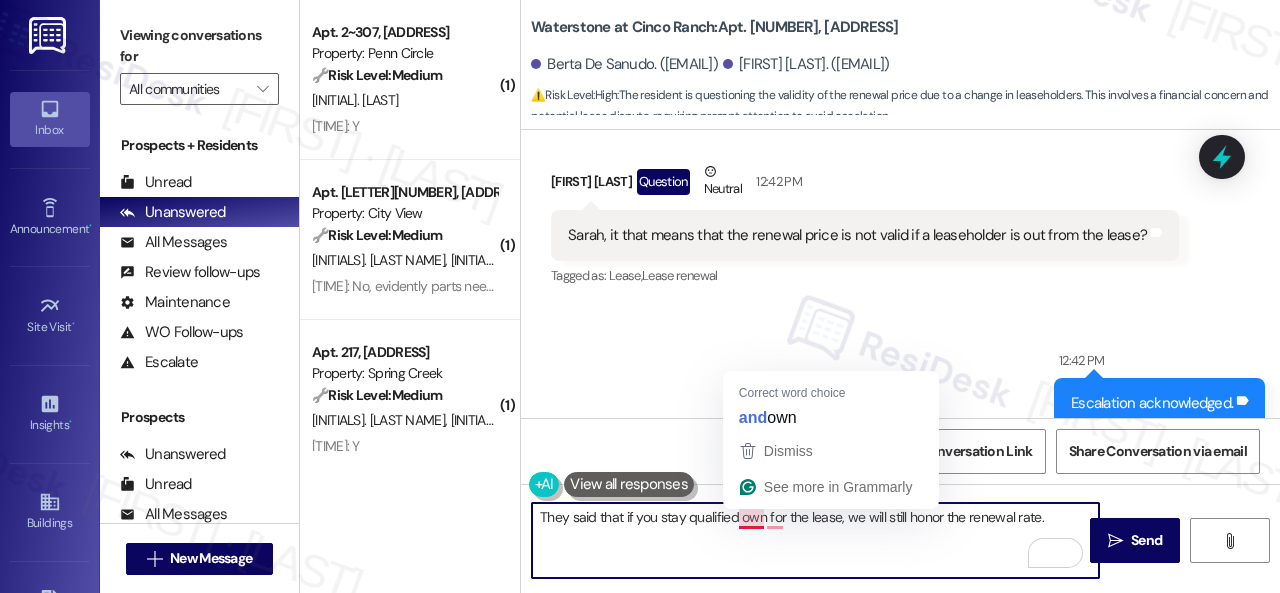click on "They said that if you stay qualified own for the lease, we will still honor the renewal rate." at bounding box center [815, 540] 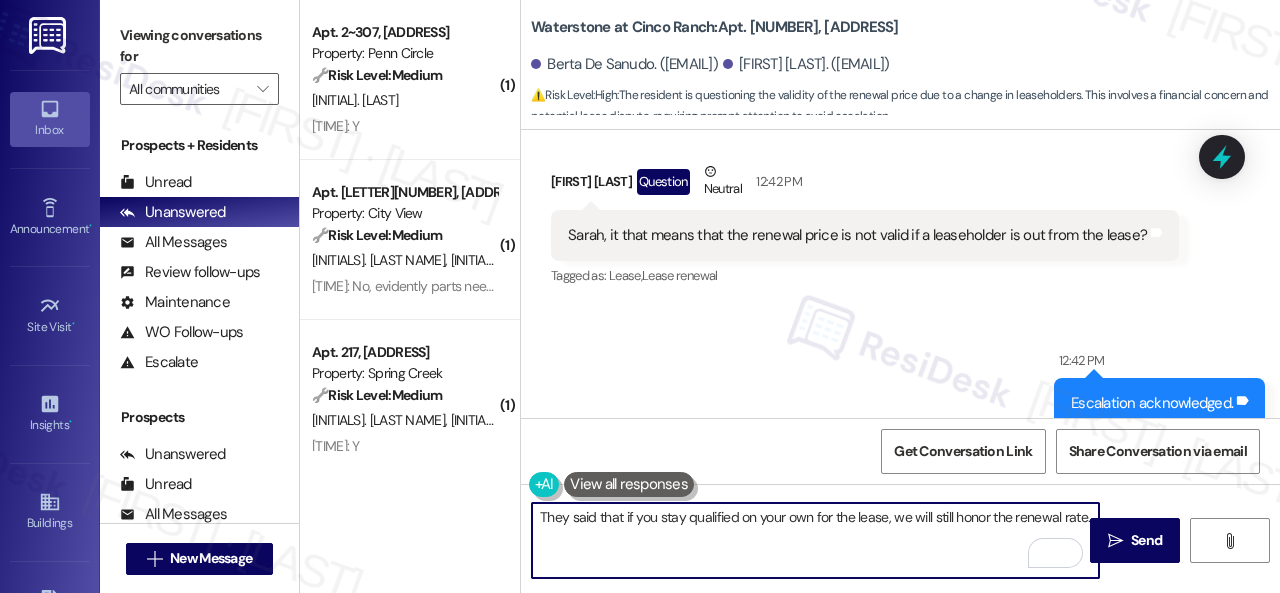 click on "They said that if you stay qualified on your own for the lease, we will still honor the renewal rate." at bounding box center [815, 540] 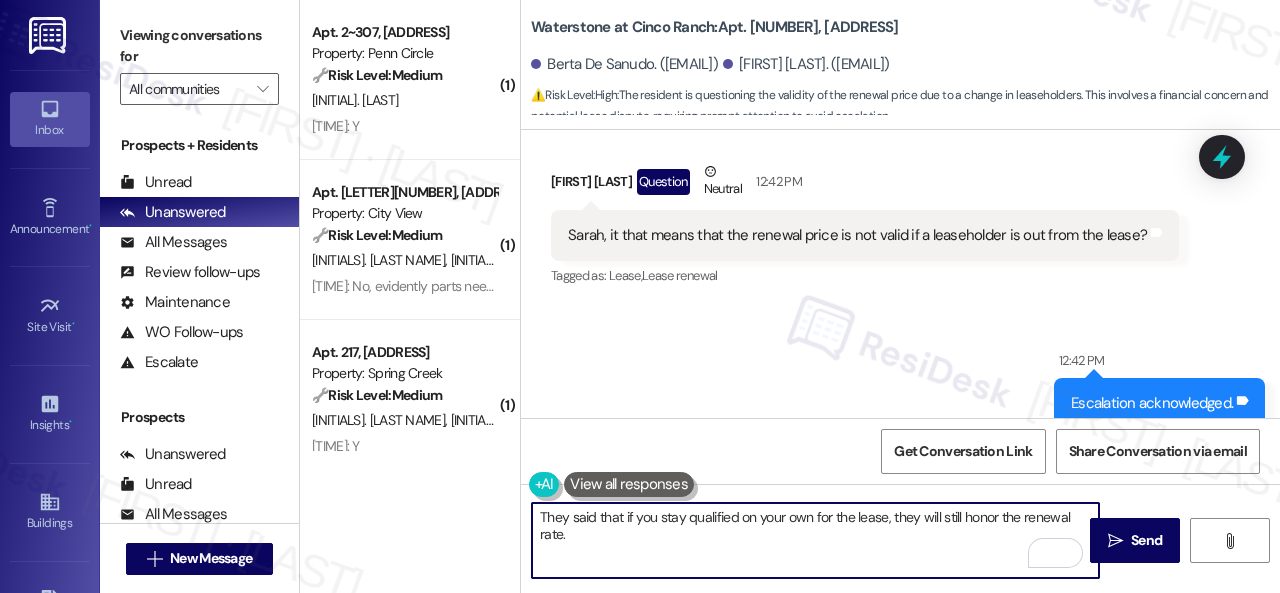 click on "They said that if you stay qualified on your own for the lease, they will still honor the renewal rate." at bounding box center [815, 540] 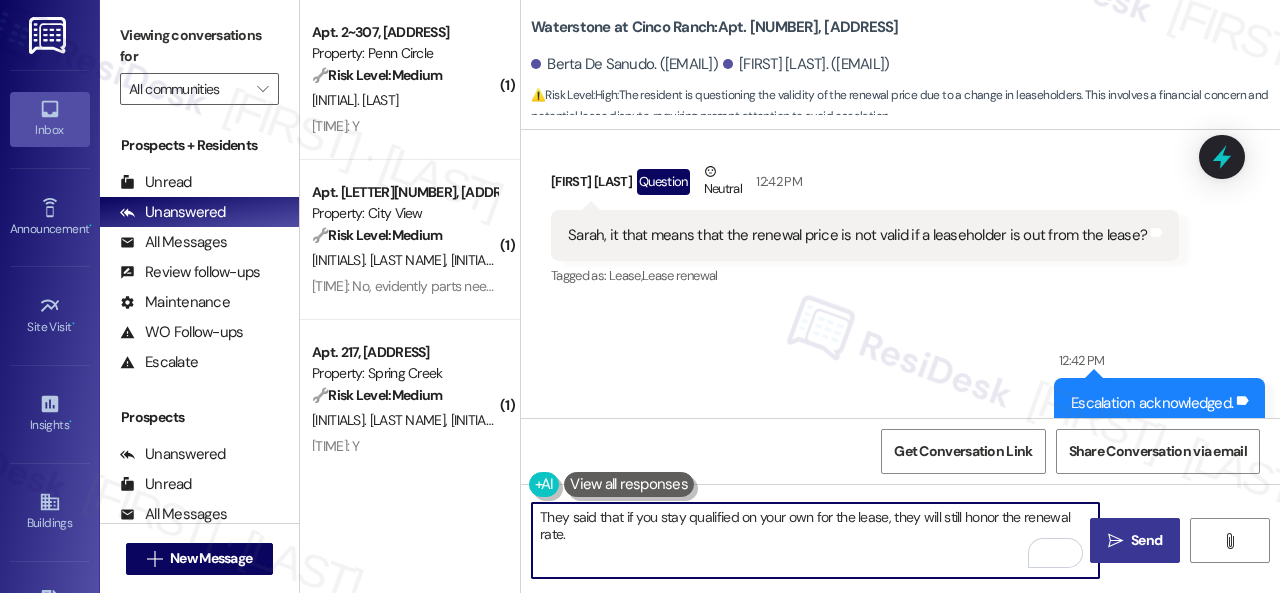 type on "They said that if you stay qualified on your own for the lease, they will still honor the renewal rate." 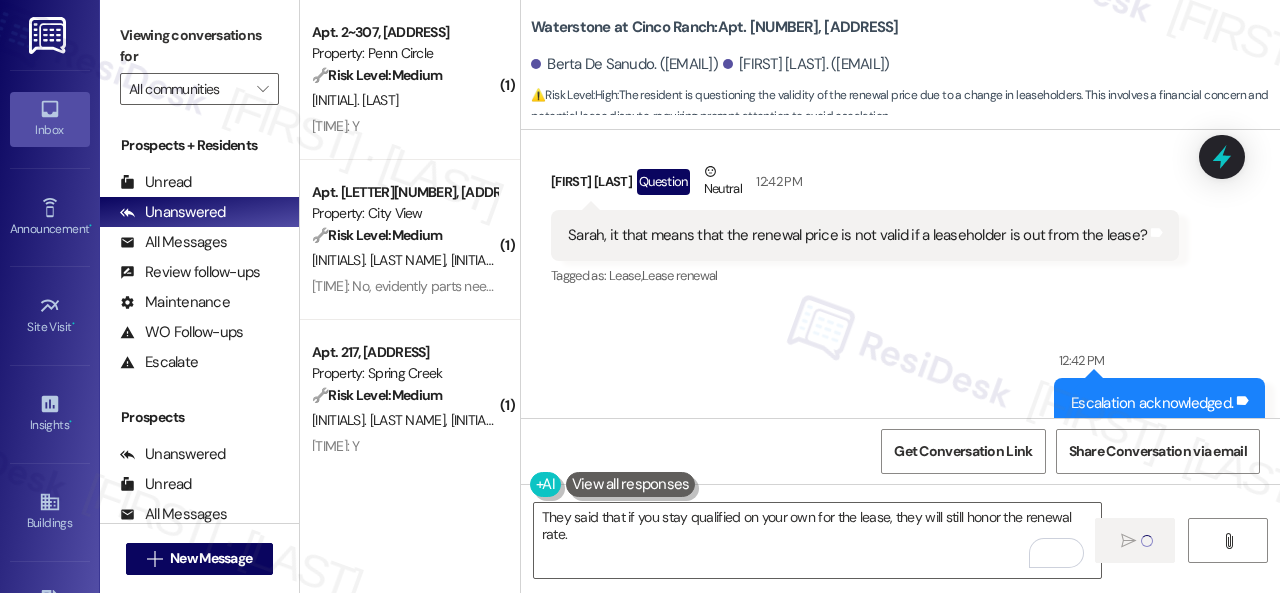type 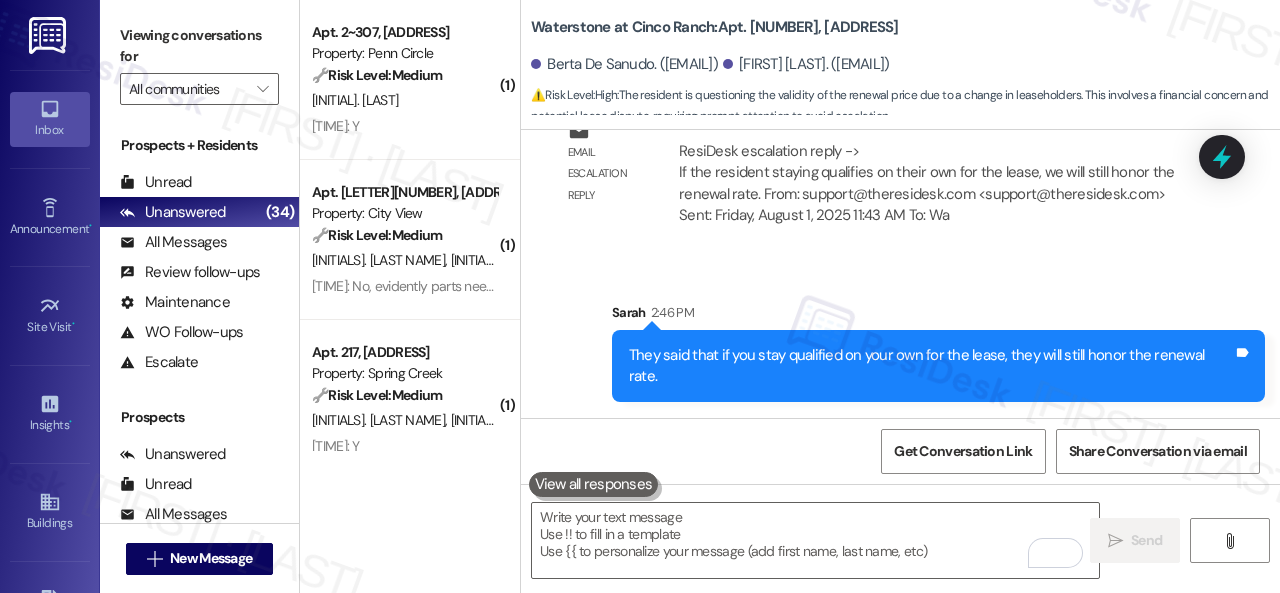 scroll, scrollTop: 20161, scrollLeft: 0, axis: vertical 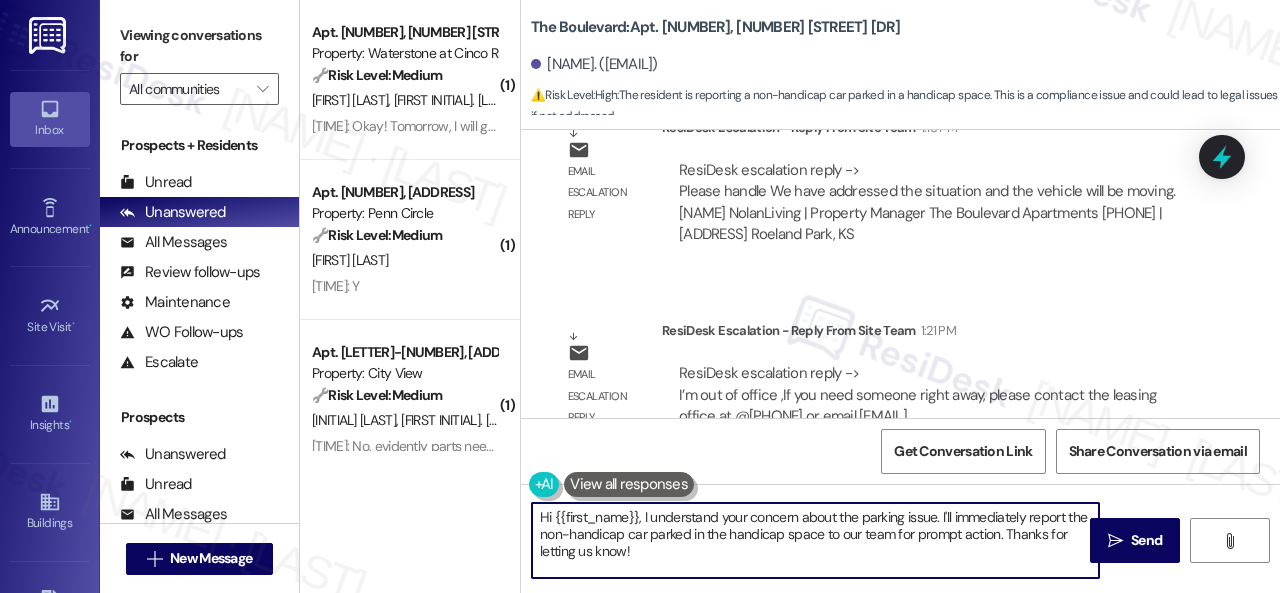 drag, startPoint x: 940, startPoint y: 518, endPoint x: 949, endPoint y: 592, distance: 74.54529 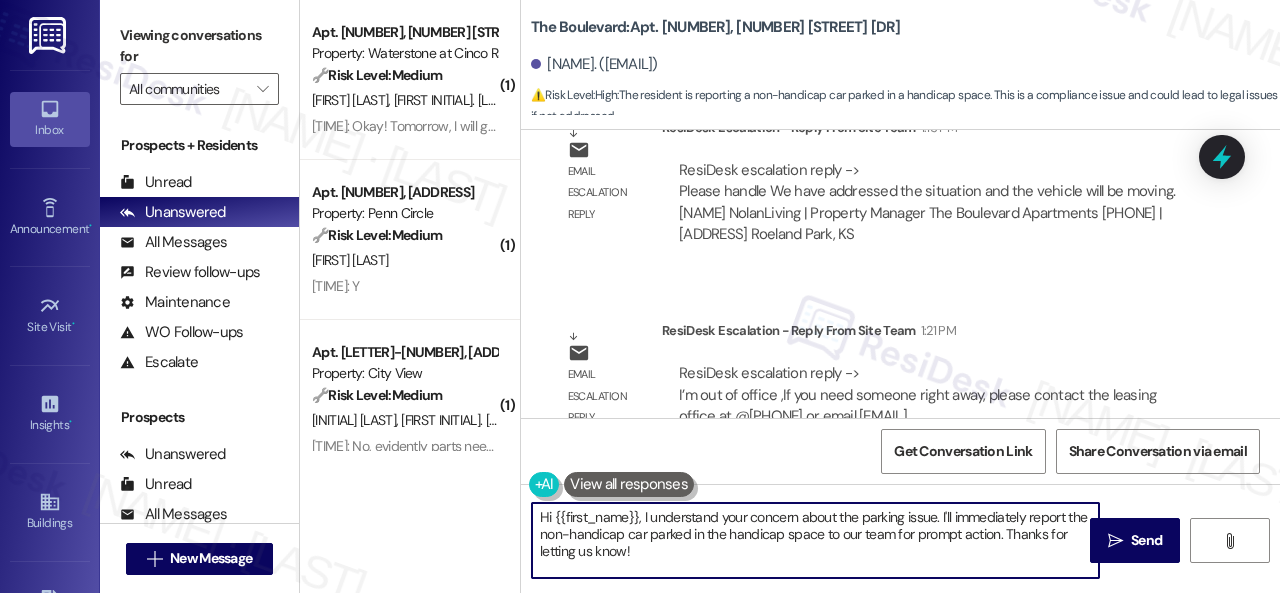 click on "Viewing conversations for All communities  Prospects + Residents Unread (0) Unread: Any message you haven't read yet will show up here Unanswered (0) Unanswered: ResiDesk identifies open questions and unanswered conversations so you can respond to them. All Messages (undefined) All Messages: This is your inbox. All of your tenant messages will show up here. Review follow-ups (undefined) Review follow-ups: ResiDesk identifies open review candidates and conversations so you can respond to them. Maintenance (undefined) Maintenance: ResiDesk identifies conversations around maintenance or work orders from the last 14 days so you can respond to them. WO Follow-ups (undefined) WO Follow-ups: ResiDesk identifies follow-ups around maintenance or work orders from the last 7 days so you can respond to them. Escalate (undefined) Escalate: ResiDesk identifies conversations that need to be escalated to the site team from the last 5 days so you can respond to them. Prospects Unanswered (0) Unread (0) All Messages (0) (0)" at bounding box center [690, 296] 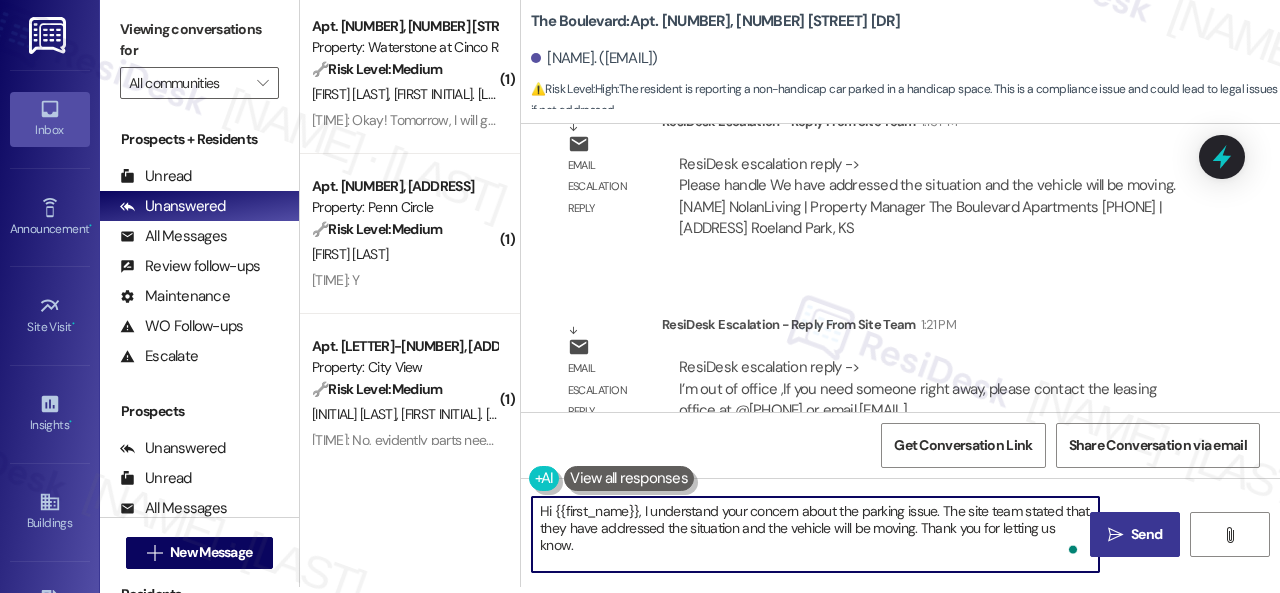 type on "Hi {{first_name}}, I understand your concern about the parking issue. The site team stated that they have addressed the situation and the vehicle will be moving. Thank you for letting us know." 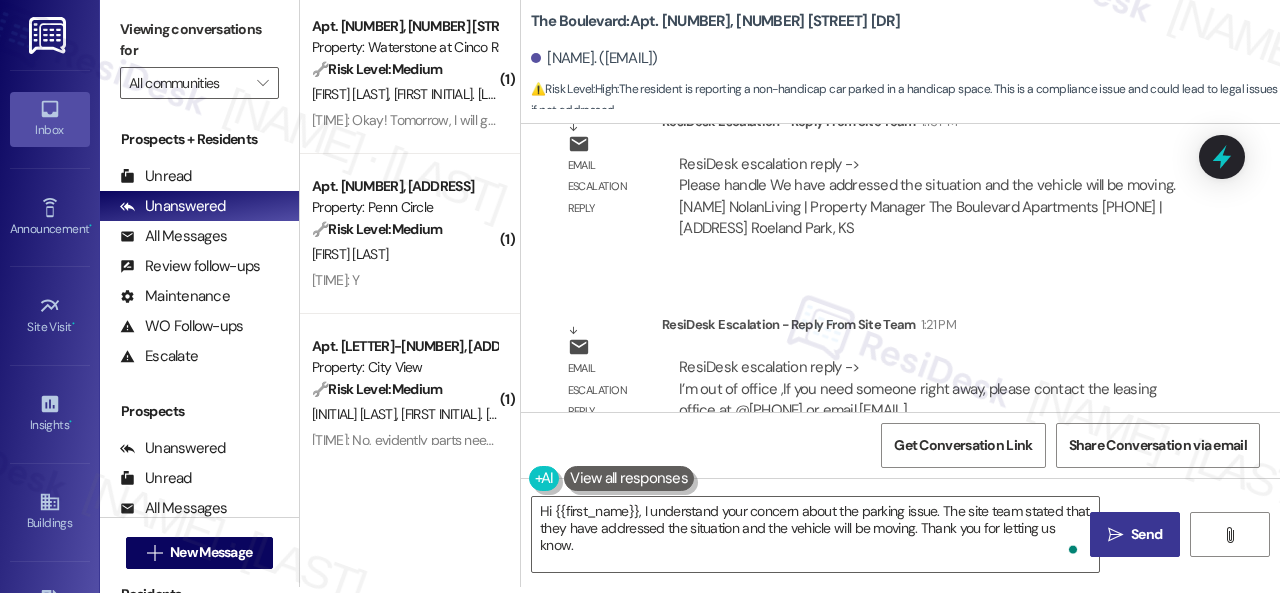 click on "Send" at bounding box center [1146, 534] 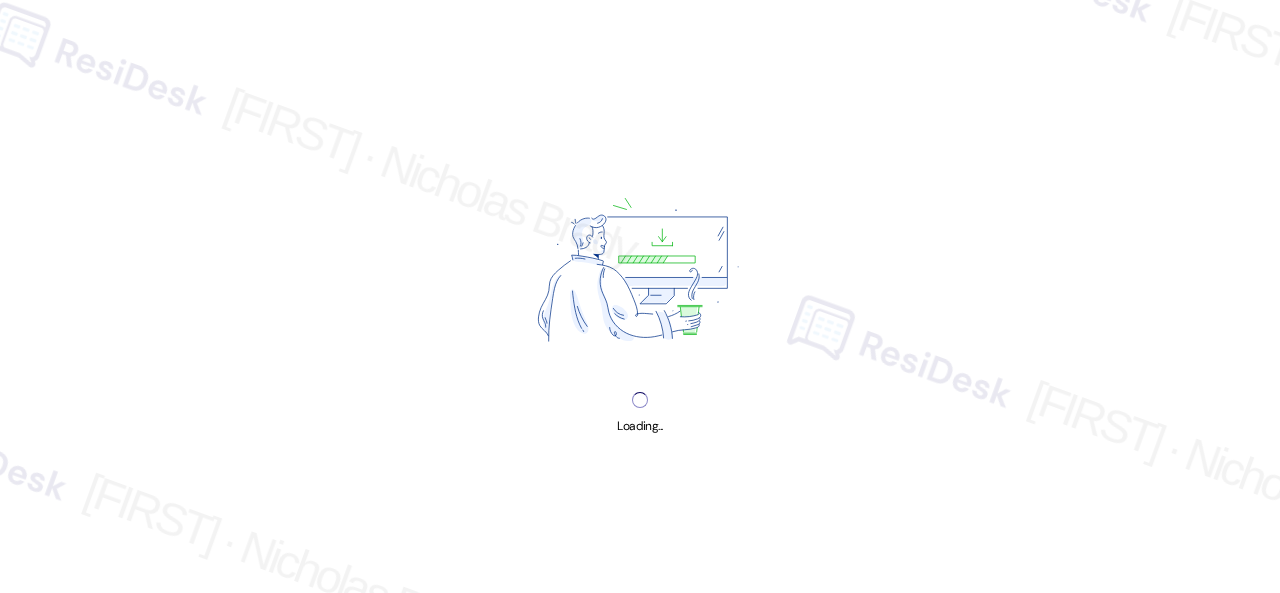 scroll, scrollTop: 0, scrollLeft: 0, axis: both 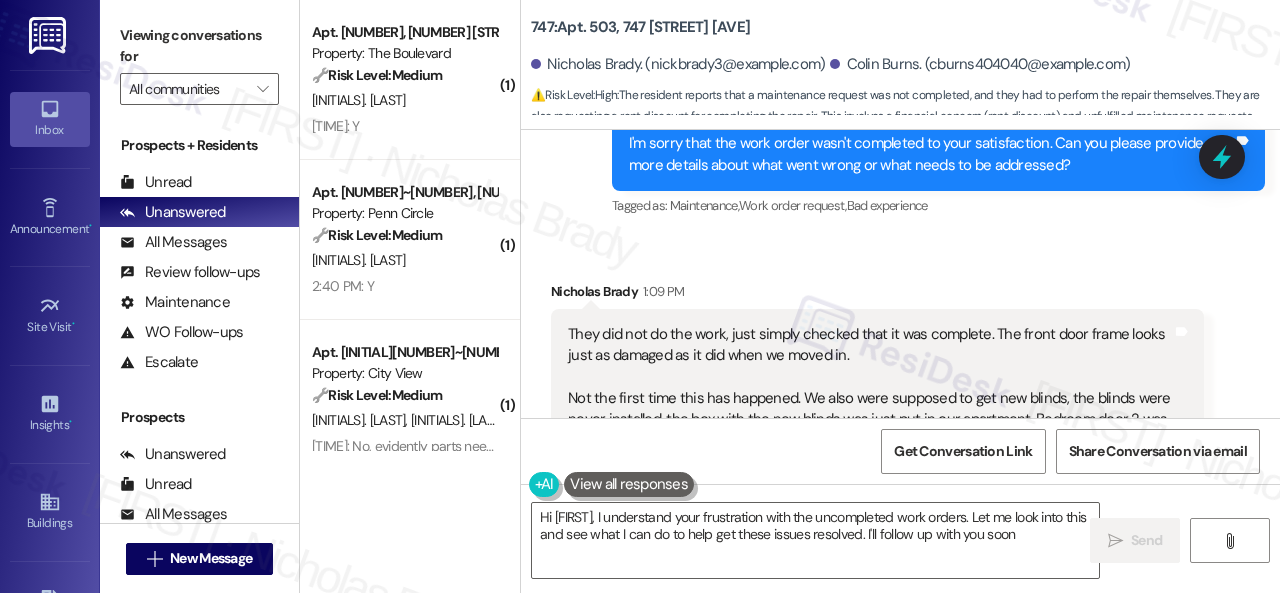 type on "Hi {{first_name}}, I understand your frustration with the uncompleted work orders. Let me look into this and see what I can do to help get these issues resolved. I'll follow up with you soon!" 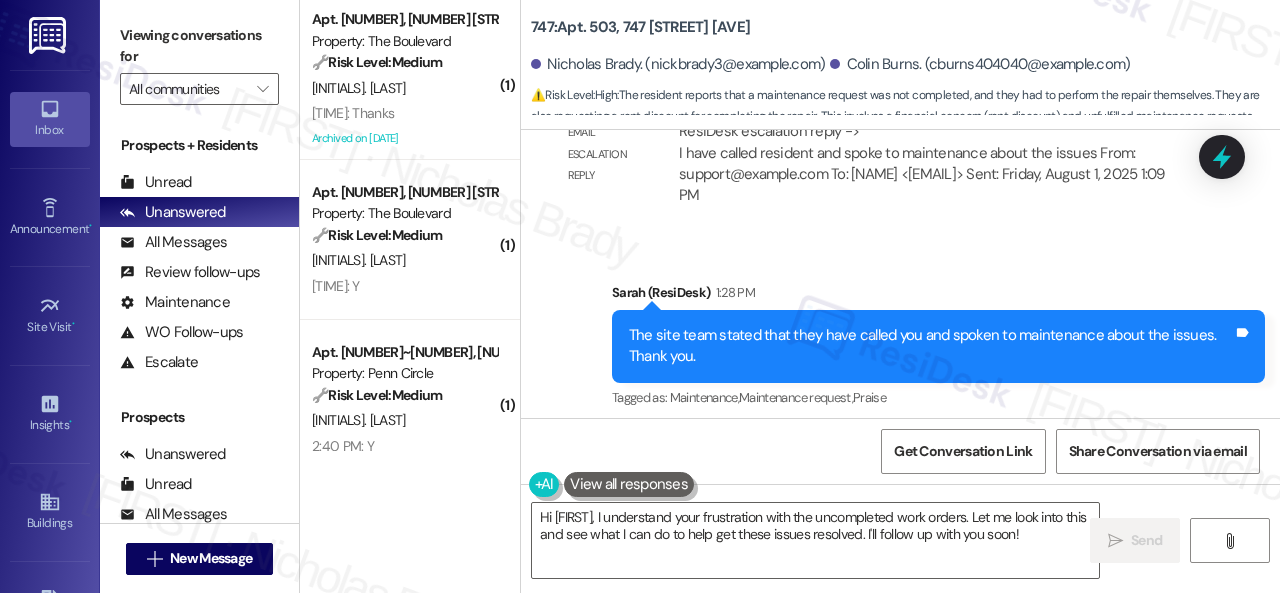 scroll, scrollTop: 2428, scrollLeft: 0, axis: vertical 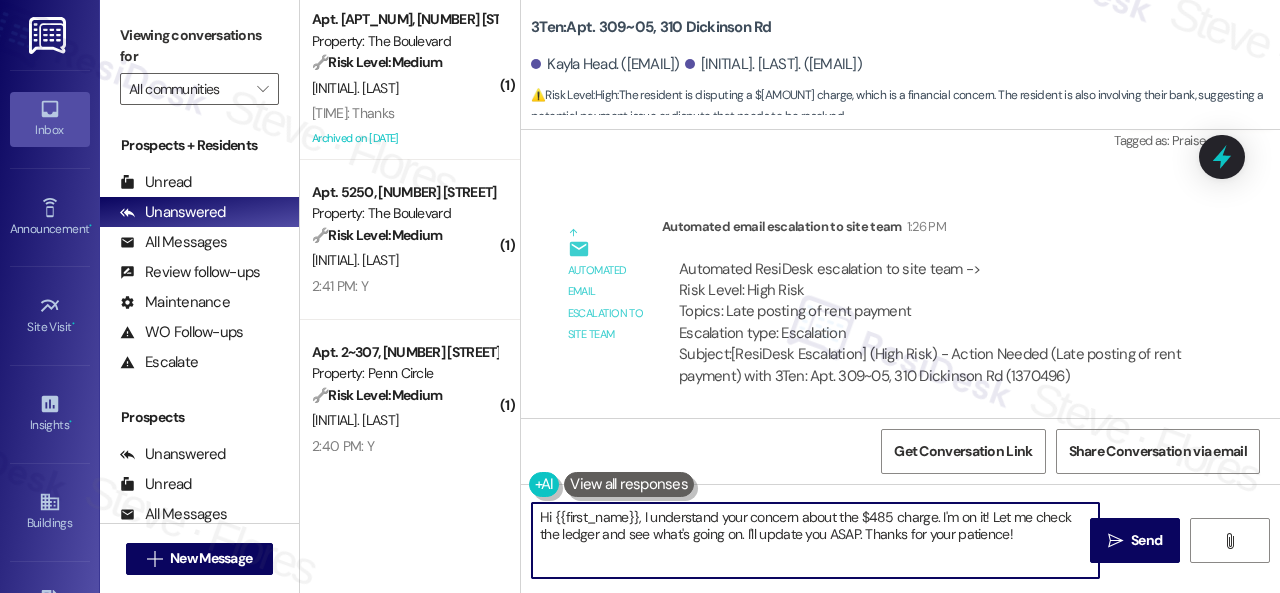 drag, startPoint x: 538, startPoint y: 517, endPoint x: 1173, endPoint y: 632, distance: 645.32935 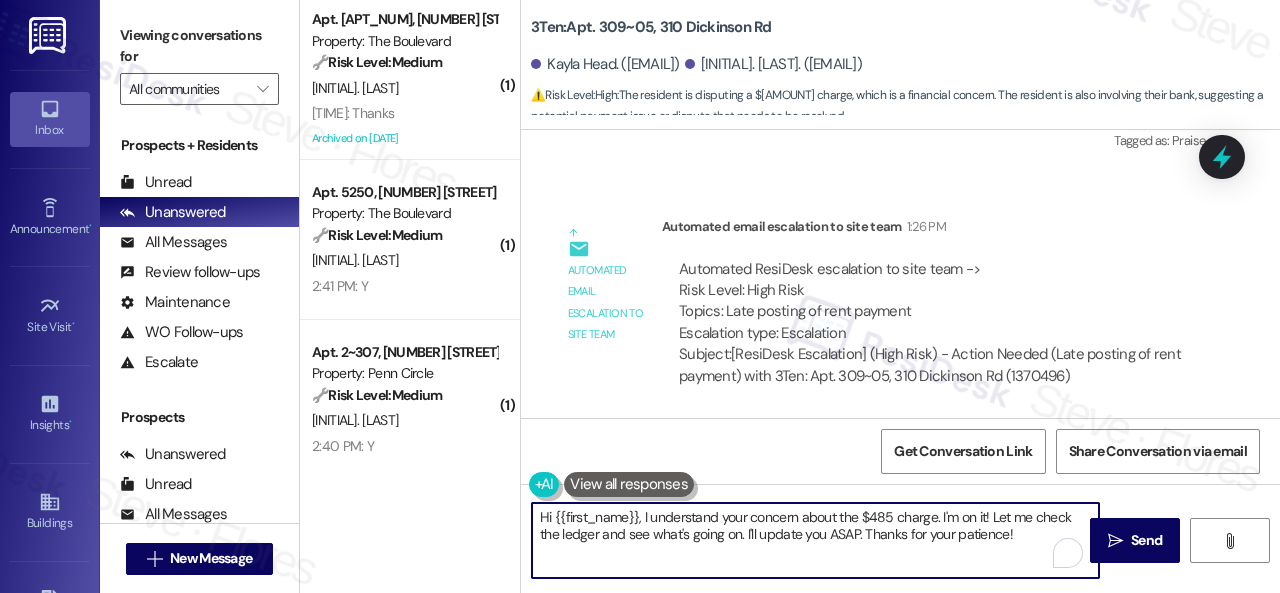 scroll, scrollTop: 6, scrollLeft: 0, axis: vertical 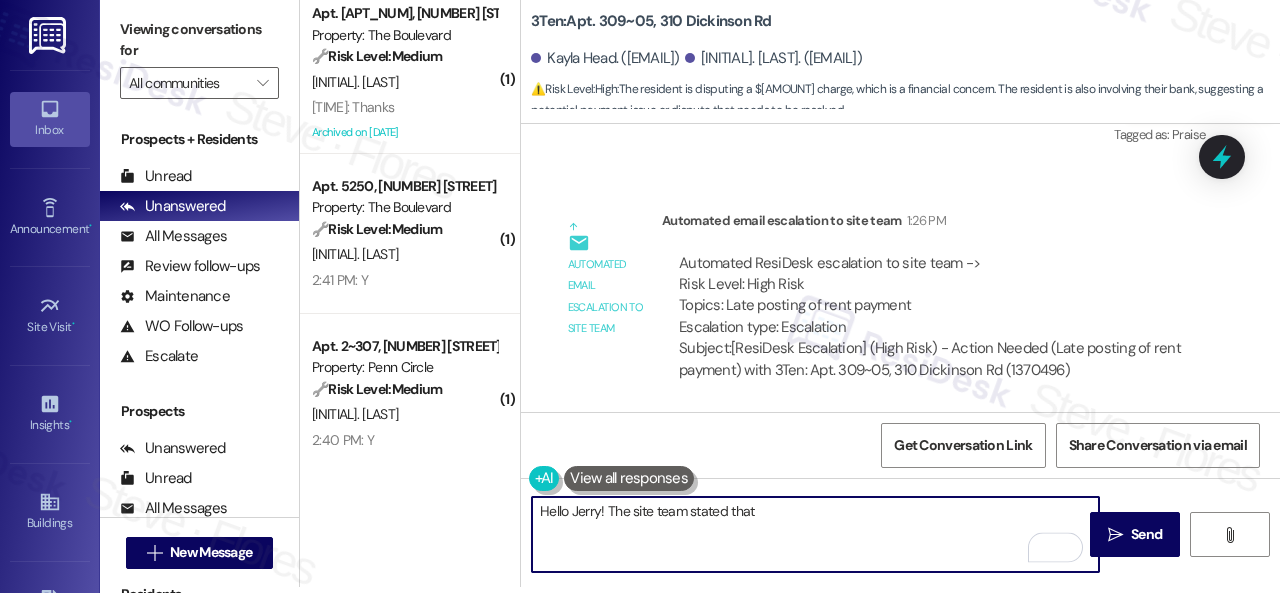 paste on "account is current and there is no 600-dollar charge from us. They need to call their banking institution and inquire." 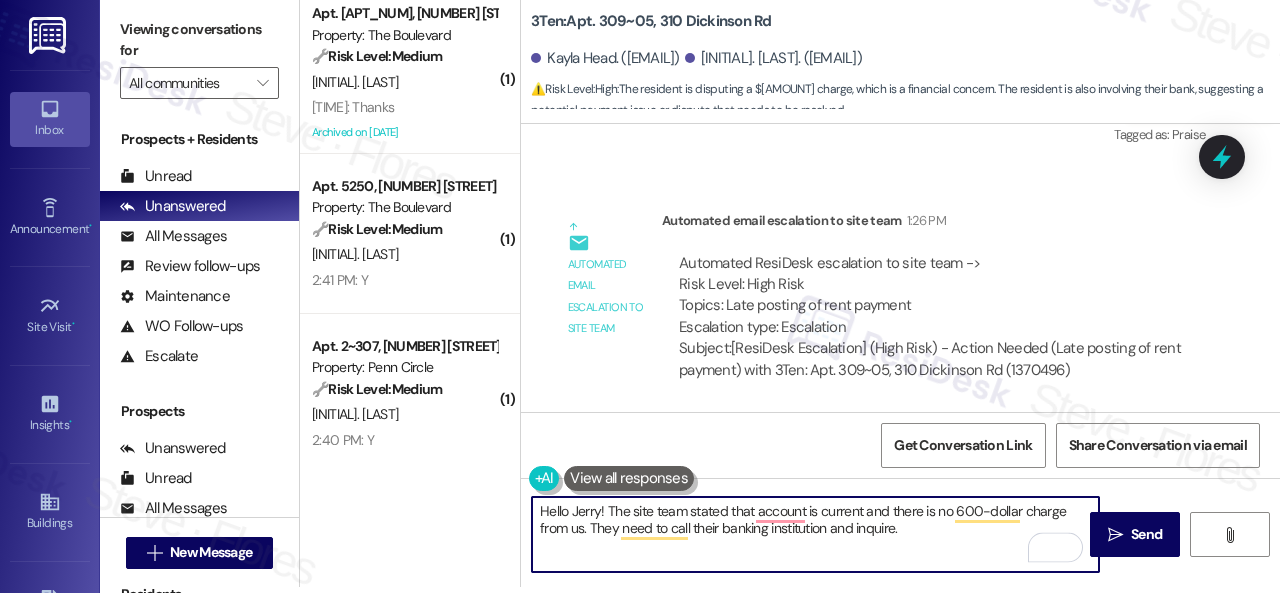 click on "Hello Jerry! The site team stated that account is current and there is no 600-dollar charge from us. They need to call their banking institution and inquire." at bounding box center (815, 534) 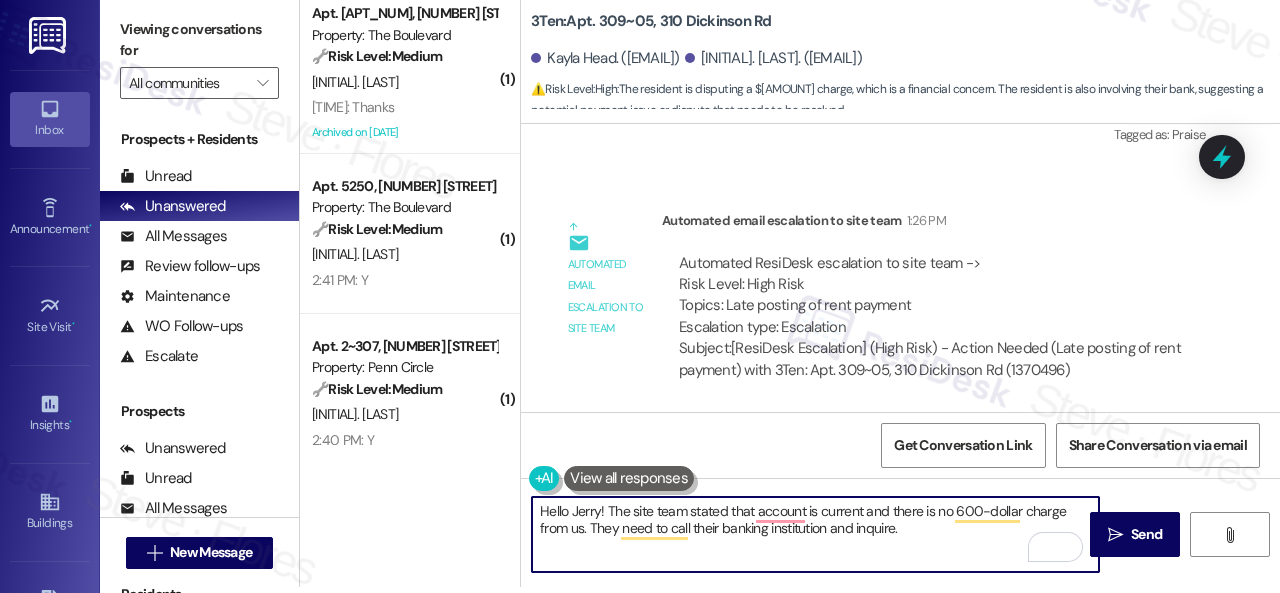 click on "Hello Jerry! The site team stated that account is current and there is no 600-dollar charge from us. They need to call their banking institution and inquire." at bounding box center (815, 534) 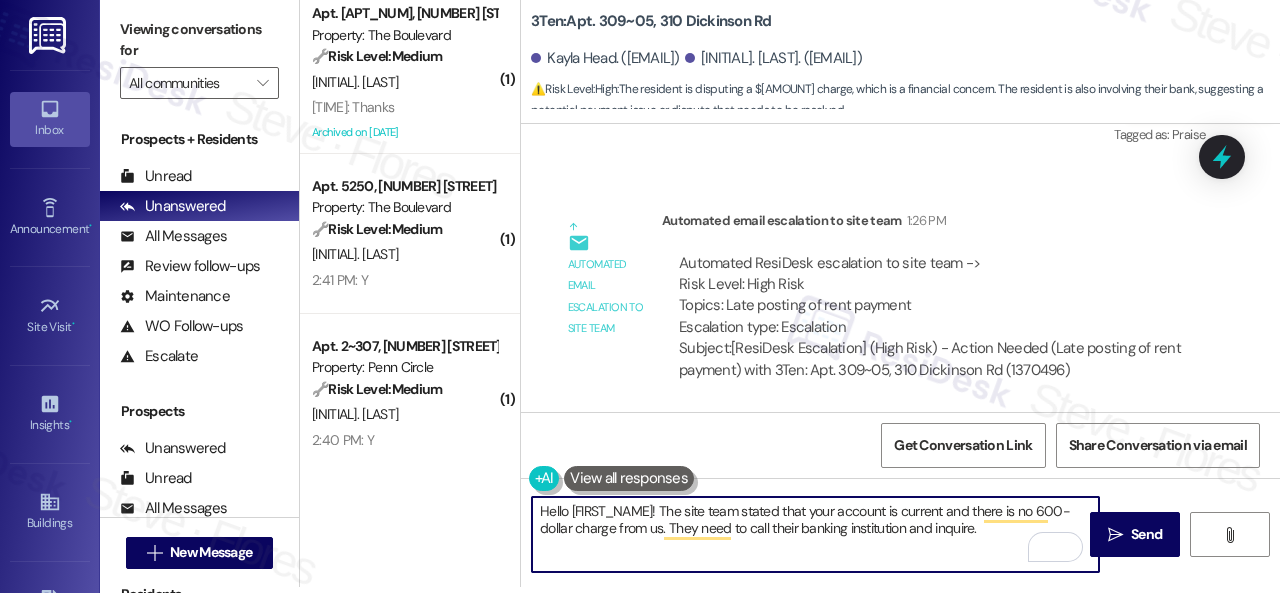 drag, startPoint x: 613, startPoint y: 533, endPoint x: 624, endPoint y: 530, distance: 11.401754 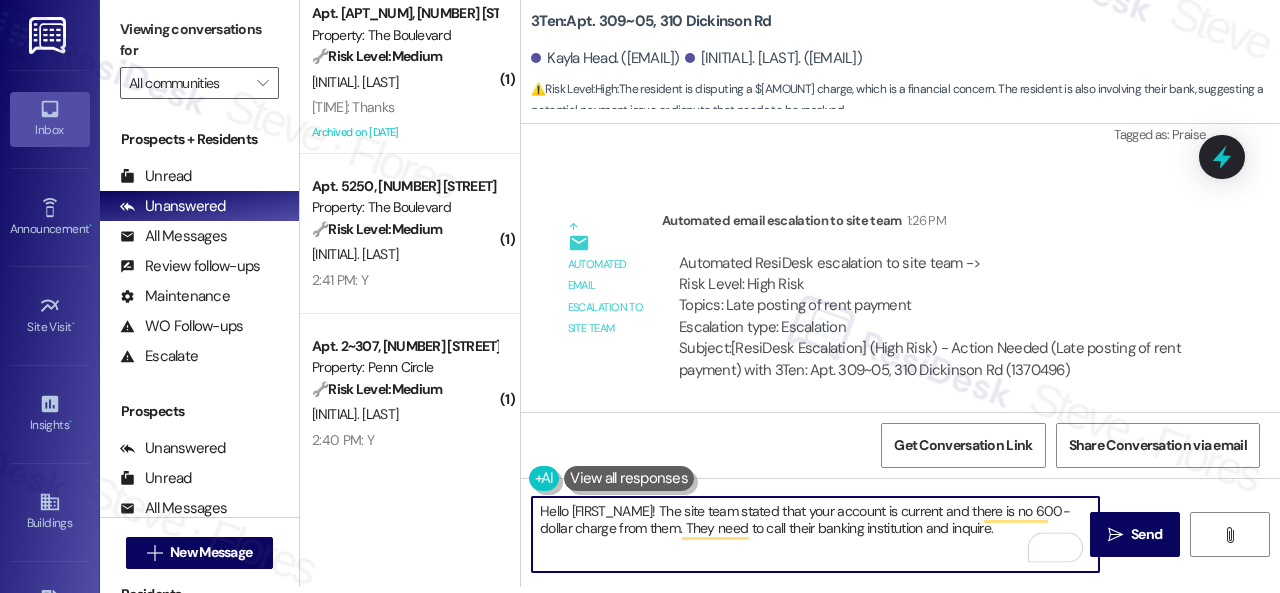 click on "Hello Jerry! The site team stated that your account is current and there is no 600-dollar charge from them. They need to call their banking institution and inquire." at bounding box center [815, 534] 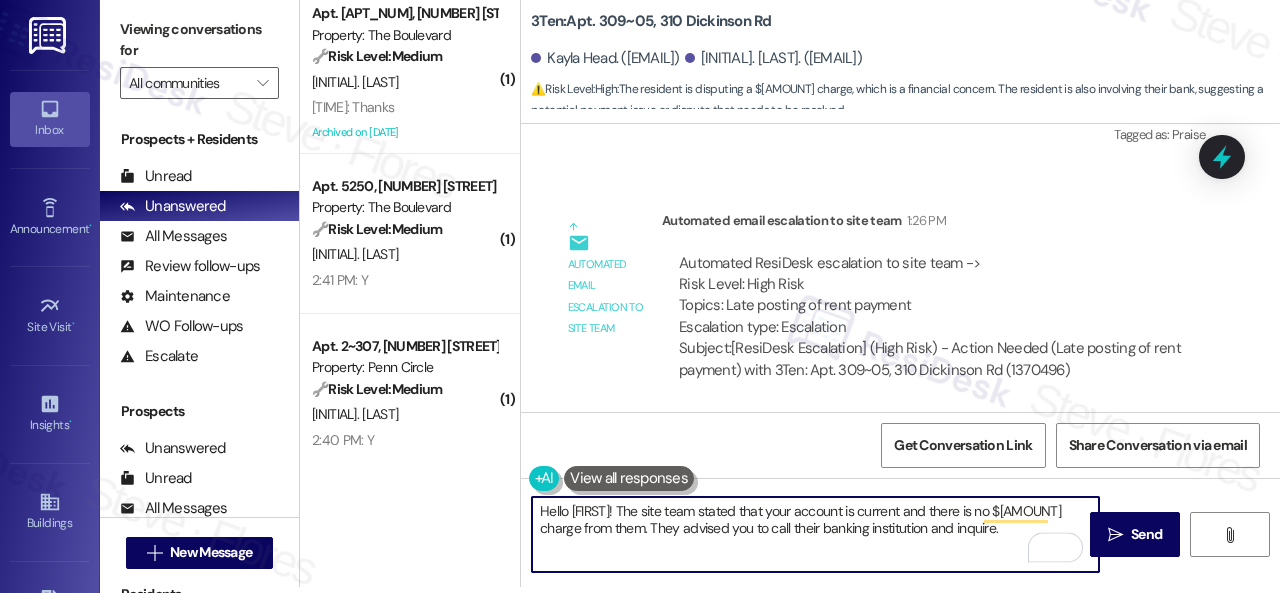 click on "Hello Jerry! The site team stated that your account is current and there is no 600-dollar charge from them. They advised you to call their banking institution and inquire." at bounding box center (815, 534) 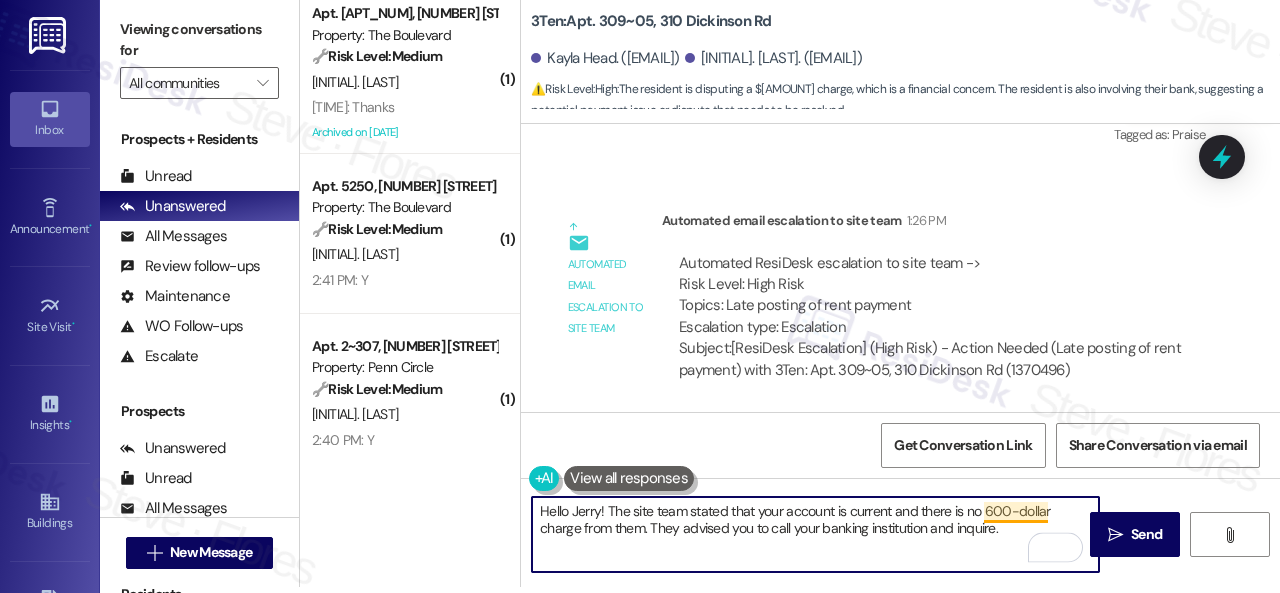 click on "Hello Jerry! The site team stated that your account is current and there is no 600-dollar charge from them. They advised you to call your banking institution and inquire." at bounding box center (815, 534) 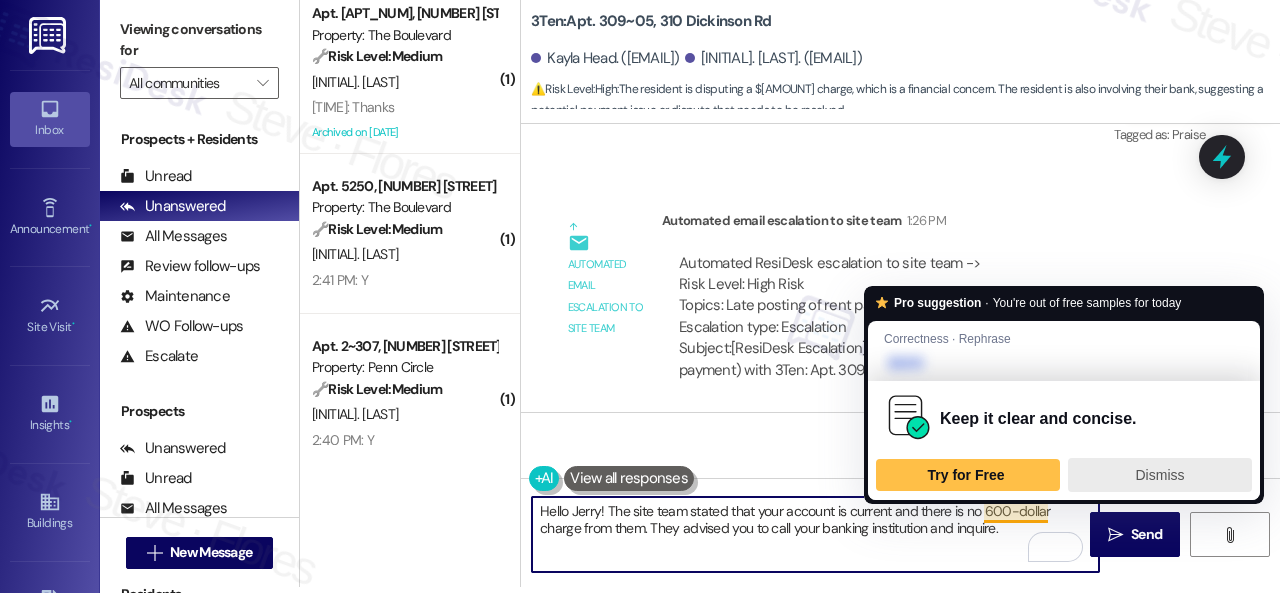 click on "Dismiss" at bounding box center [1160, 475] 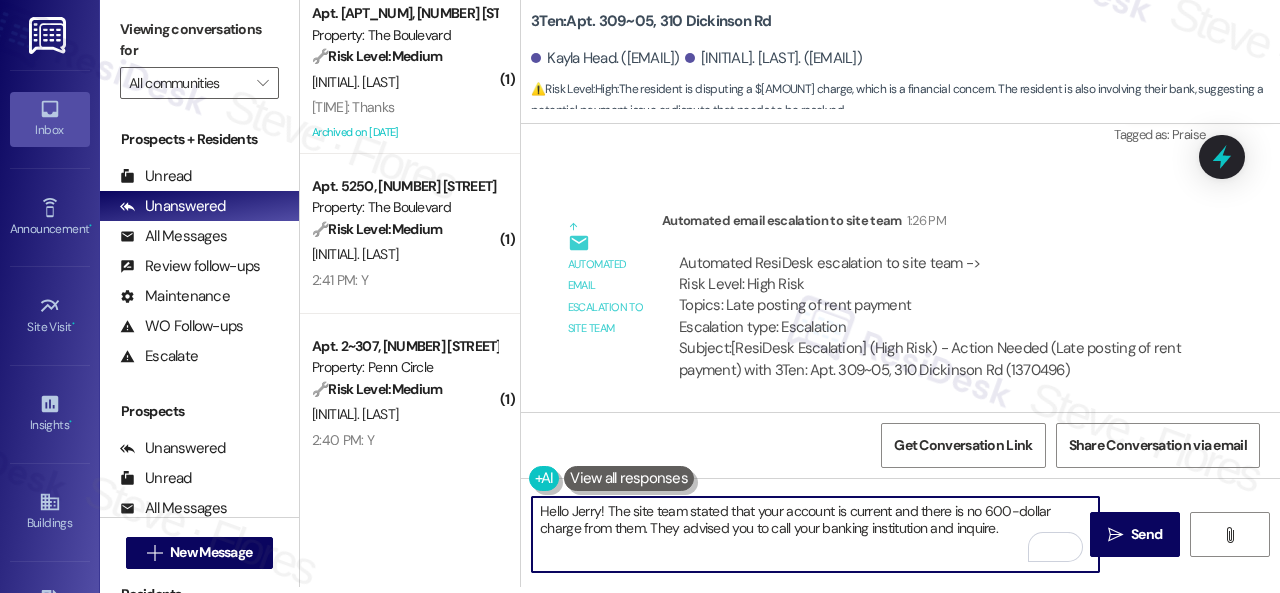 drag, startPoint x: 985, startPoint y: 511, endPoint x: 1059, endPoint y: 511, distance: 74 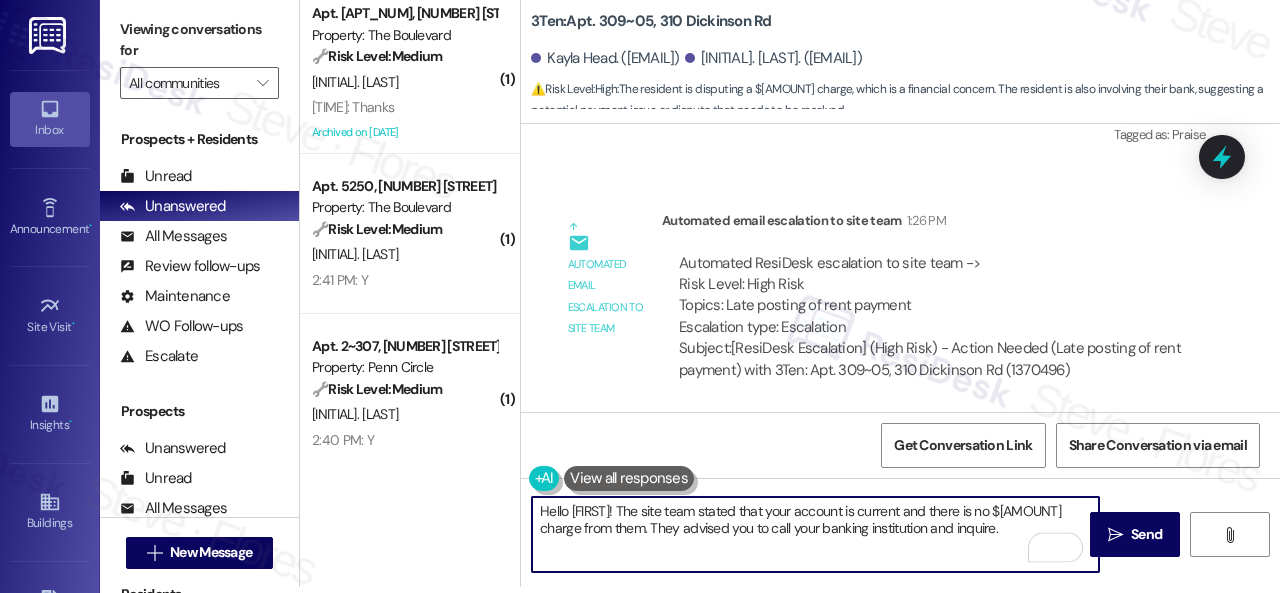 click on "Hello Jerry! The site team stated that your account is current and there is no $600 charge from them. They advised you to call your banking institution and inquire." at bounding box center (815, 534) 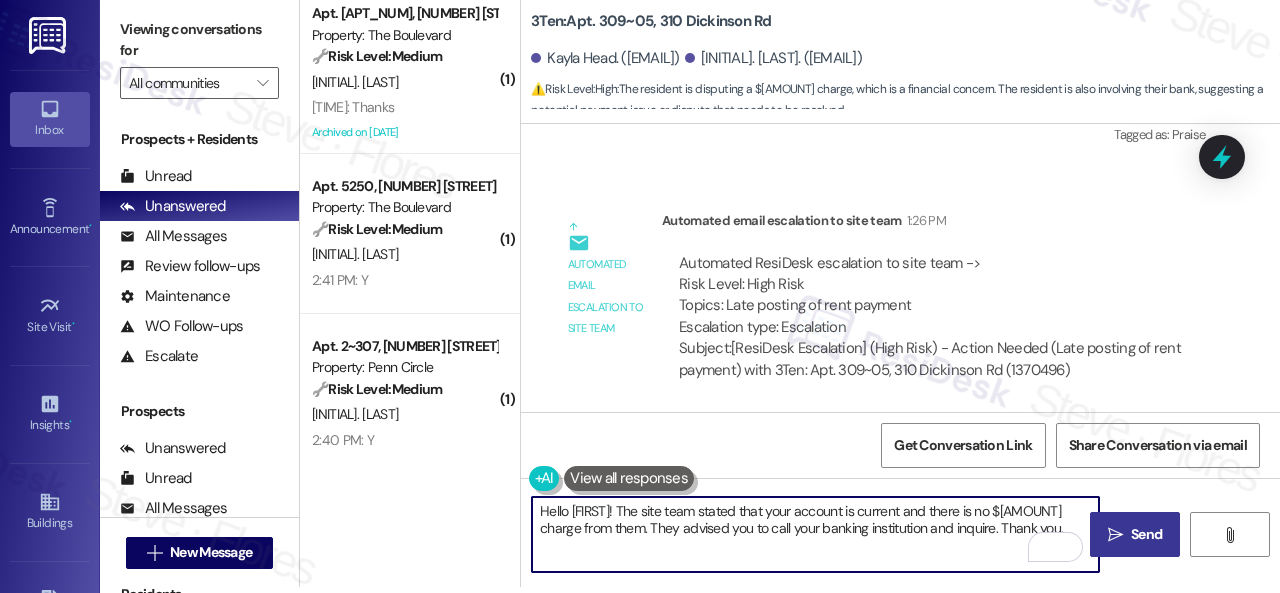 type on "Hello Jerry! The site team stated that your account is current and there is no $600 charge from them. They advised you to call your banking institution and inquire. Thank you." 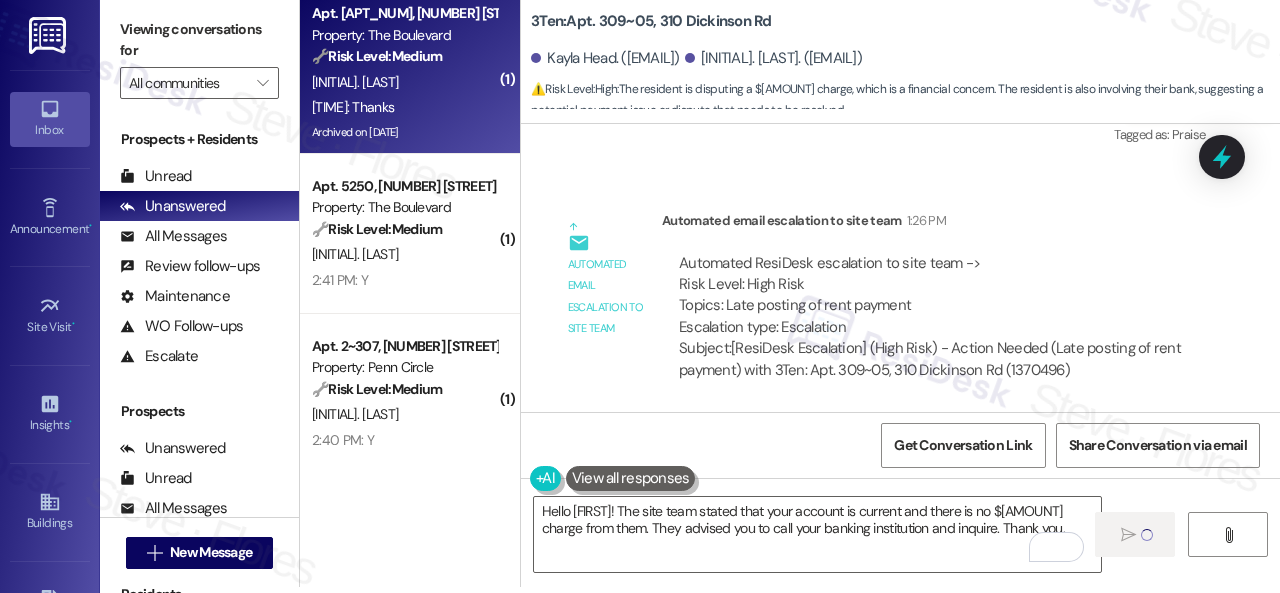 type 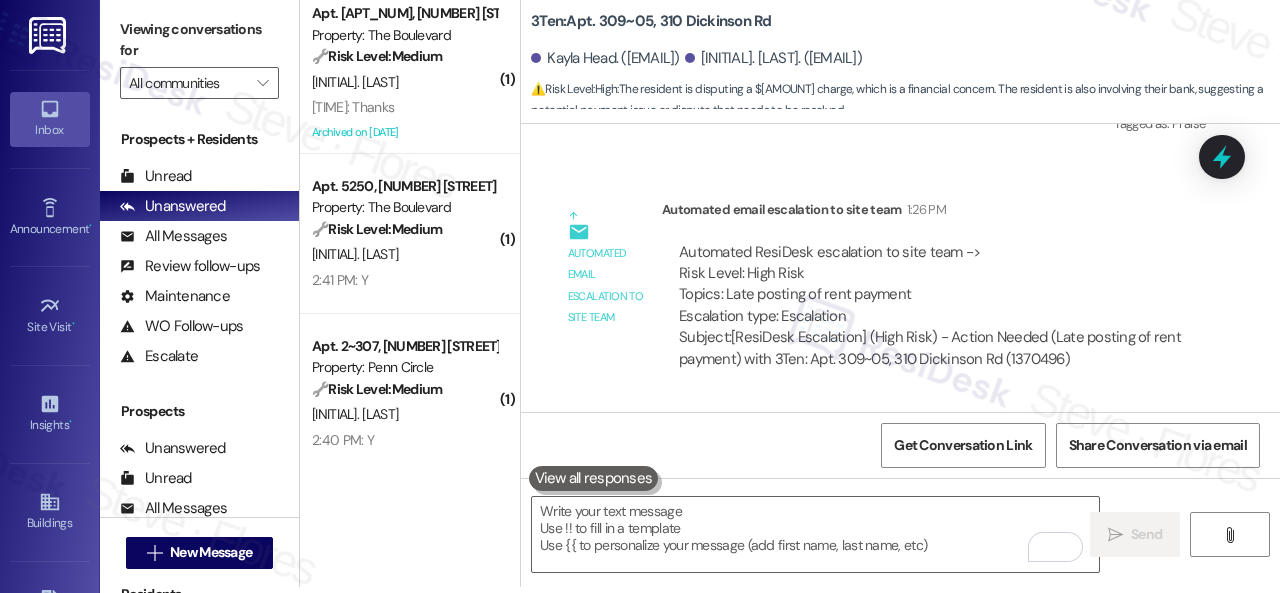 scroll, scrollTop: 0, scrollLeft: 0, axis: both 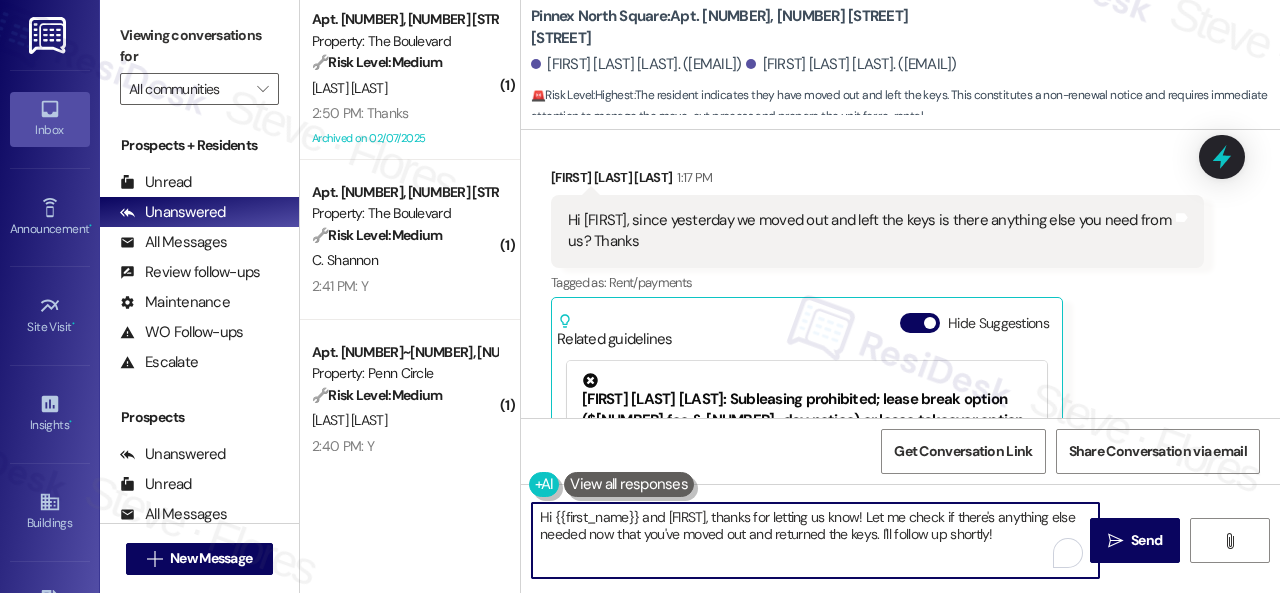 drag, startPoint x: 554, startPoint y: 518, endPoint x: 1279, endPoint y: 632, distance: 733.908 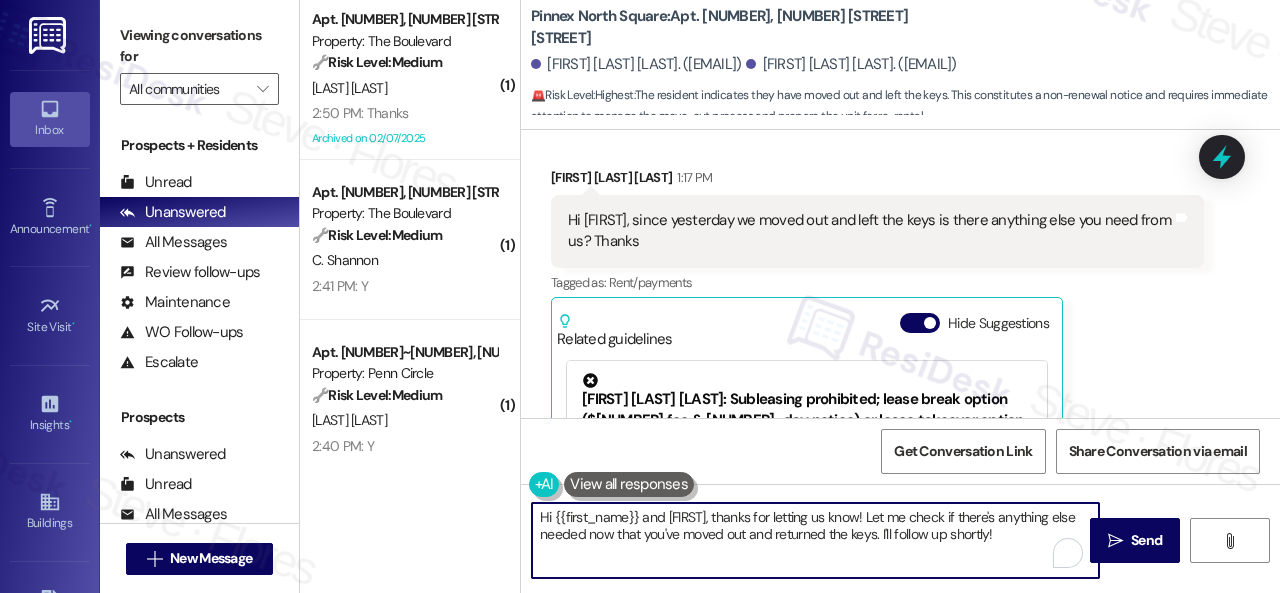 click on "Inbox   Go to Inbox Announcement   • Send A Text Announcement Site Visit   • Go to Site Visit Insights   • Go to Insights Buildings   Go to Buildings Leads   Go to Leads Templates   • Go to Templates Account   Go to Account Support   Go to Support Viewing conversations for All communities  Prospects + Residents Unread (0) Unread: Any message you haven't read yet will show up here Unanswered (0) Unanswered: ResiDesk identifies open questions and unanswered conversations so you can respond to them. All Messages (undefined) All Messages: This is your inbox. All of your tenant messages will show up here. Review follow-ups (undefined) Review follow-ups: ResiDesk identifies open review candidates and conversations so you can respond to them. Maintenance (undefined) Maintenance: ResiDesk identifies conversations around maintenance or work orders from the last 14 days so you can respond to them. WO Follow-ups (undefined) Escalate (undefined) Prospects Unanswered (0) Unread (0) All Messages (undefined) (0)" at bounding box center (640, 296) 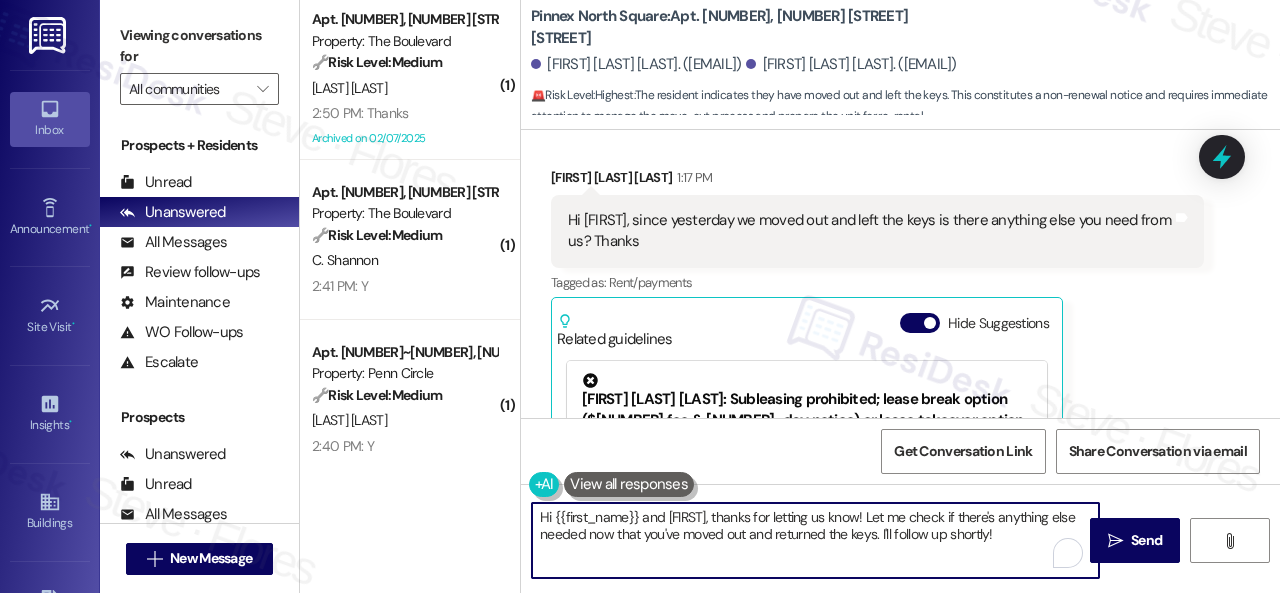 scroll, scrollTop: 6, scrollLeft: 0, axis: vertical 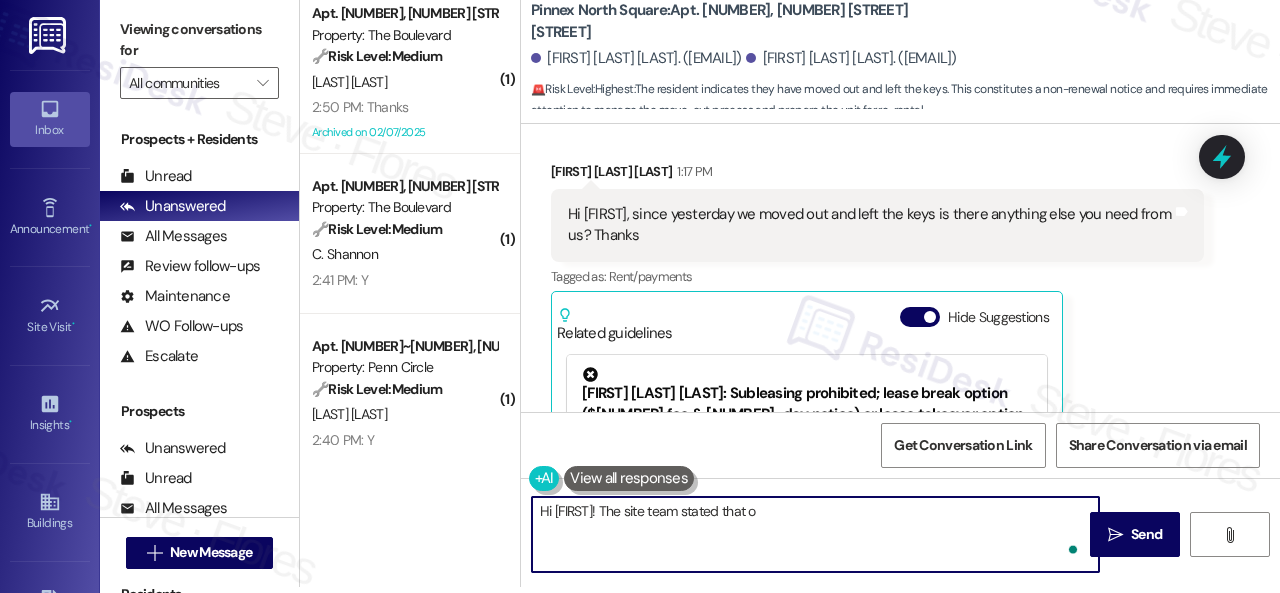 paste on "nly 1 of the 3 residents left their fobs. 2 fobs were not returned." 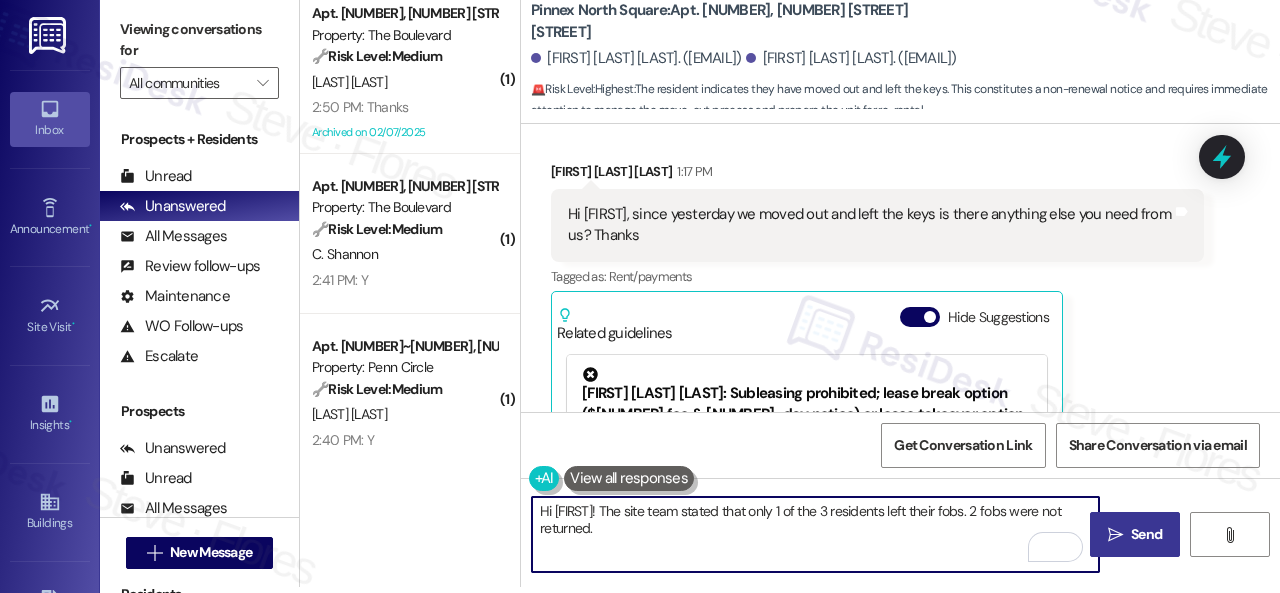 type on "Hi [FIRST]! The site team stated that only 1 of the 3 residents left their fobs. 2 fobs were not returned." 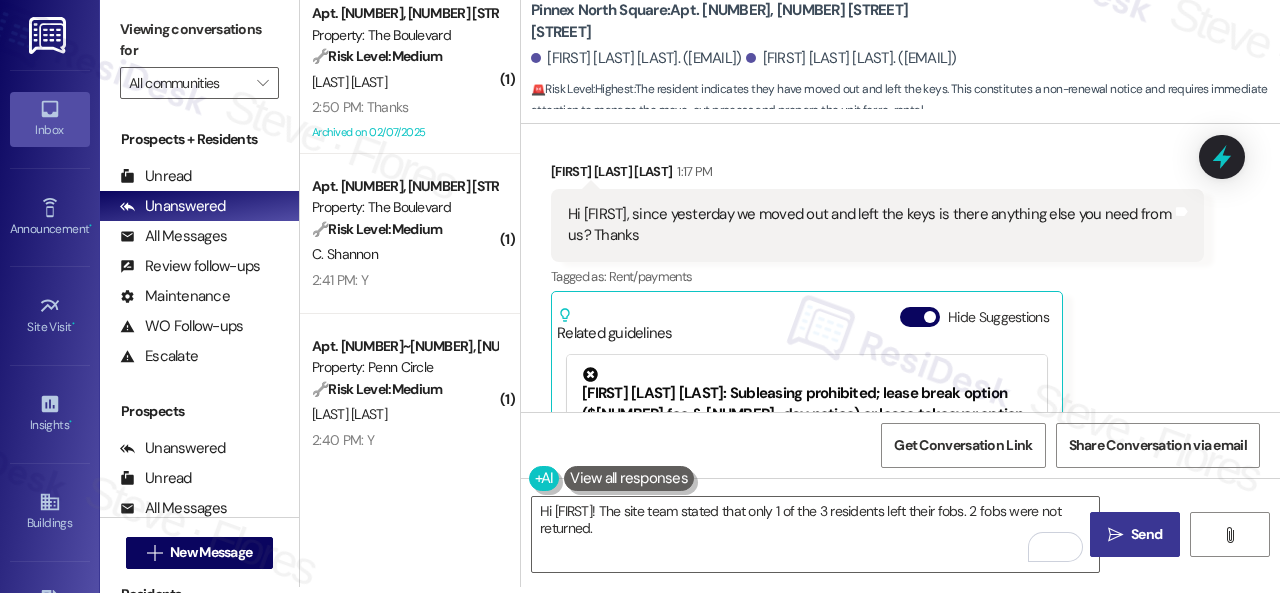 click on " Send" at bounding box center (1135, 534) 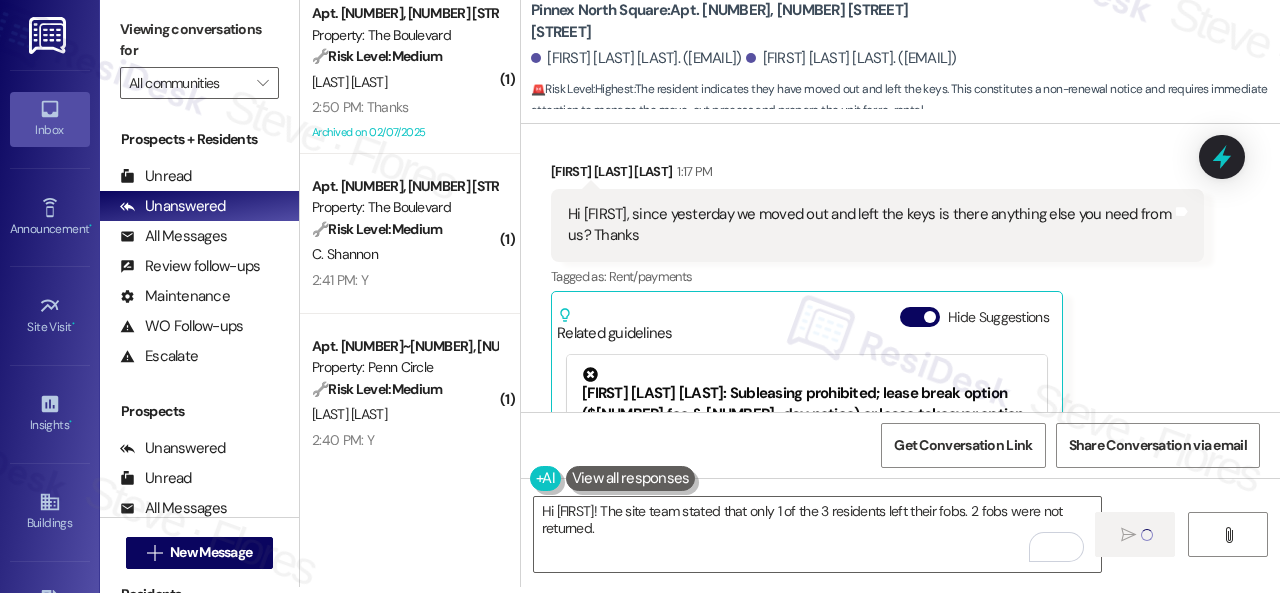 type 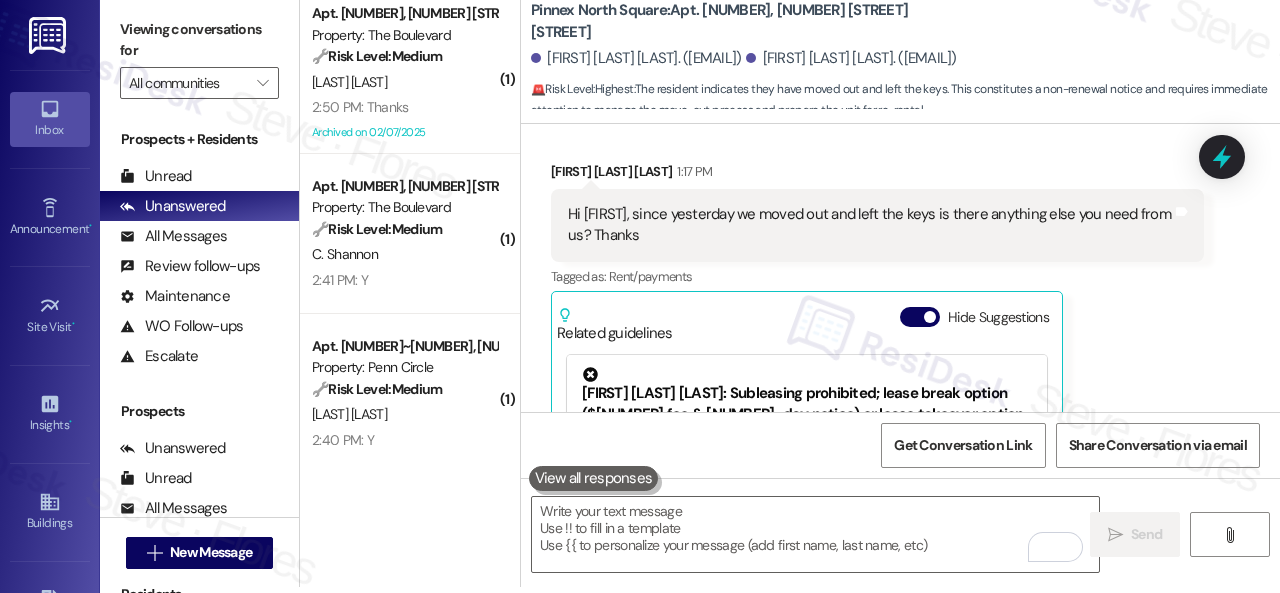 scroll, scrollTop: 0, scrollLeft: 0, axis: both 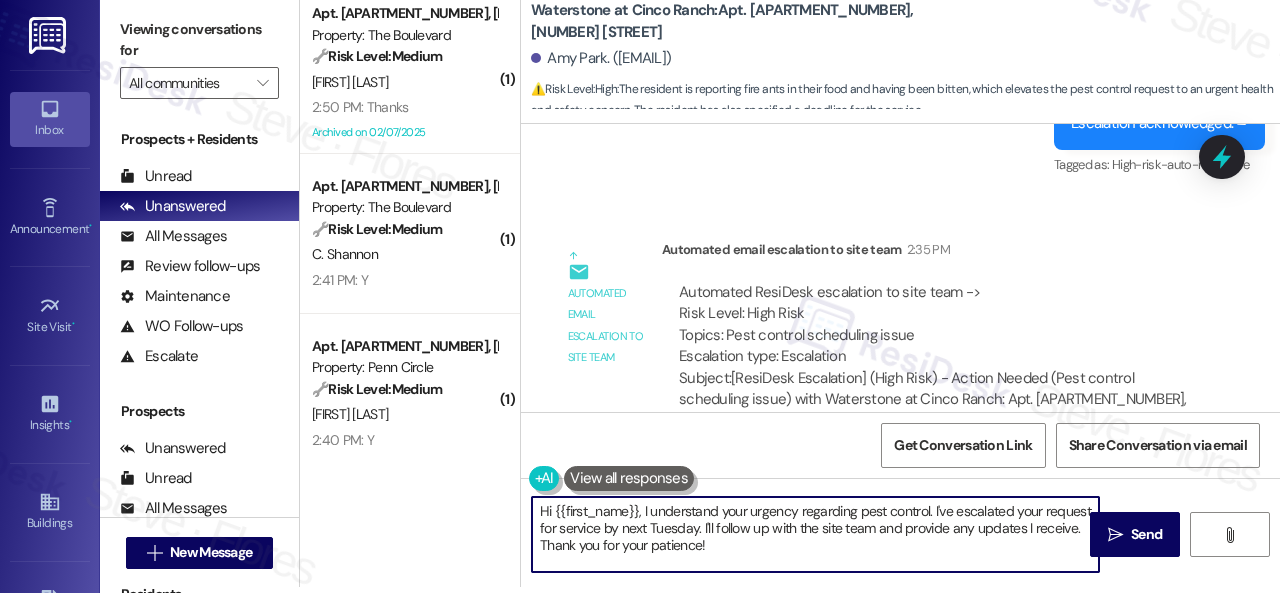 drag, startPoint x: 644, startPoint y: 511, endPoint x: 850, endPoint y: 565, distance: 212.96008 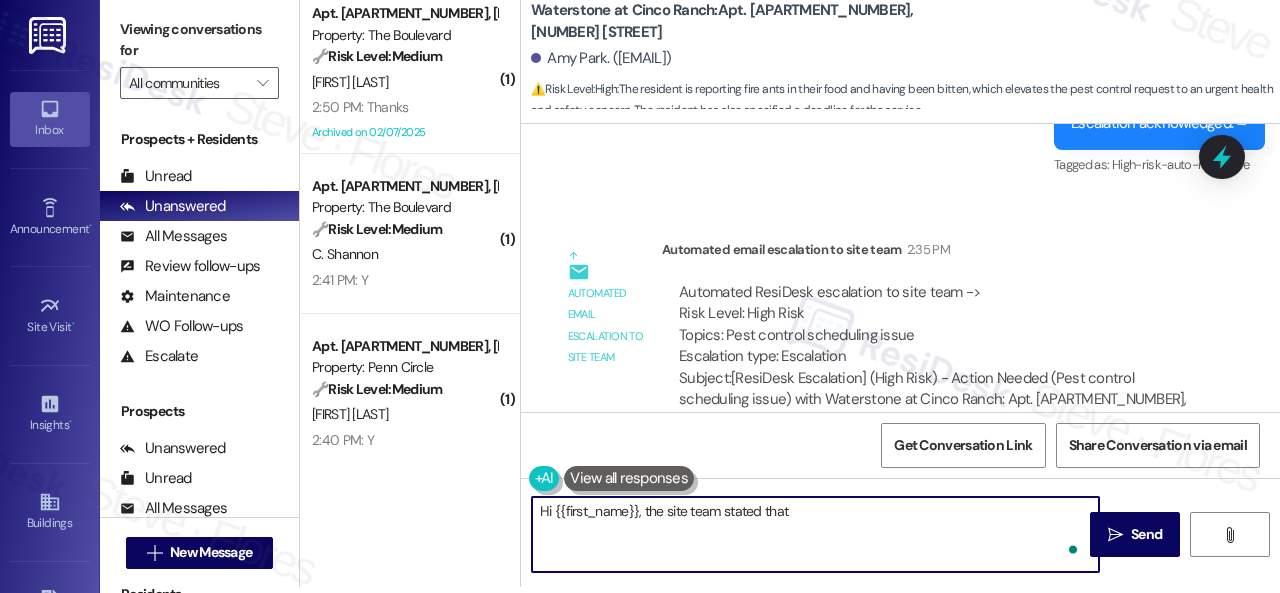 paste on "submitted your service request in our system. Maintenance will be there shortly to assist you." 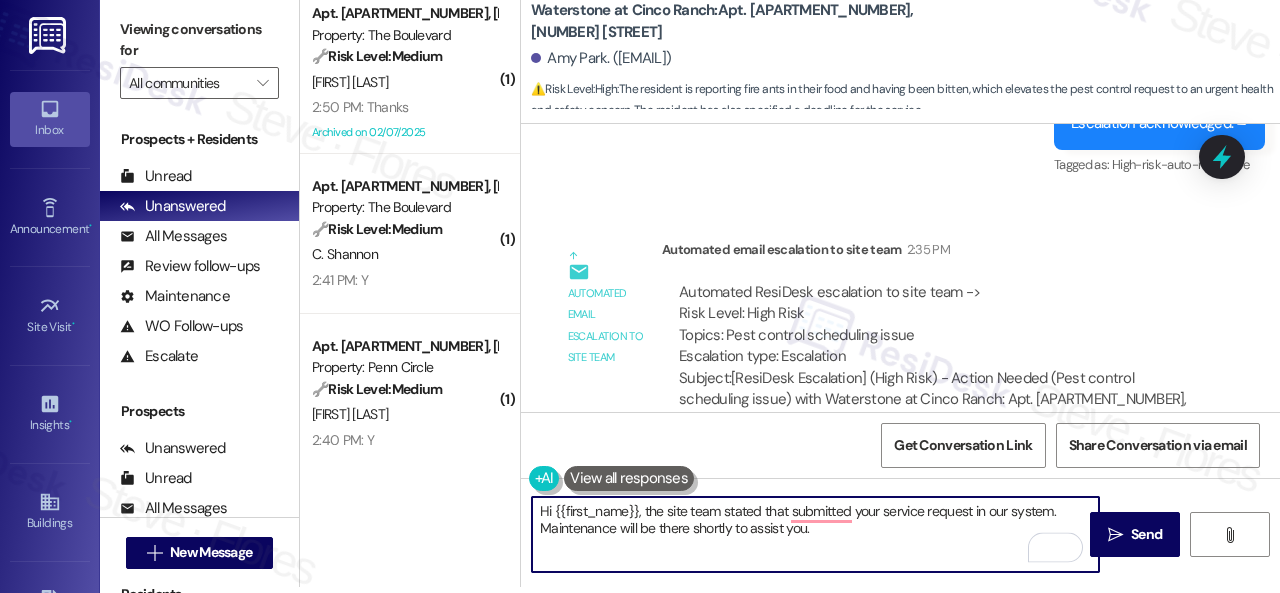click on "Hi {{first_name}}, the site team stated that submitted your service request in our system. Maintenance will be there shortly to assist you." at bounding box center [815, 534] 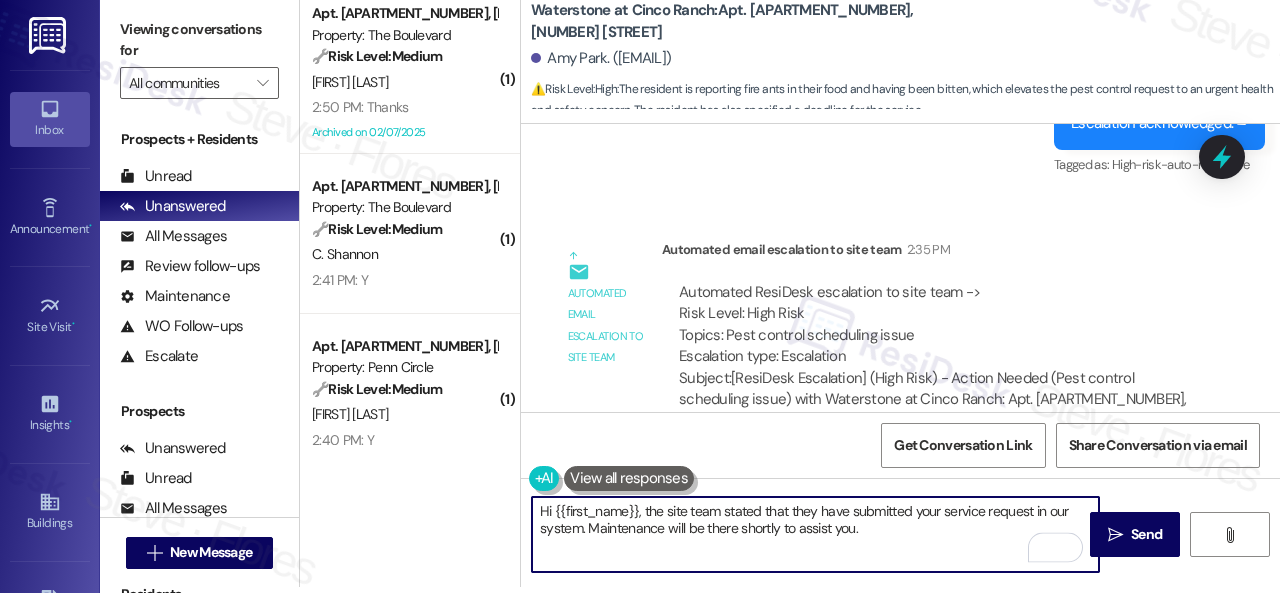 click on "Hi {{first_name}}, the site team stated that they have submitted your service request in our system. Maintenance will be there shortly to assist you." at bounding box center [815, 534] 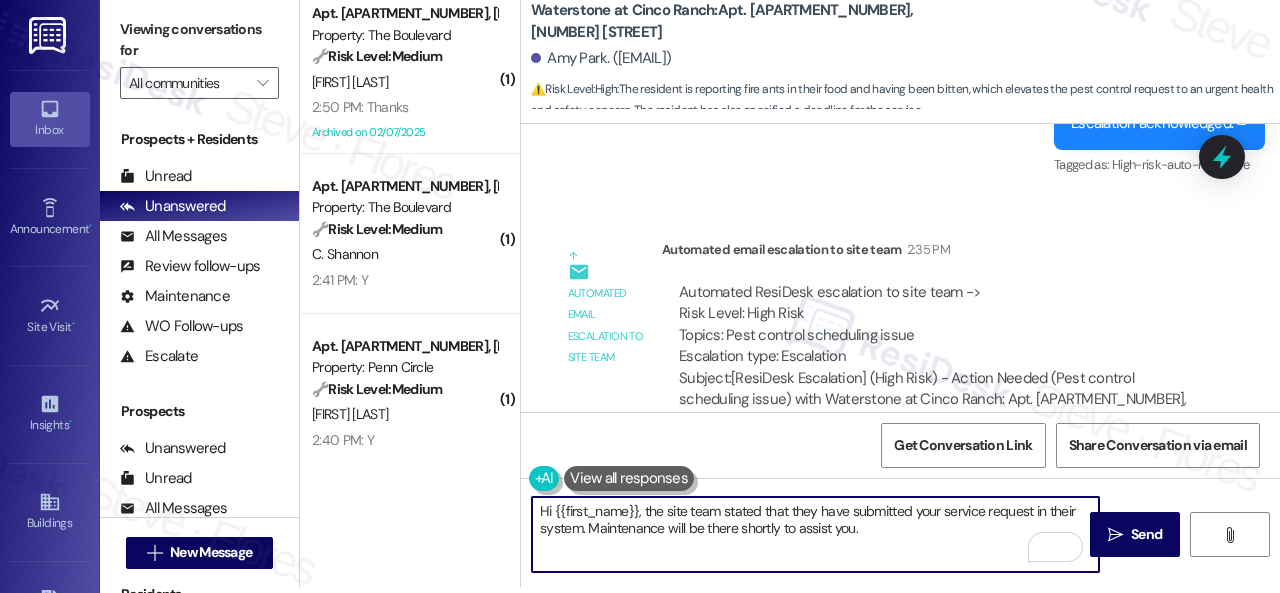 drag, startPoint x: 660, startPoint y: 531, endPoint x: 630, endPoint y: 531, distance: 30 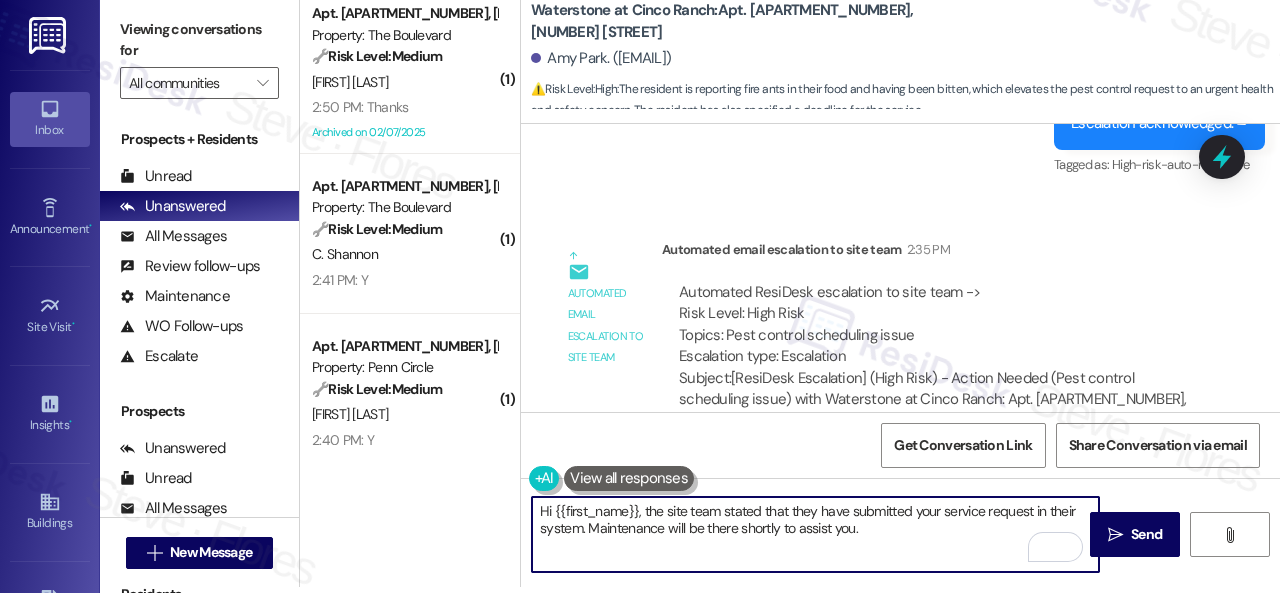 drag, startPoint x: 591, startPoint y: 529, endPoint x: 662, endPoint y: 531, distance: 71.02816 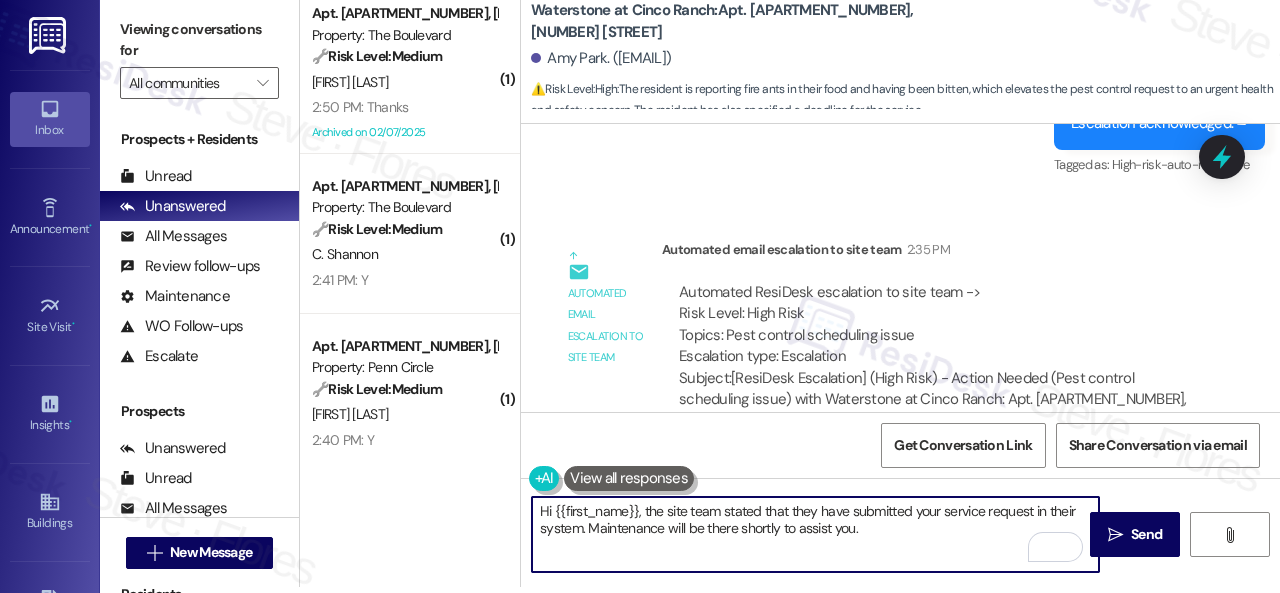 click on "Hi {{first_name}}, the site team stated that they have submitted your service request in their system. Maintenance will be there shortly to assist you." at bounding box center (815, 534) 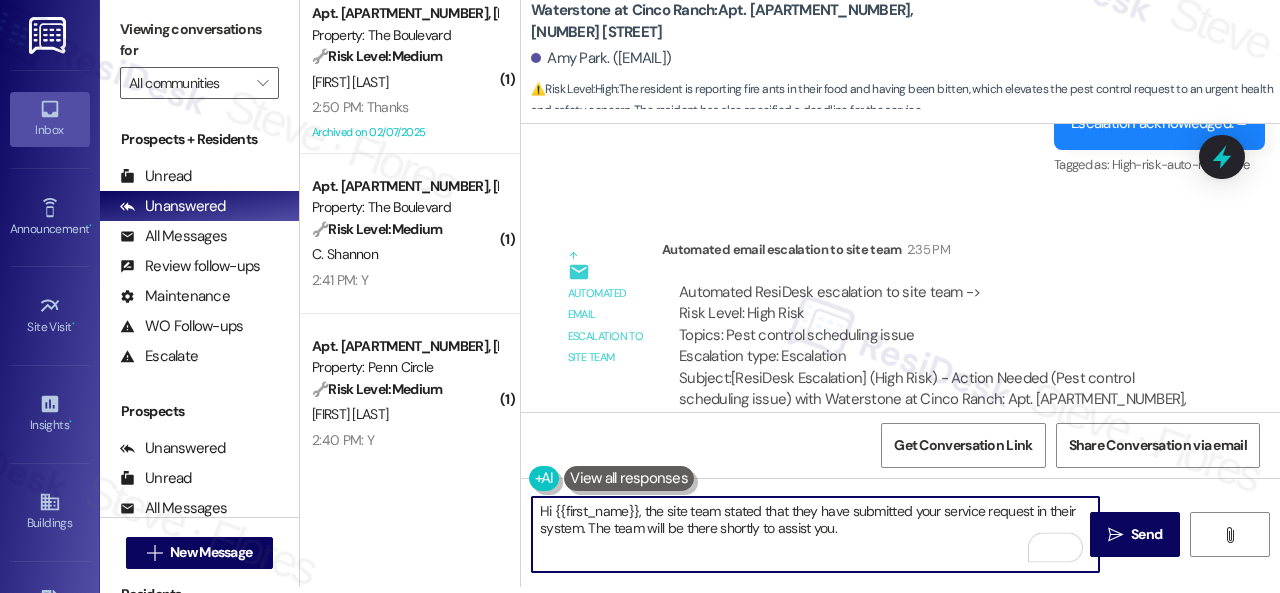 click on "Hi {{first_name}}, the site team stated that they have submitted your service request in their system. The team will be there shortly to assist you." at bounding box center (815, 534) 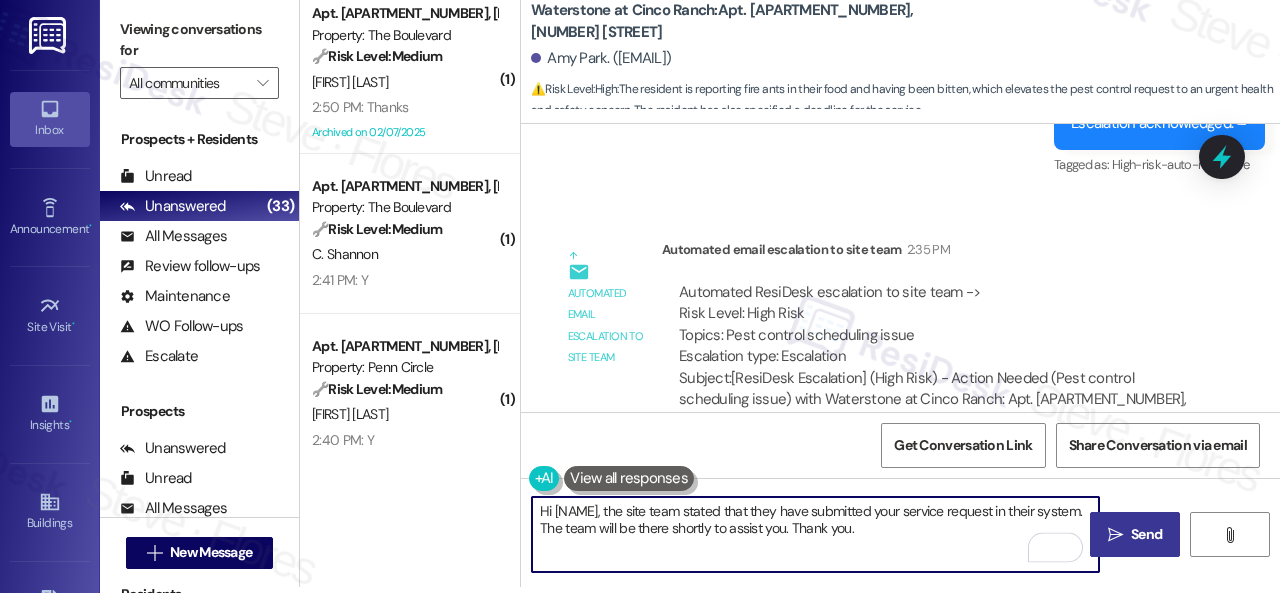 type on "Hi {{first_name}}, the site team stated that they have submitted your service request in their system. The team will be there shortly to assist you. Thank you." 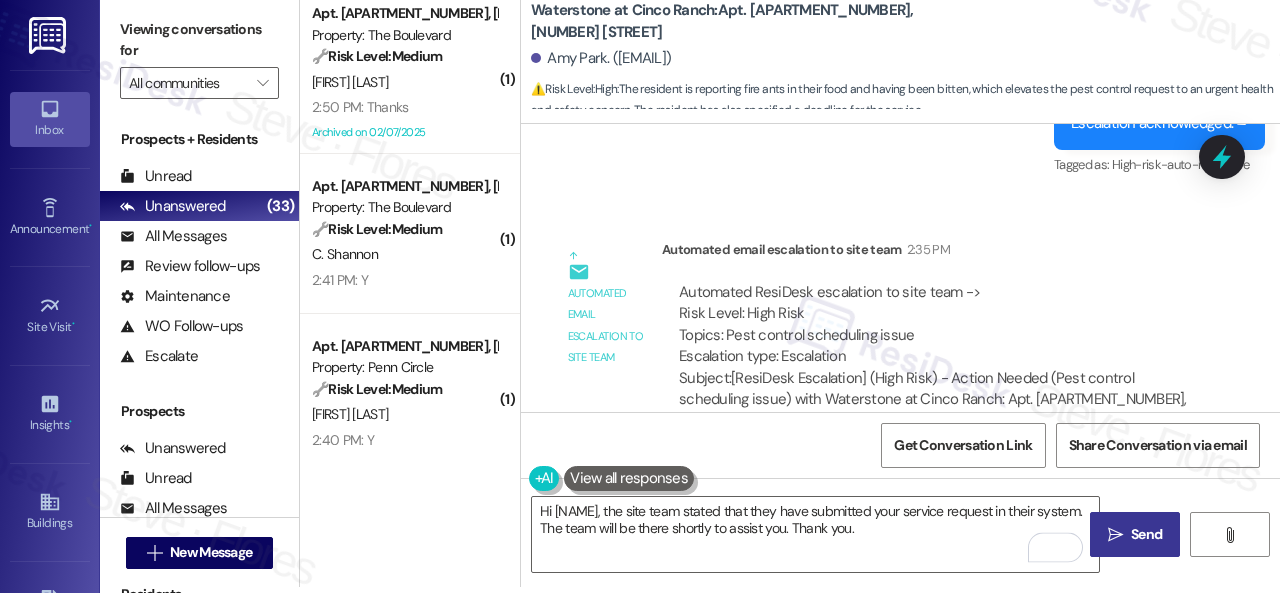 click on "Send" at bounding box center (1146, 534) 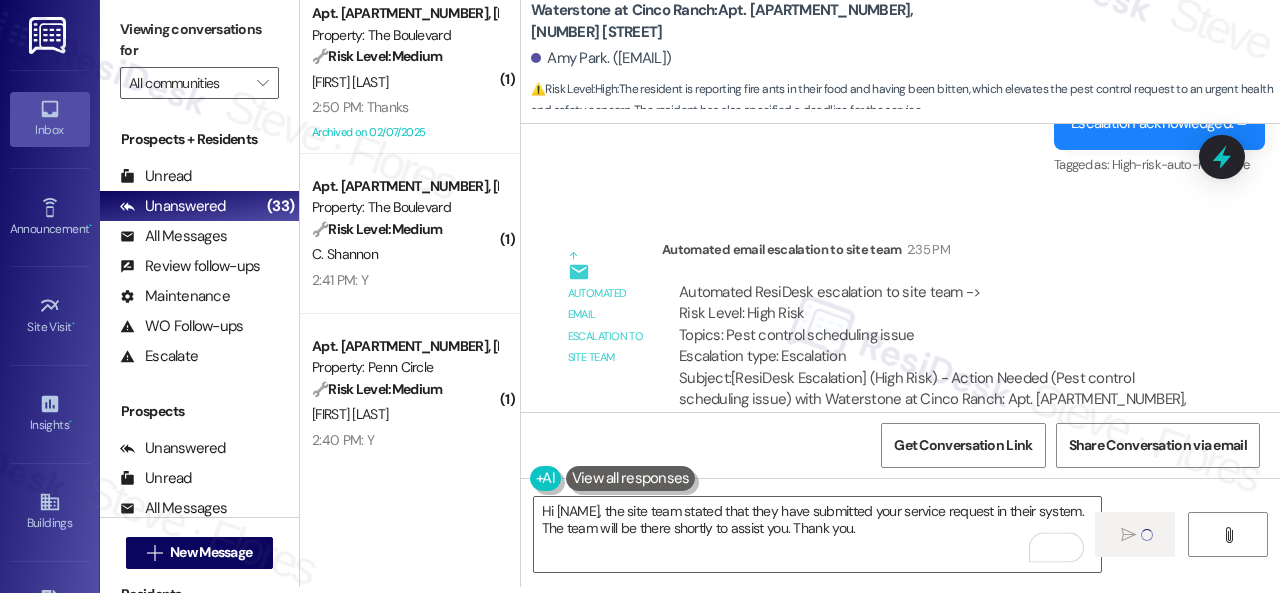 type 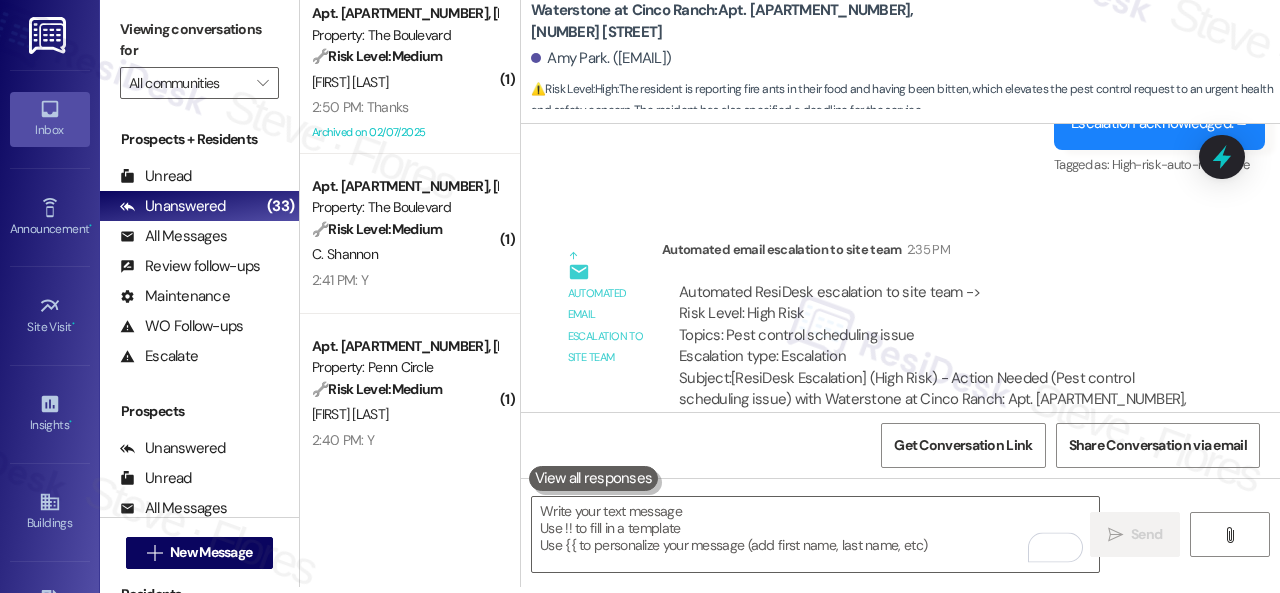scroll, scrollTop: 0, scrollLeft: 0, axis: both 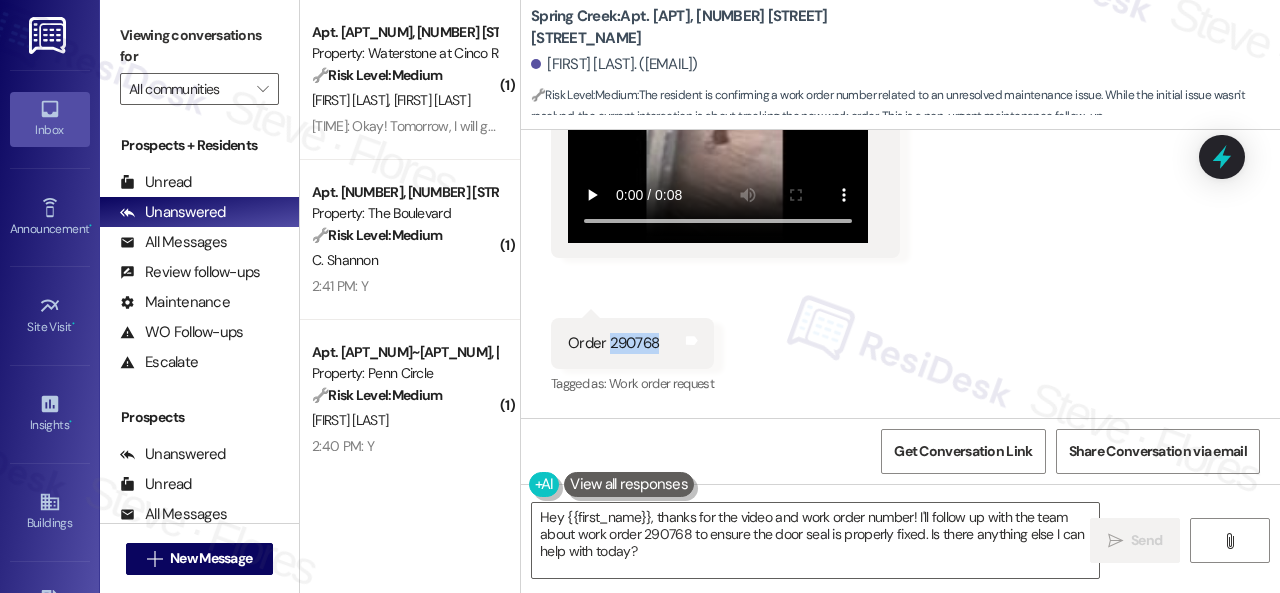 drag, startPoint x: 657, startPoint y: 340, endPoint x: 606, endPoint y: 347, distance: 51.47815 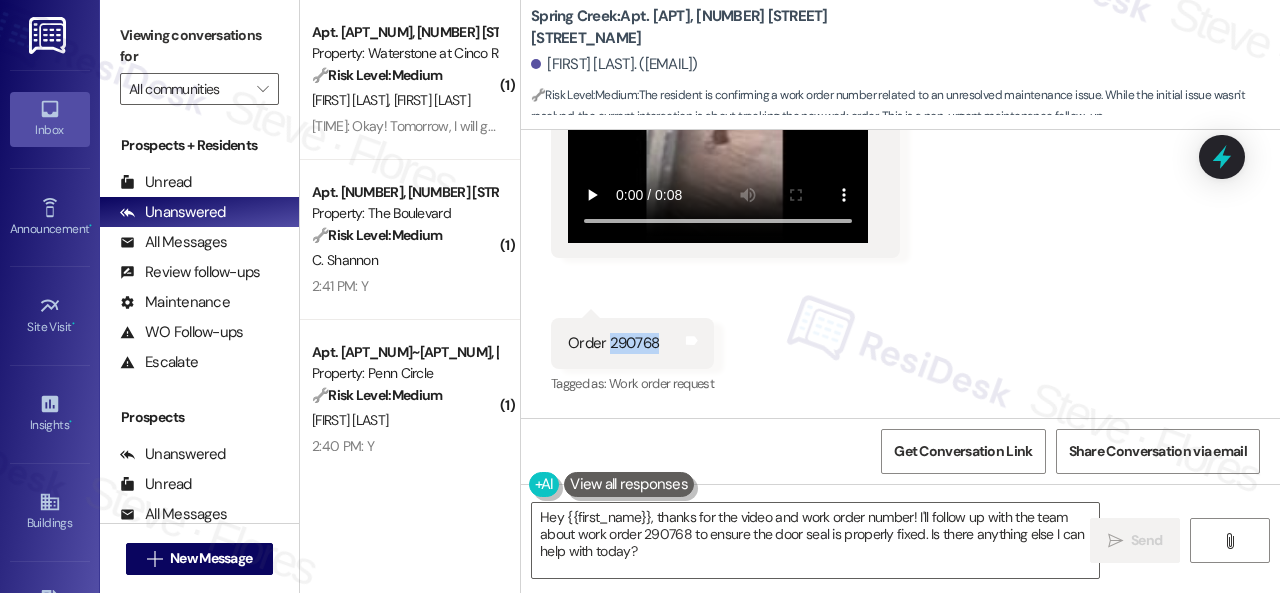 copy on "290768" 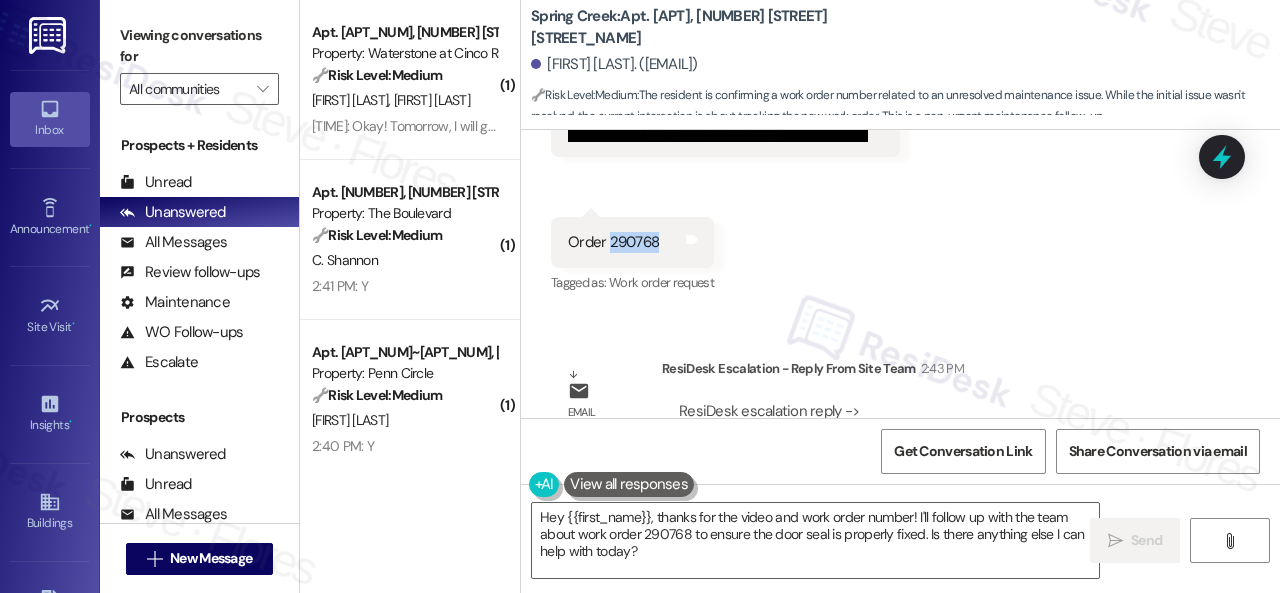 scroll, scrollTop: 11342, scrollLeft: 0, axis: vertical 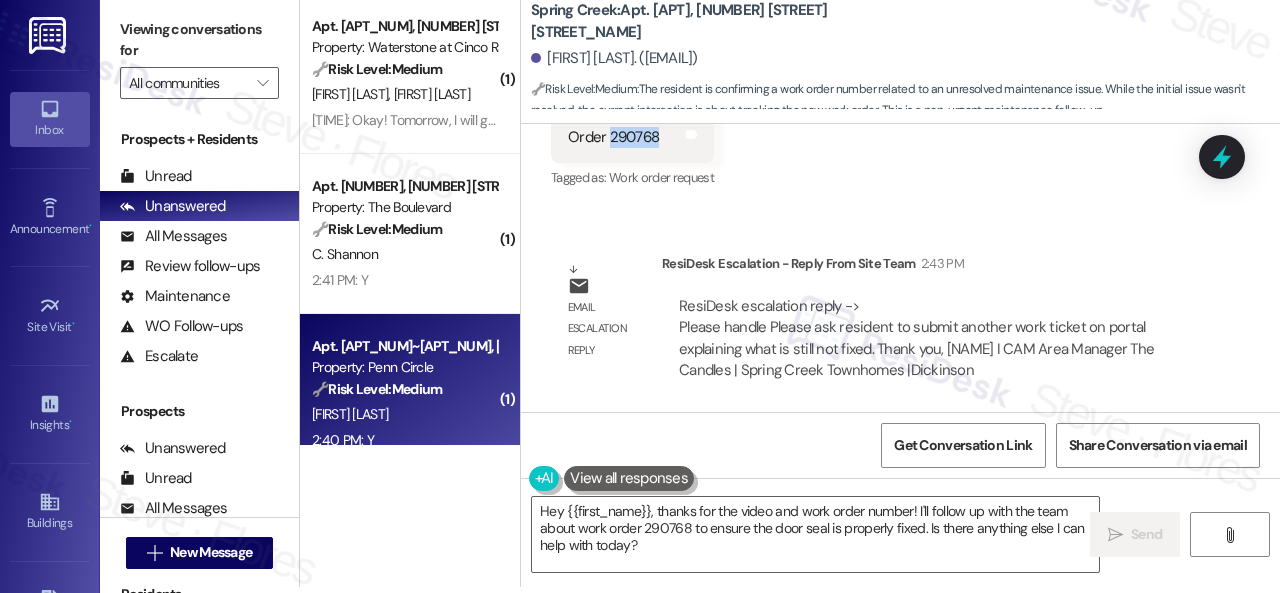 click on "( 1 ) Apt. [APT_NUM], [NUMBER] [STREET_NAME] [STREET_TYPE] Property: Waterstone at Cinco Ranch 🔧  Risk Level:  Medium The resident is deciding whether to renew their lease after a leaseholder is removed. The renewal price is contingent on the remaining resident meeting the minimum qualifications. The resident will visit the office to discuss and decide. This is a lease-related issue that requires site team involvement but does not present an immediate risk. [LAST_NAME] [LAST_NAME] [TIME]: Okay! Tomorrow, I will go to the office, and I will let you know if I decide to continue with the renewal.  Thanks [FIRST_NAME] [TIME]: Okay! Tomorrow, I will go to the office, and I will let you know if I decide to continue with the renewal.  Thanks [FIRST_NAME] ( 1 ) Apt. [APT_NUM], [NUMBER] [STREET_NAME] [STREET_TYPE] Property: The Boulevard 🔧  Risk Level:  Medium [LAST_NAME] [LAST_NAME] [TIME]: Y [TIME]: Y ( 1 ) Apt. [APT_NUM]~[APT_NUM], [NUMBER] [STREET_NAME] [STREET_TYPE] Property: Penn Circle 🔧  Risk Level:  Medium [LAST_NAME] [LAST_NAME] [TIME]: Y [TIME]: Y ( 1 ) Apt. [APT_NUM]~[APT_NUM], [NUMBER] [STREET_NAME] [STREET_TYPE] 🔧:" at bounding box center [790, 290] 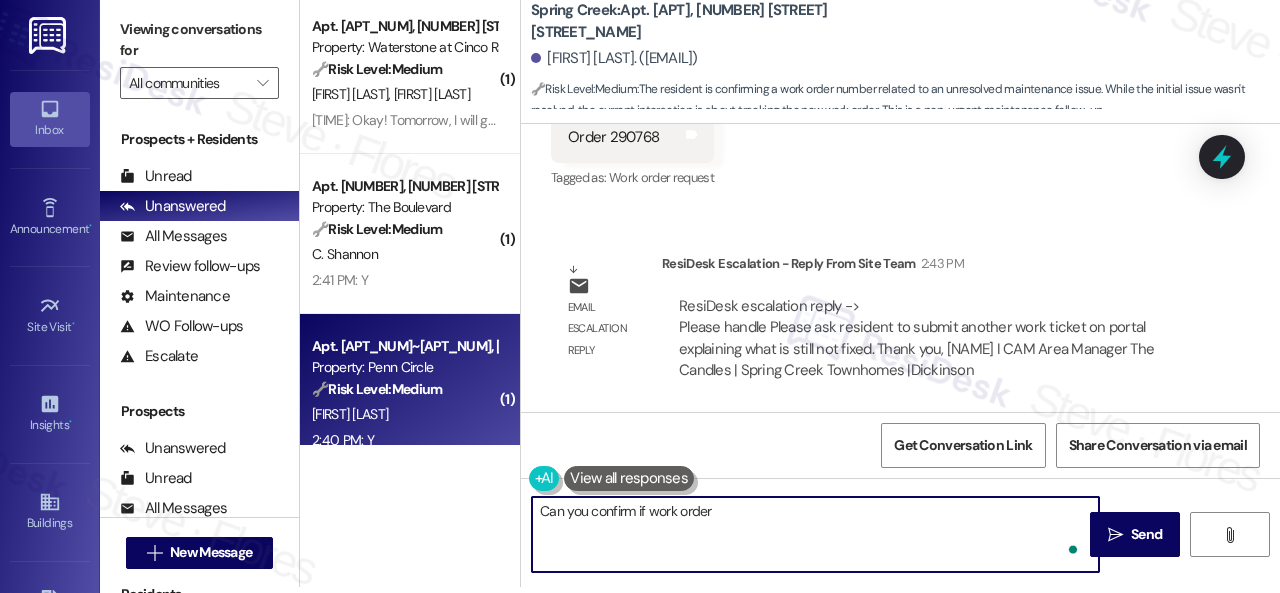 paste on "290768" 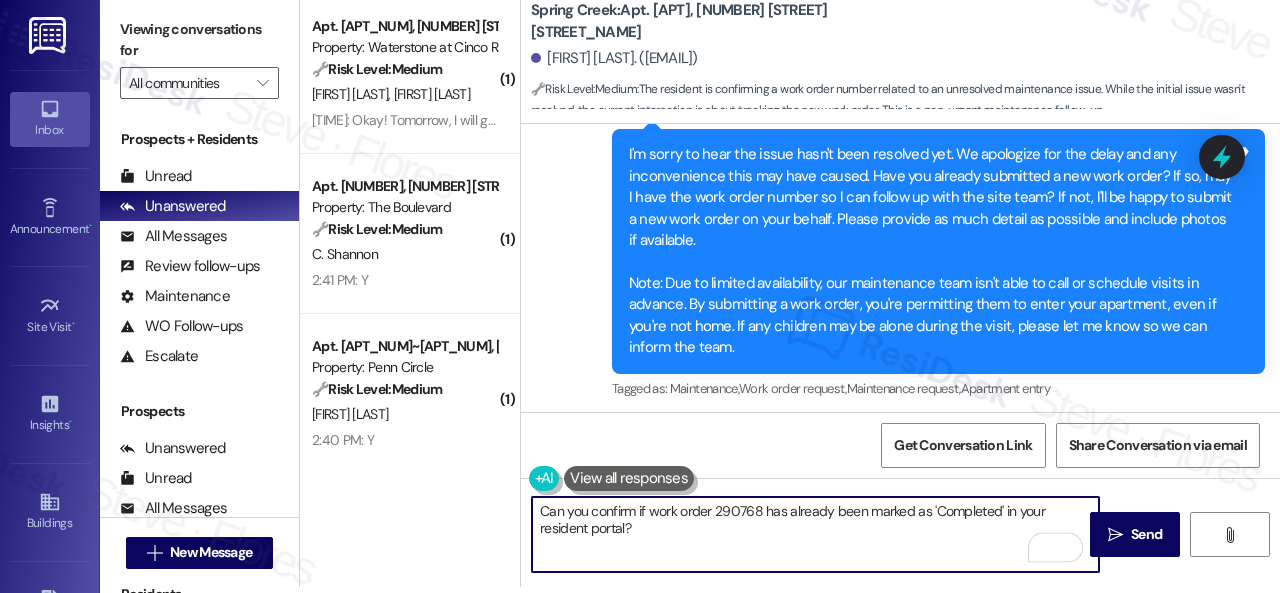 scroll, scrollTop: 10542, scrollLeft: 0, axis: vertical 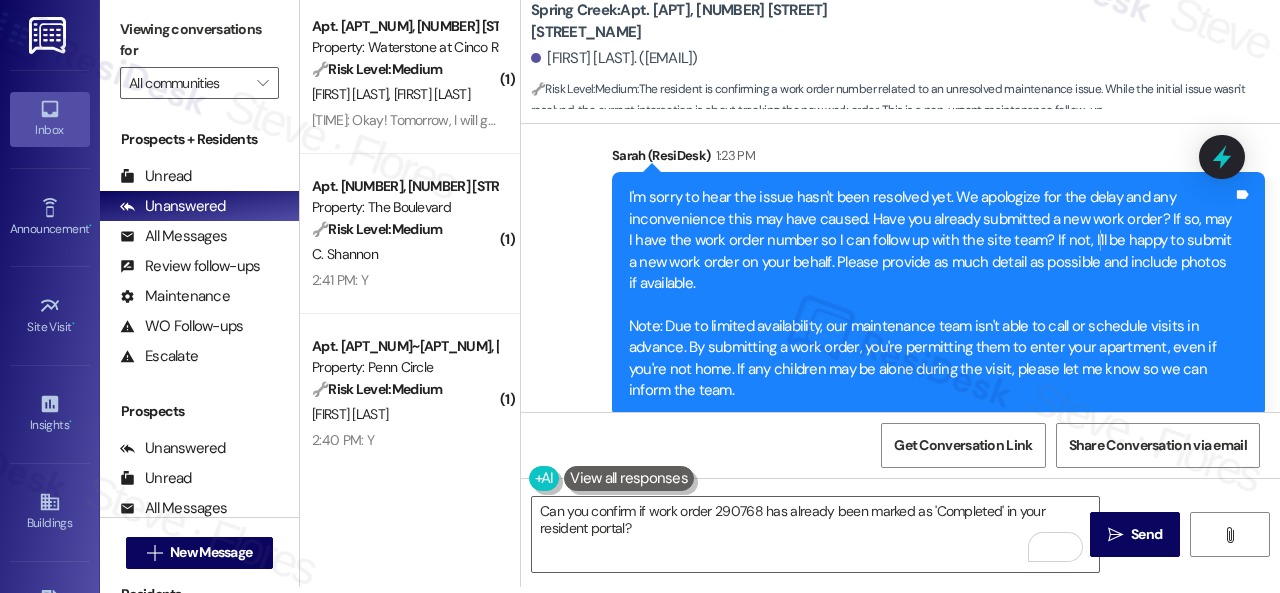 drag, startPoint x: 1084, startPoint y: 237, endPoint x: 1086, endPoint y: 249, distance: 12.165525 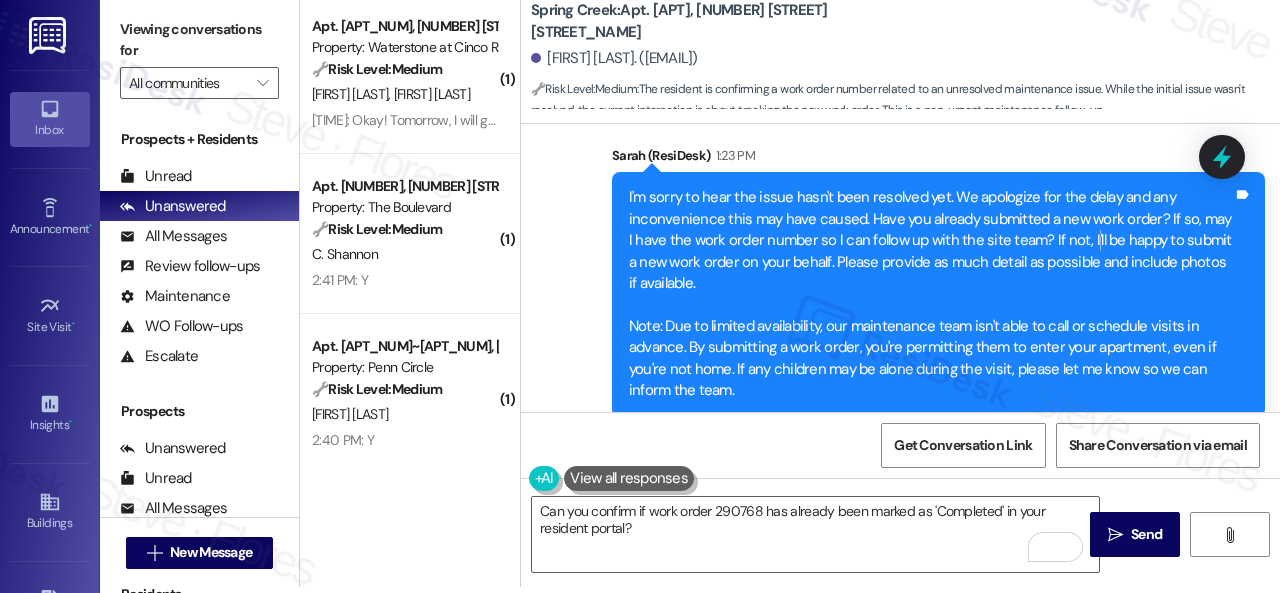 click on "I'm sorry to hear the issue hasn't been resolved yet. We apologize for the delay and any inconvenience this may have caused. Have you already submitted a new work order? If so, may I have the work order number so I can follow up with the site team? If not, I'll be happy to submit a new work order on your behalf. Please provide as much detail as possible and include photos if available.
Note: Due to limited availability, our maintenance team isn't able to call or schedule visits in advance. By submitting a work order, you're permitting them to enter your apartment, even if you're not home. If any children may be alone during the visit, please let me know so we can inform the team." at bounding box center [931, 294] 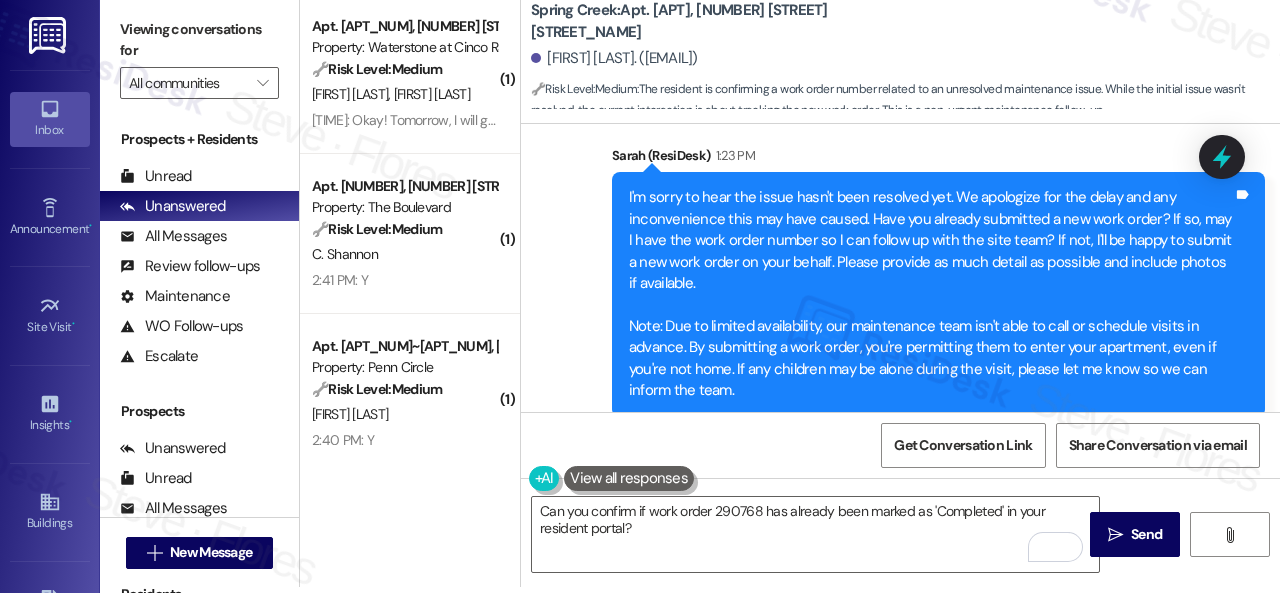 click on "I'm sorry to hear the issue hasn't been resolved yet. We apologize for the delay and any inconvenience this may have caused. Have you already submitted a new work order? If so, may I have the work order number so I can follow up with the site team? If not, I'll be happy to submit a new work order on your behalf. Please provide as much detail as possible and include photos if available.
Note: Due to limited availability, our maintenance team isn't able to call or schedule visits in advance. By submitting a work order, you're permitting them to enter your apartment, even if you're not home. If any children may be alone during the visit, please let me know so we can inform the team." at bounding box center [931, 294] 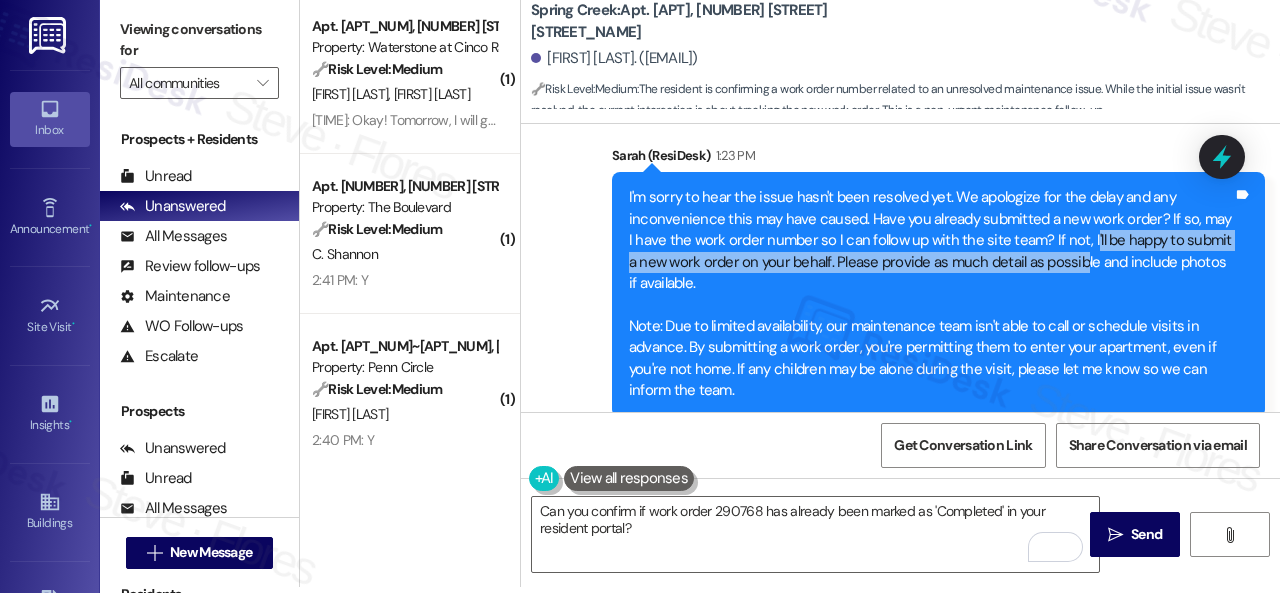 drag, startPoint x: 1084, startPoint y: 237, endPoint x: 1075, endPoint y: 255, distance: 20.12461 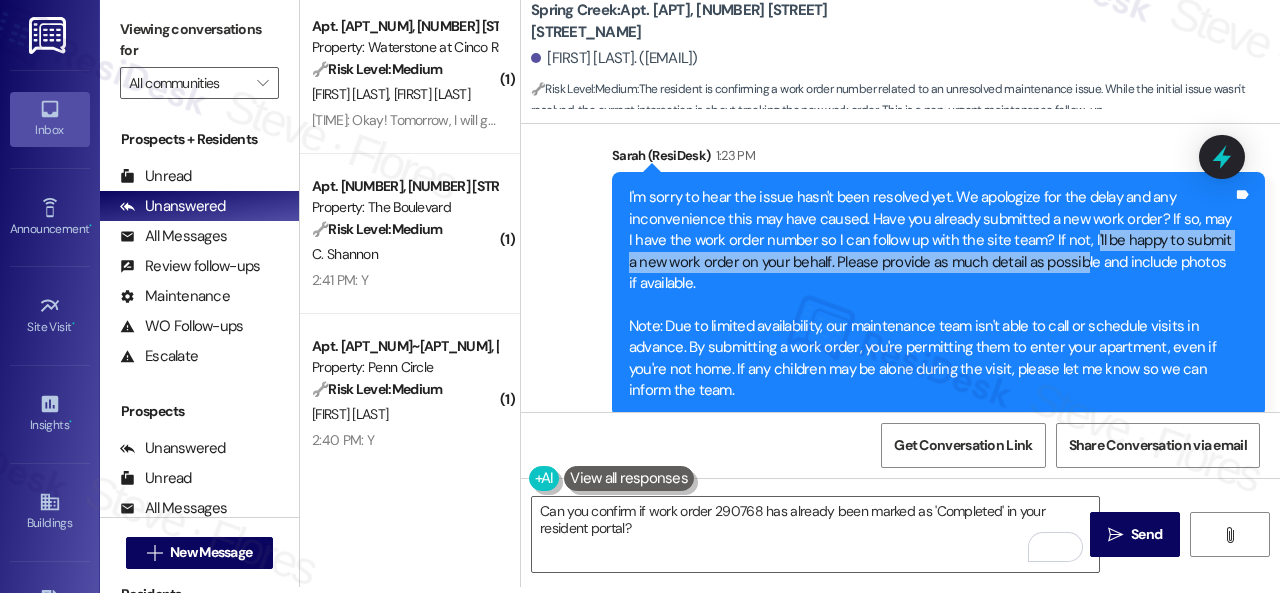 click on "I'm sorry to hear the issue hasn't been resolved yet. We apologize for the delay and any inconvenience this may have caused. Have you already submitted a new work order? If so, may I have the work order number so I can follow up with the site team? If not, I'll be happy to submit a new work order on your behalf. Please provide as much detail as possible and include photos if available.
Note: Due to limited availability, our maintenance team isn't able to call or schedule visits in advance. By submitting a work order, you're permitting them to enter your apartment, even if you're not home. If any children may be alone during the visit, please let me know so we can inform the team." at bounding box center [931, 294] 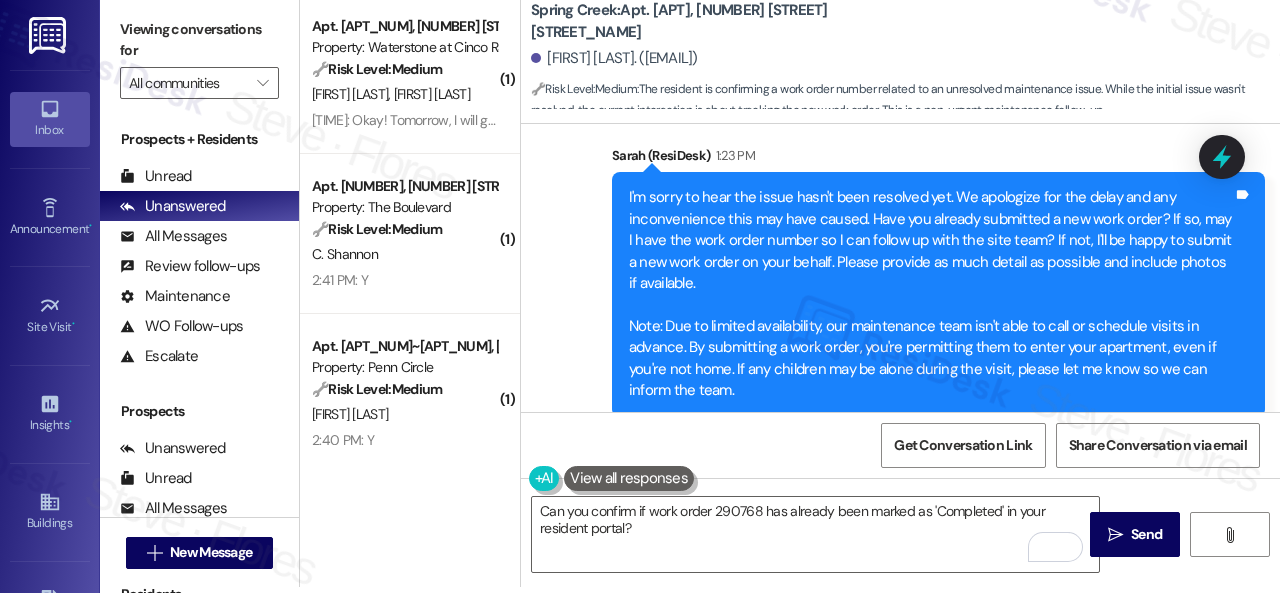 click on "I'm sorry to hear the issue hasn't been resolved yet. We apologize for the delay and any inconvenience this may have caused. Have you already submitted a new work order? If so, may I have the work order number so I can follow up with the site team? If not, I'll be happy to submit a new work order on your behalf. Please provide as much detail as possible and include photos if available.
Note: Due to limited availability, our maintenance team isn't able to call or schedule visits in advance. By submitting a work order, you're permitting them to enter your apartment, even if you're not home. If any children may be alone during the visit, please let me know so we can inform the team." at bounding box center (931, 294) 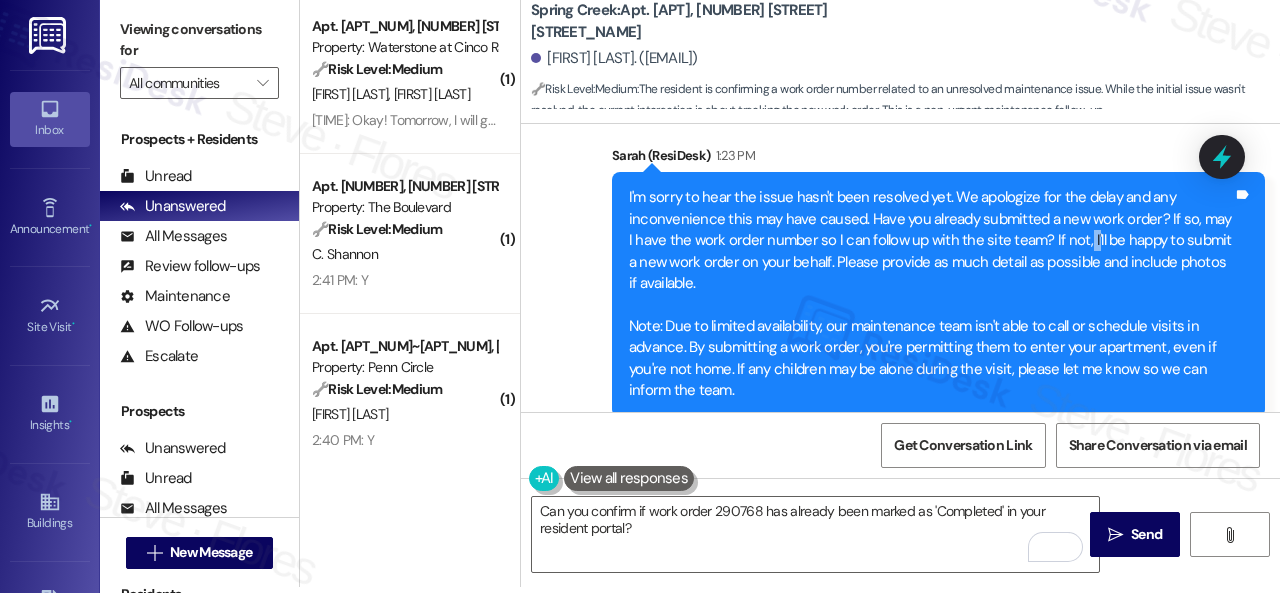 click on "I'm sorry to hear the issue hasn't been resolved yet. We apologize for the delay and any inconvenience this may have caused. Have you already submitted a new work order? If so, may I have the work order number so I can follow up with the site team? If not, I'll be happy to submit a new work order on your behalf. Please provide as much detail as possible and include photos if available.
Note: Due to limited availability, our maintenance team isn't able to call or schedule visits in advance. By submitting a work order, you're permitting them to enter your apartment, even if you're not home. If any children may be alone during the visit, please let me know so we can inform the team." at bounding box center (931, 294) 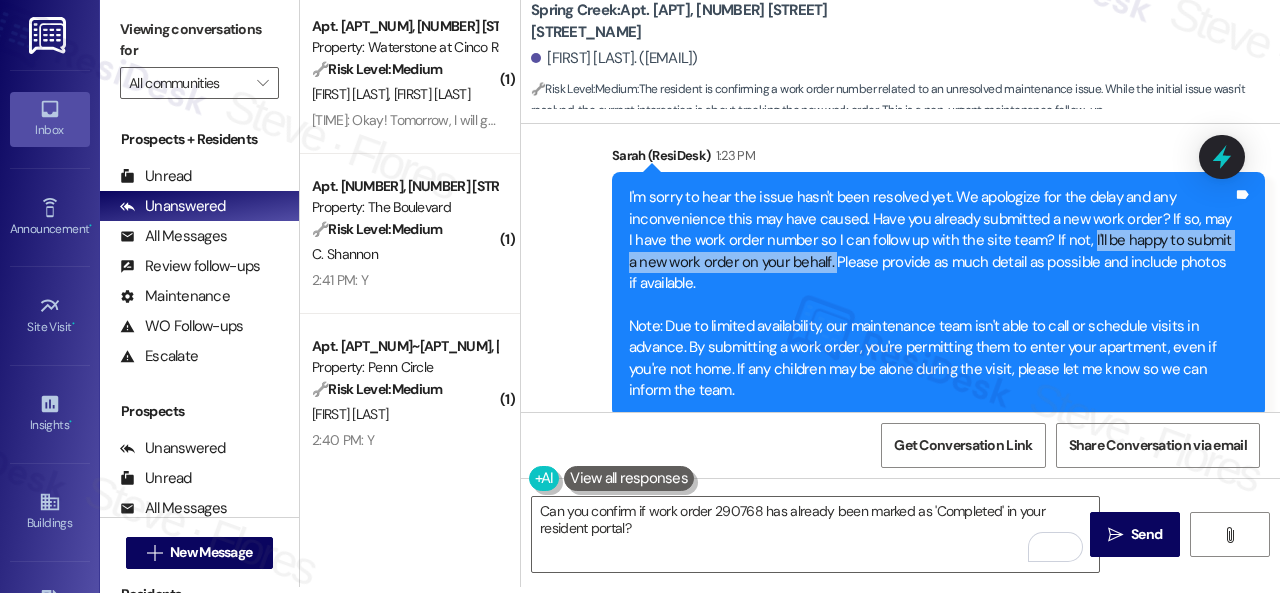 drag, startPoint x: 1082, startPoint y: 237, endPoint x: 835, endPoint y: 261, distance: 248.16325 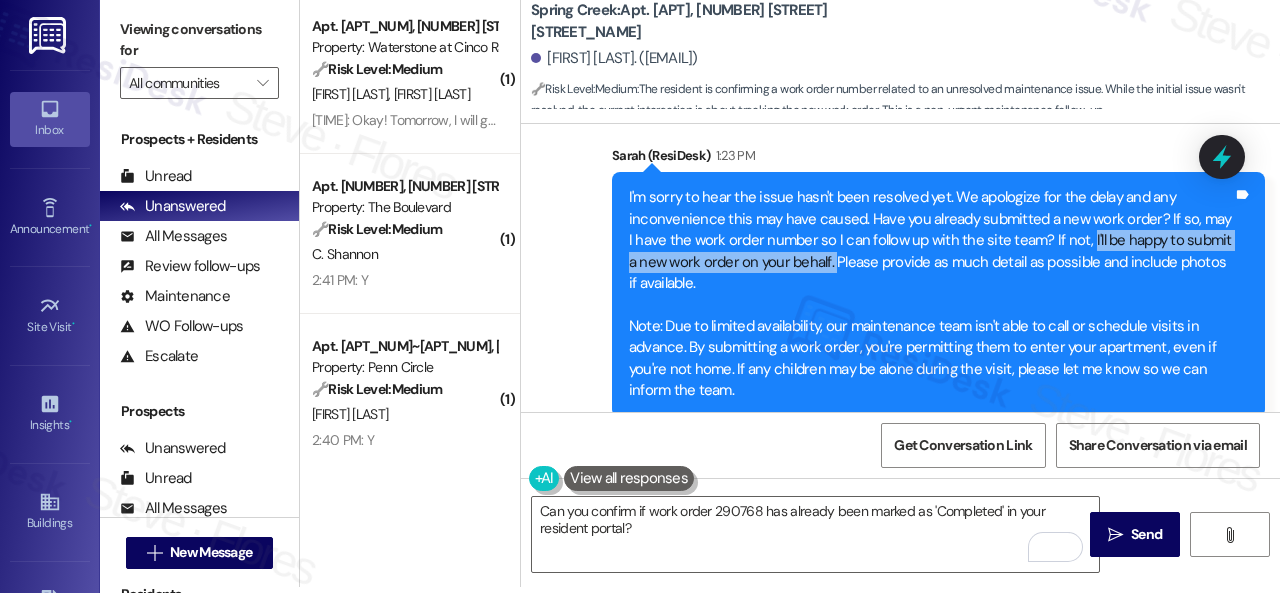 click on "I'm sorry to hear the issue hasn't been resolved yet. We apologize for the delay and any inconvenience this may have caused. Have you already submitted a new work order? If so, may I have the work order number so I can follow up with the site team? If not, I'll be happy to submit a new work order on your behalf. Please provide as much detail as possible and include photos if available.
Note: Due to limited availability, our maintenance team isn't able to call or schedule visits in advance. By submitting a work order, you're permitting them to enter your apartment, even if you're not home. If any children may be alone during the visit, please let me know so we can inform the team." at bounding box center [931, 294] 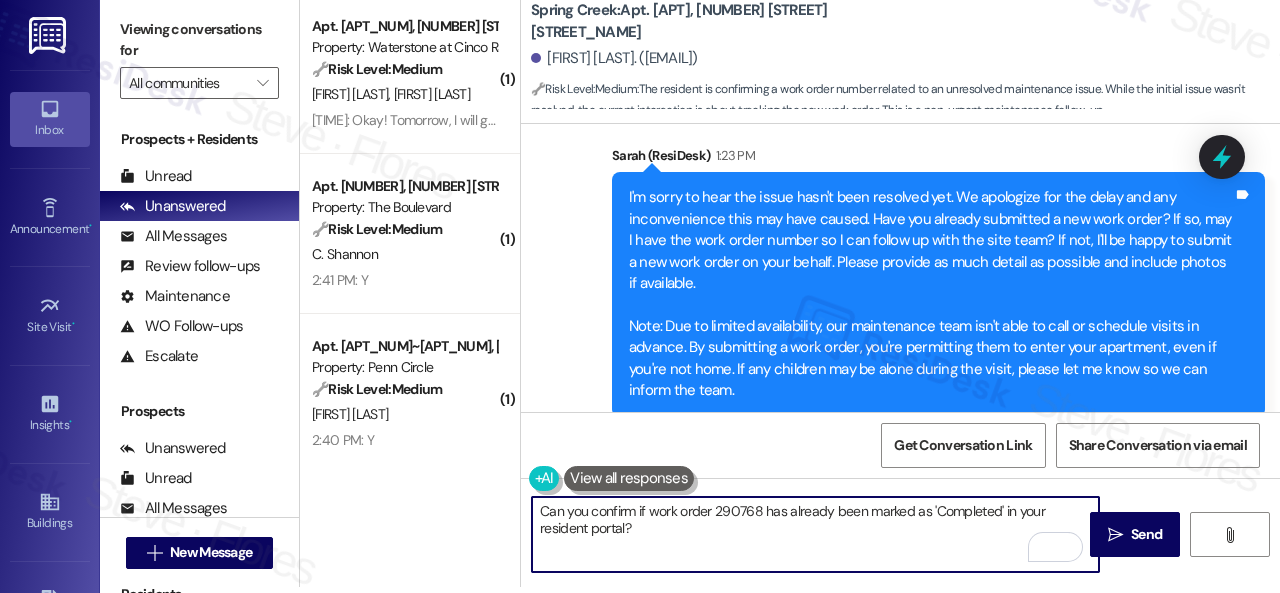 click on "Can you confirm if work order 290768 has already been marked as 'Completed' in your resident portal?" at bounding box center [815, 534] 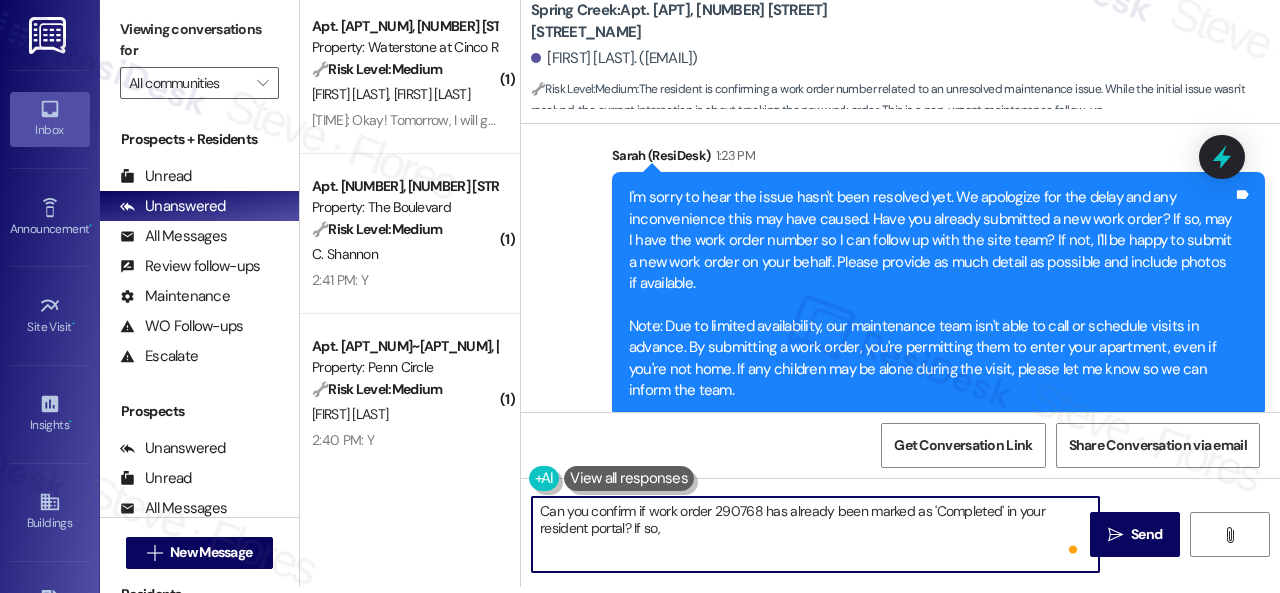 paste on "I'll be happy to submit a new work order on your behalf." 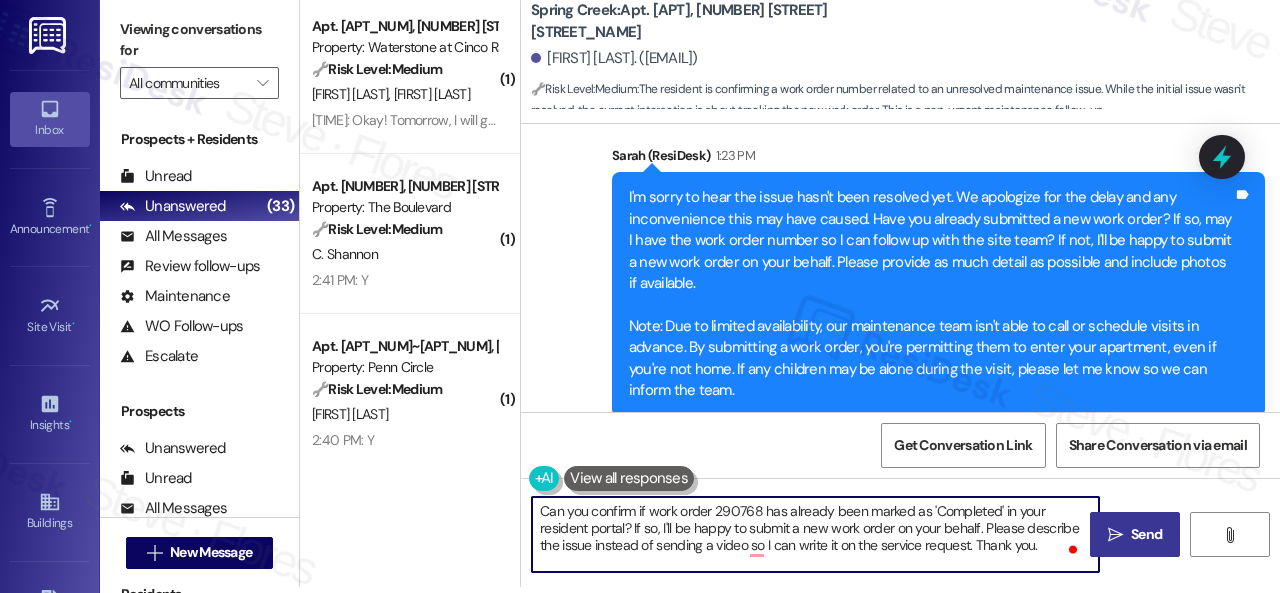 type on "Can you confirm if work order 290768 has already been marked as 'Completed' in your resident portal? If so, I'll be happy to submit a new work order on your behalf. Please describe the issue instead of sending a video so I can write it on the service request. Thank you." 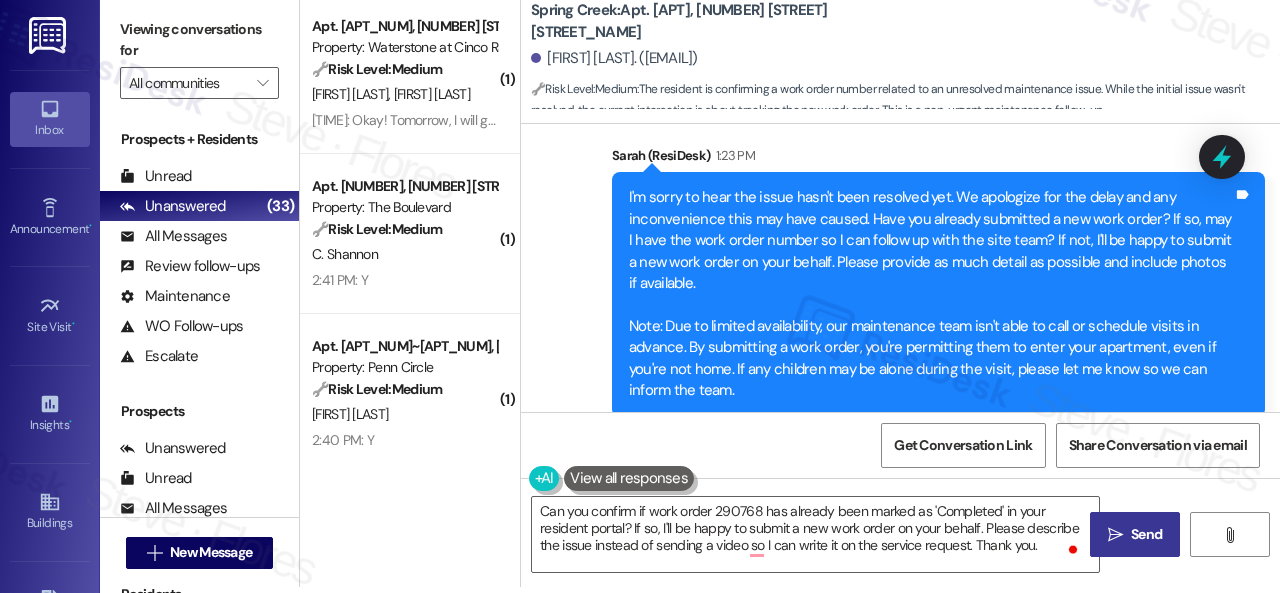 click on "Send" at bounding box center (1146, 534) 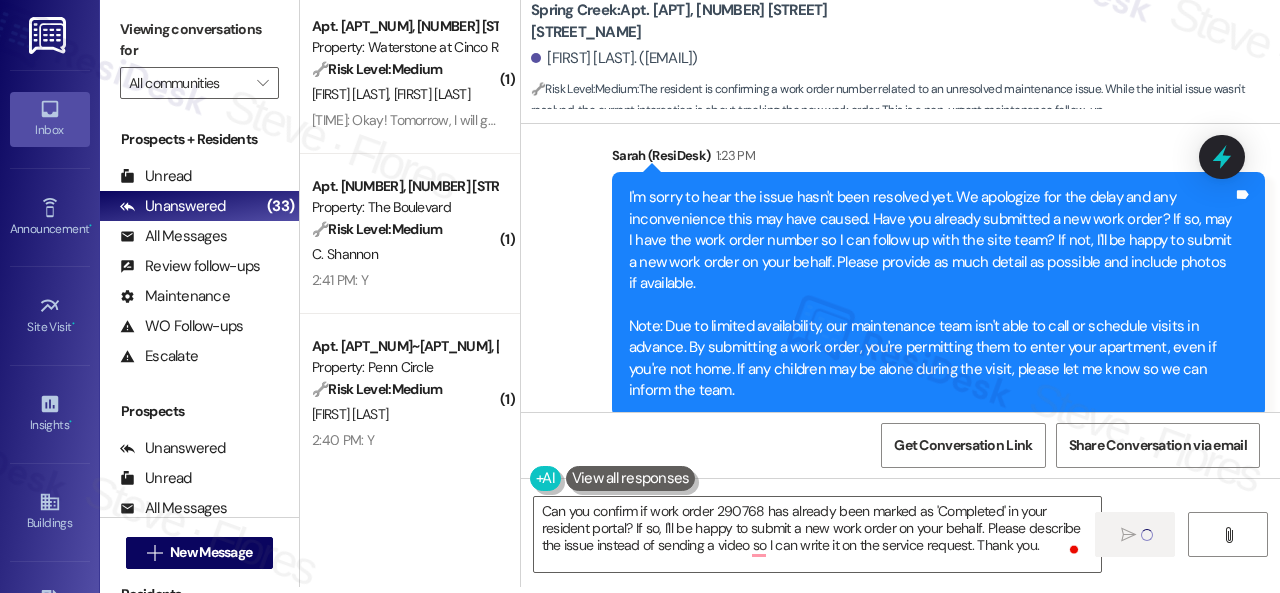 type 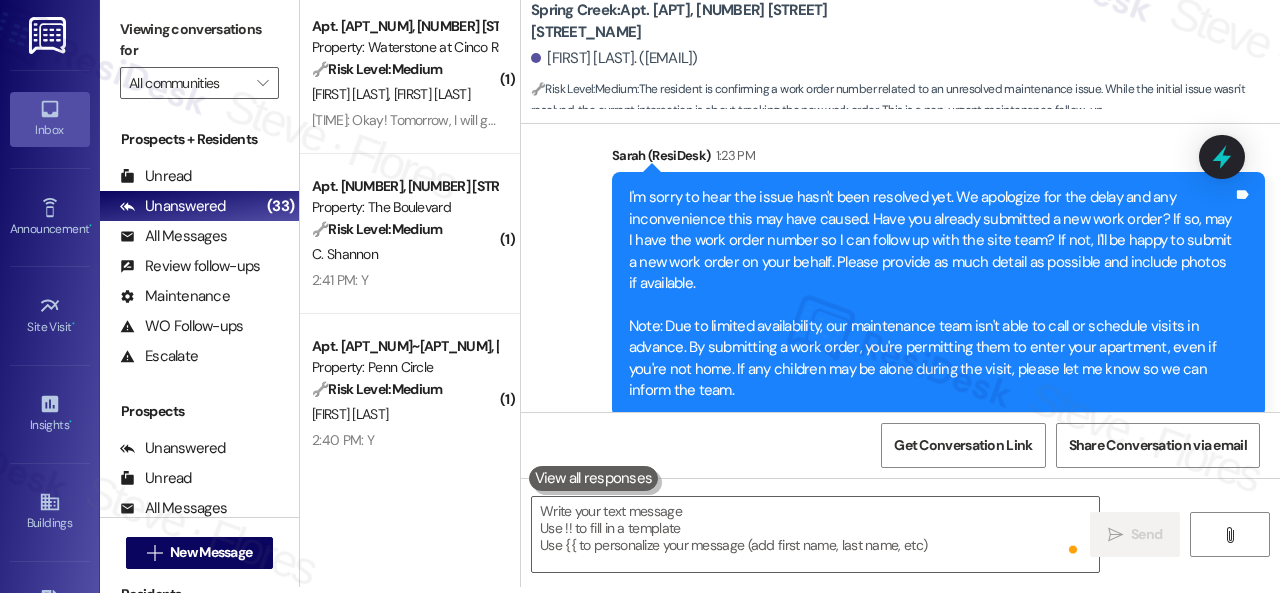 scroll, scrollTop: 0, scrollLeft: 0, axis: both 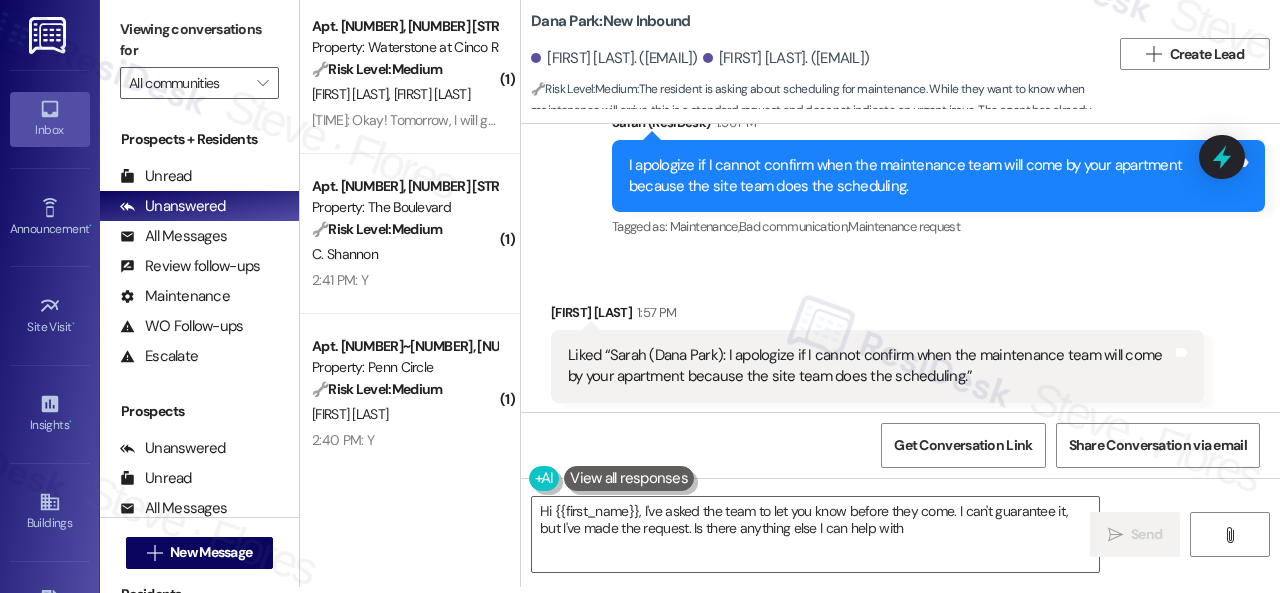 type on "Hi {{first_name}}, I've asked the team to let you know before they come. I can't guarantee it, but I've made the request. Is there anything else I can help with?" 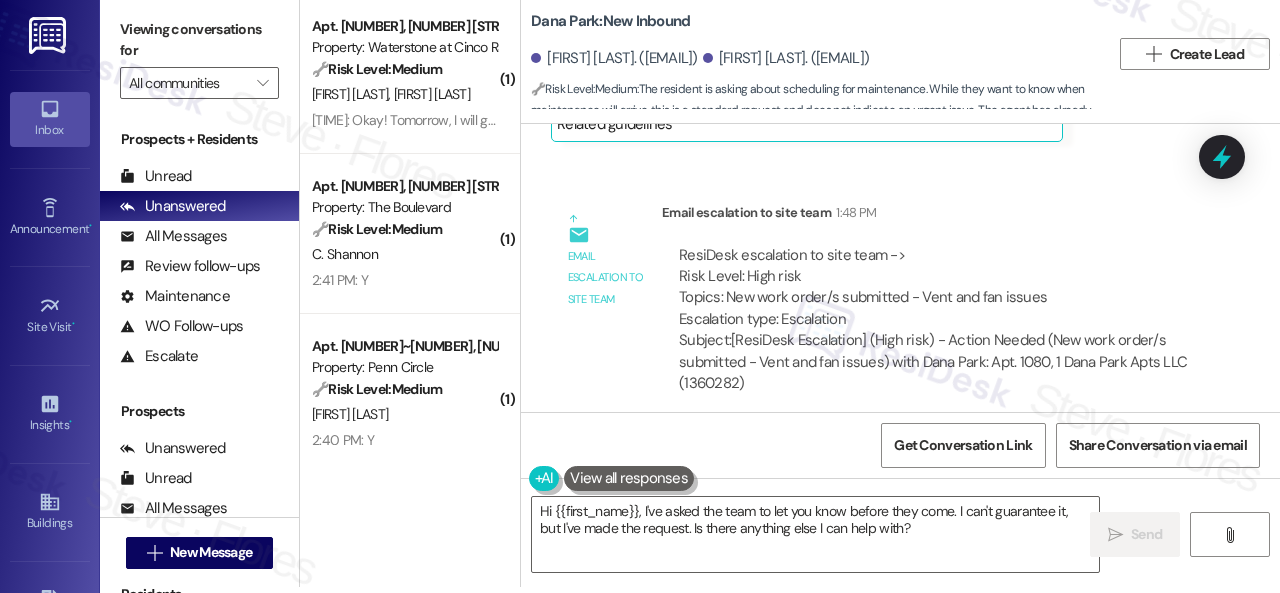scroll, scrollTop: 5230, scrollLeft: 0, axis: vertical 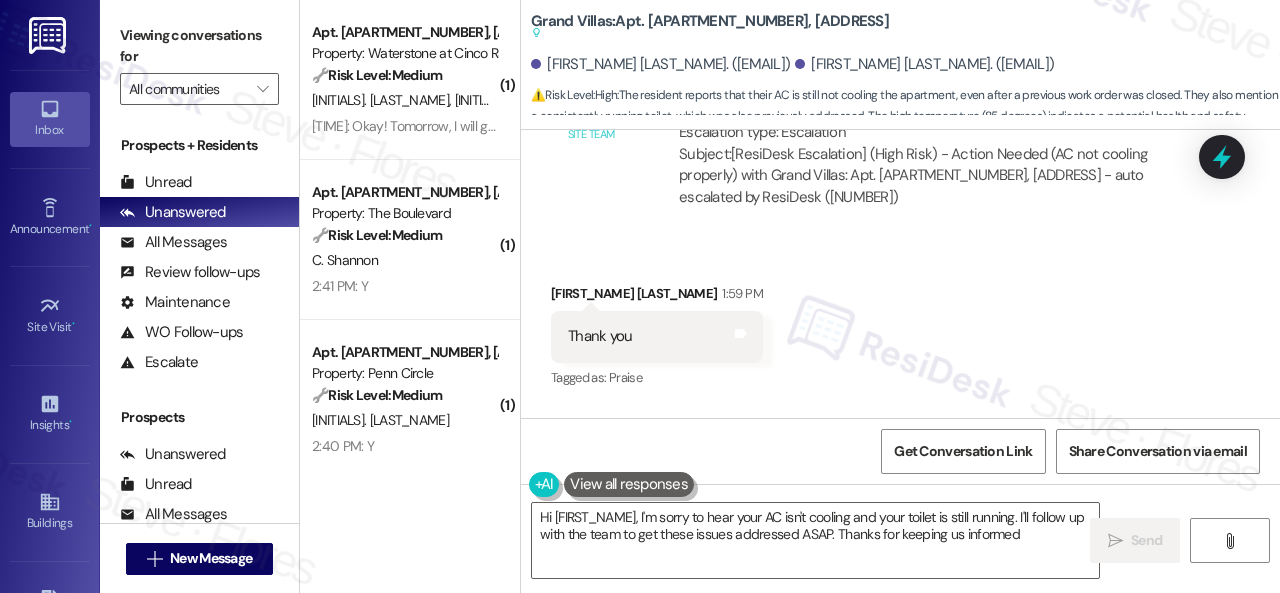 type on "Hi [FIRST_NAME], I'm sorry to hear your AC isn't cooling and your toilet is still running. I'll follow up with the team to get these issues addressed ASAP. Thanks for keeping us informed!" 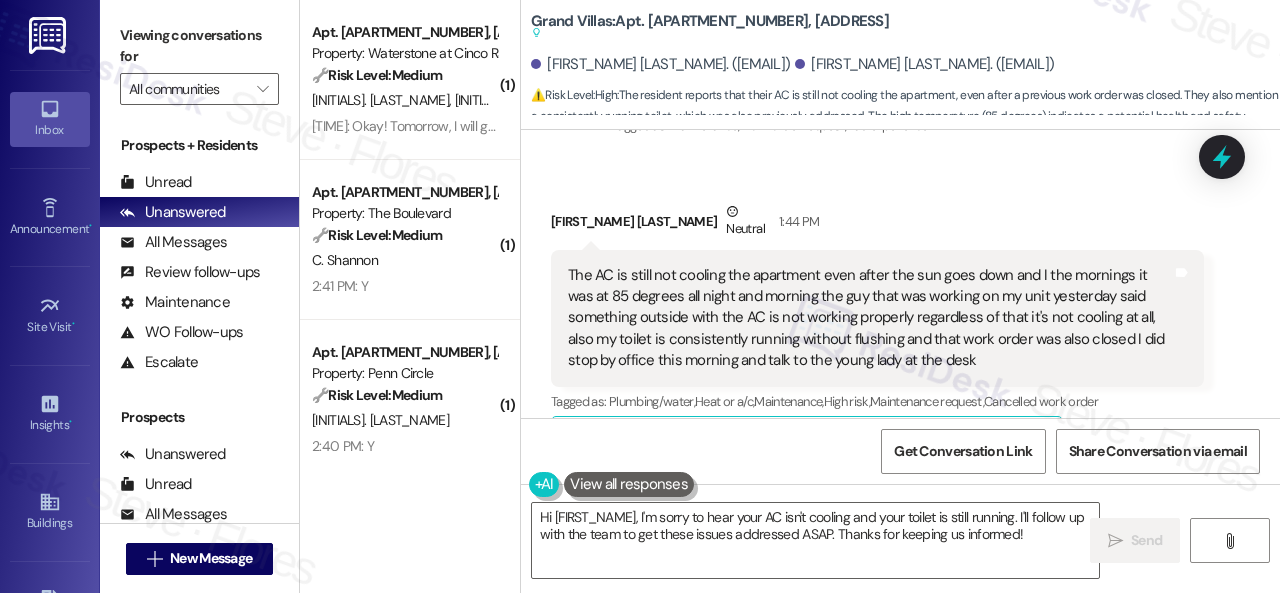 scroll, scrollTop: 10862, scrollLeft: 0, axis: vertical 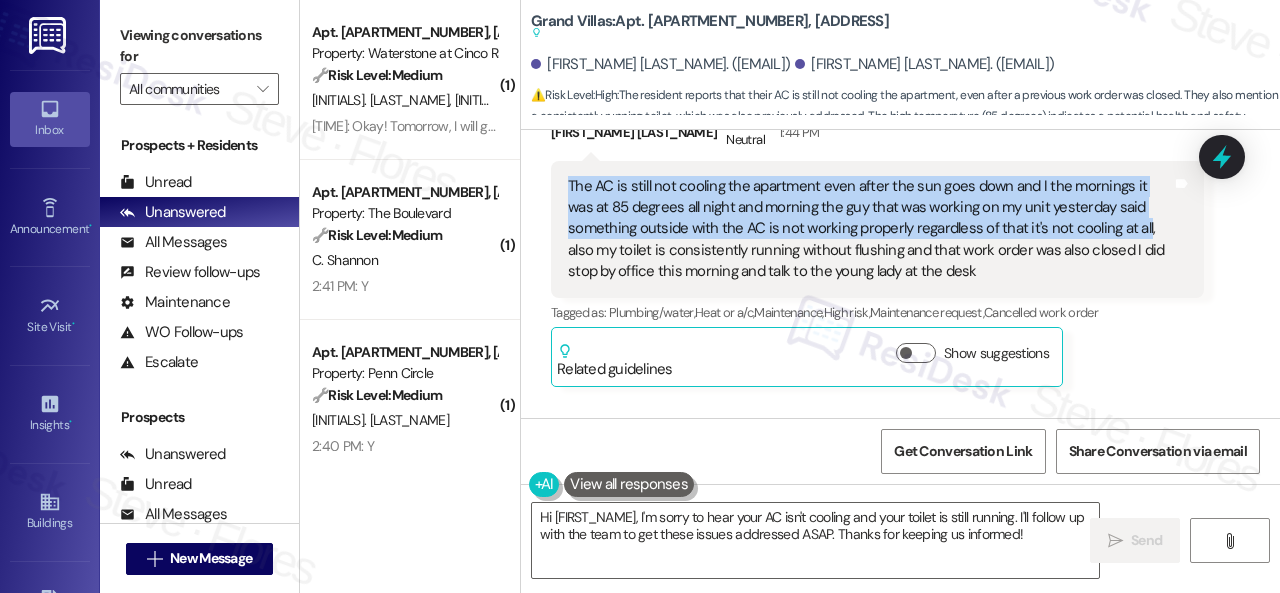 drag, startPoint x: 568, startPoint y: 219, endPoint x: 1140, endPoint y: 269, distance: 574.18115 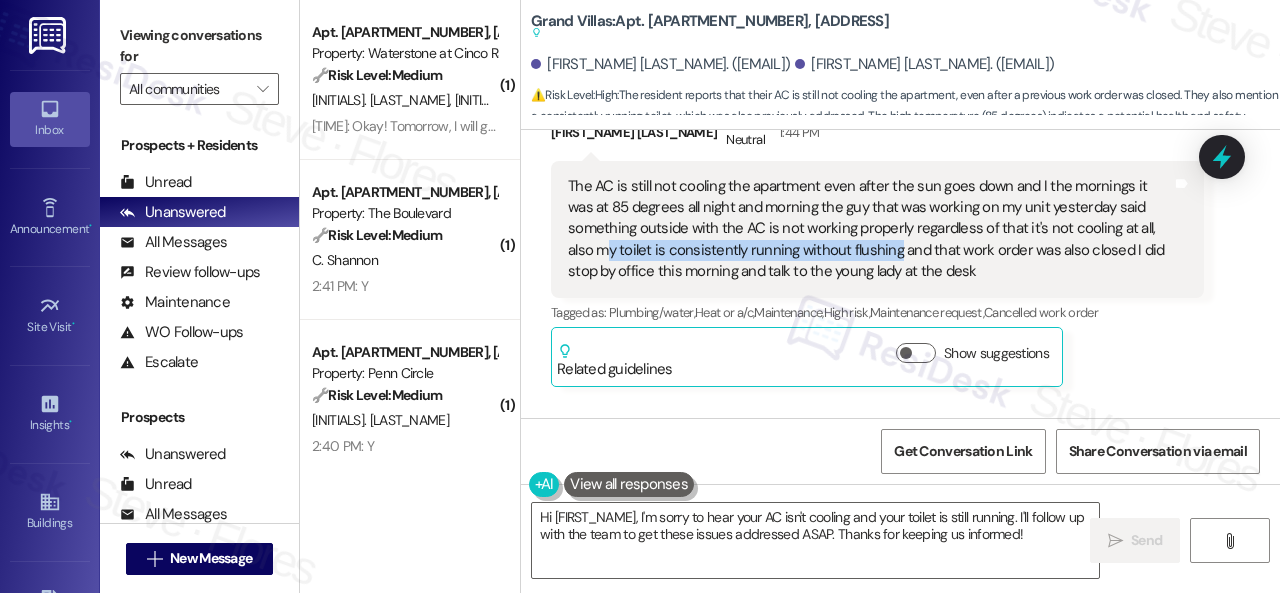 drag, startPoint x: 608, startPoint y: 291, endPoint x: 894, endPoint y: 292, distance: 286.00174 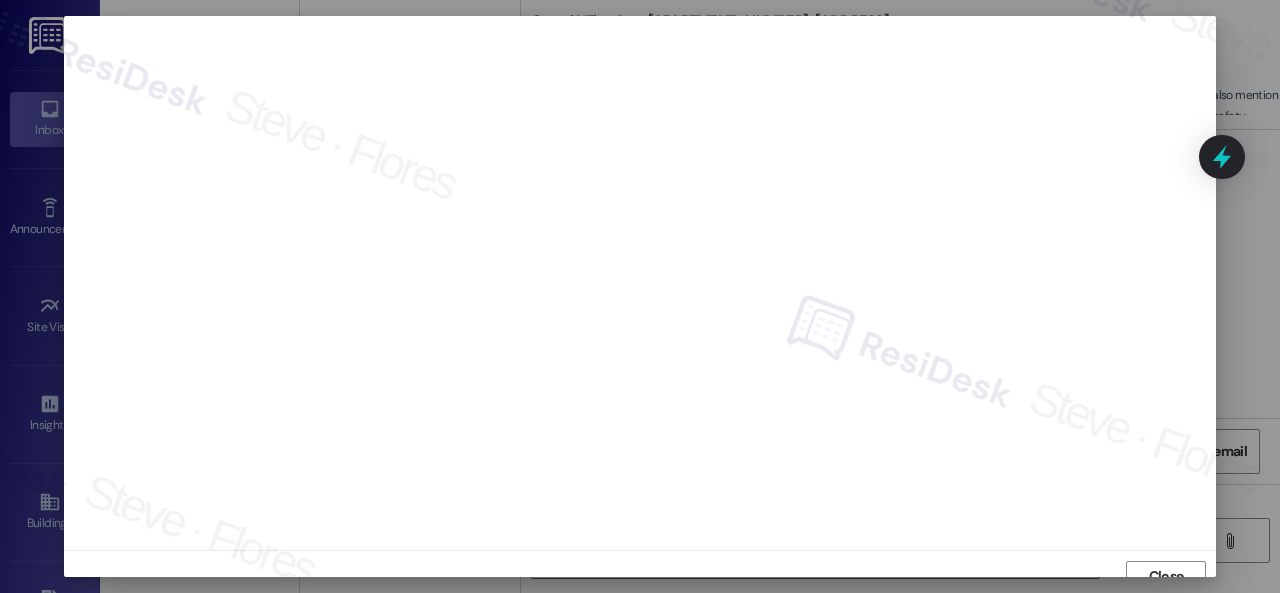 scroll, scrollTop: 15, scrollLeft: 0, axis: vertical 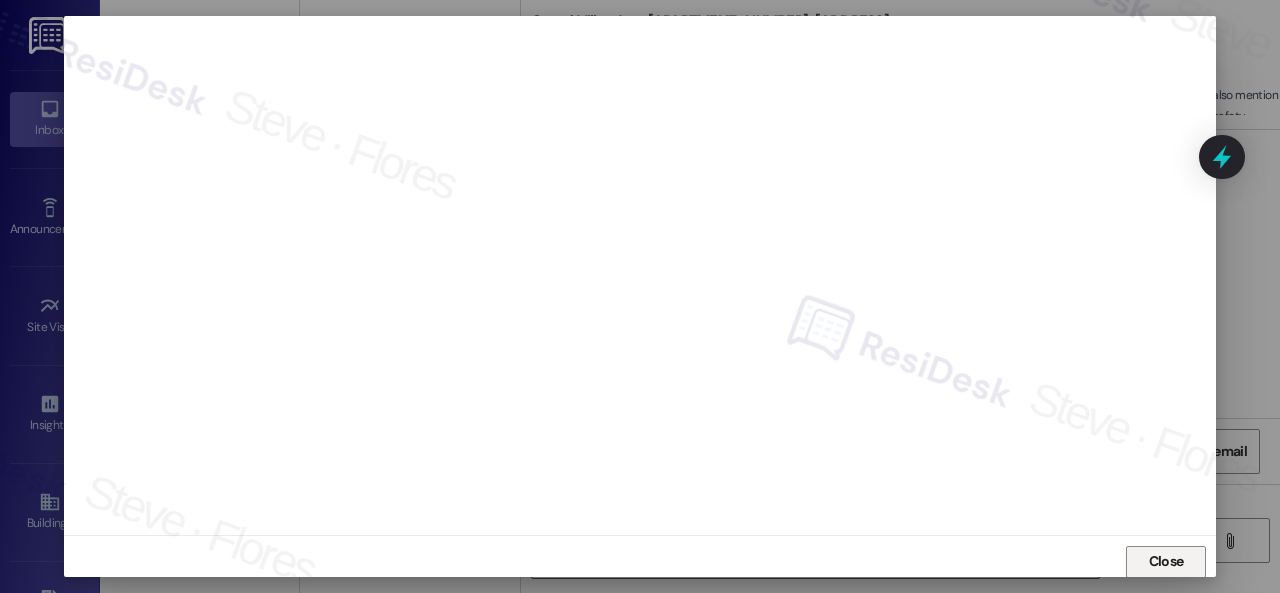 click on "Close" at bounding box center (1166, 562) 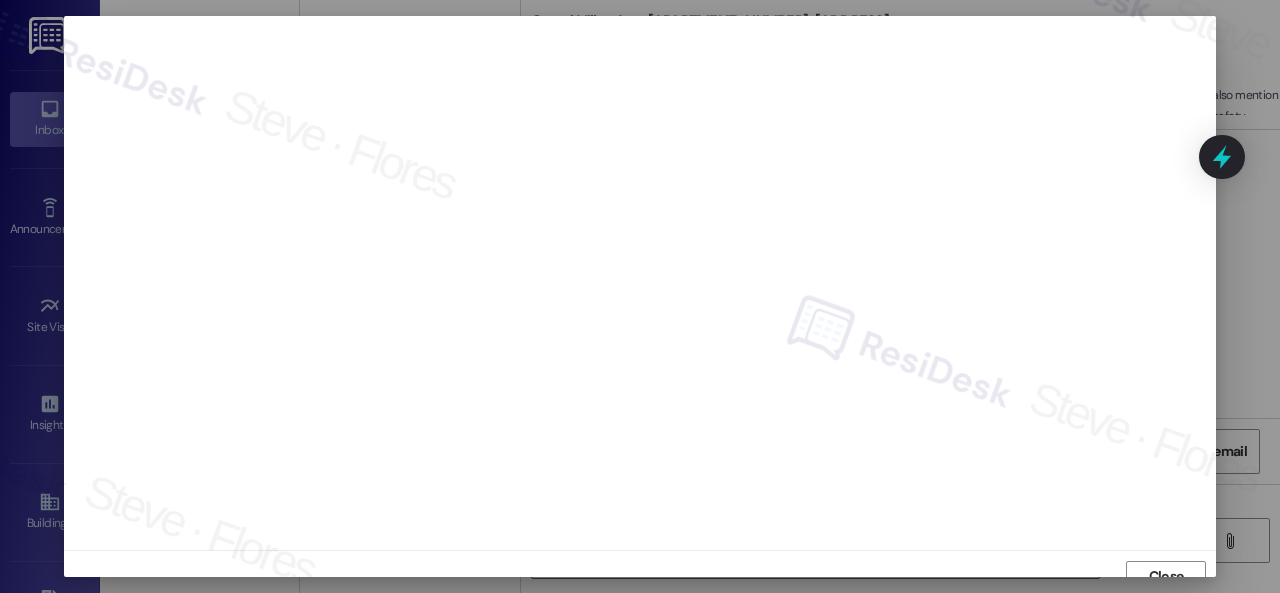 scroll, scrollTop: 0, scrollLeft: 0, axis: both 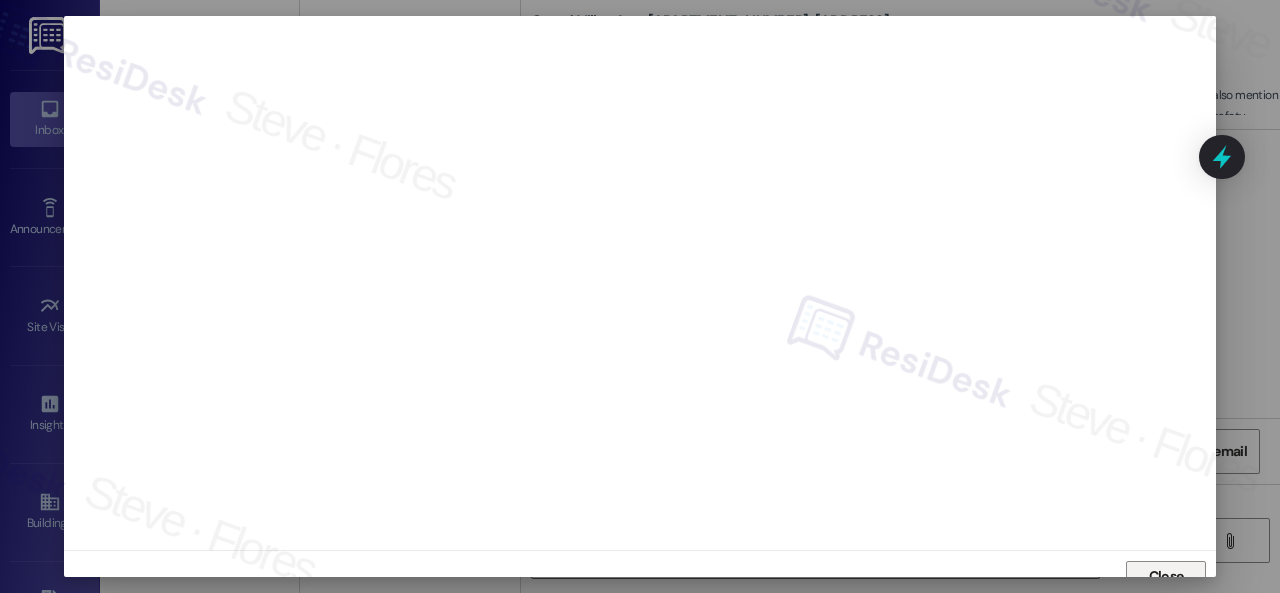 click on "Close" at bounding box center (1166, 576) 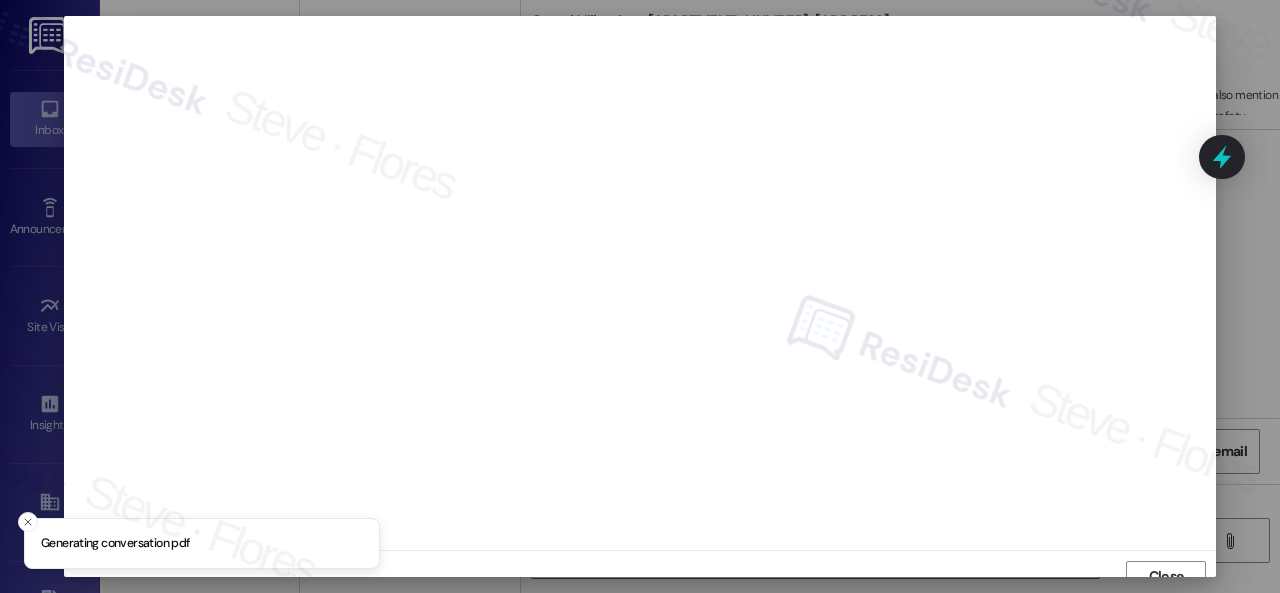 scroll, scrollTop: 15, scrollLeft: 0, axis: vertical 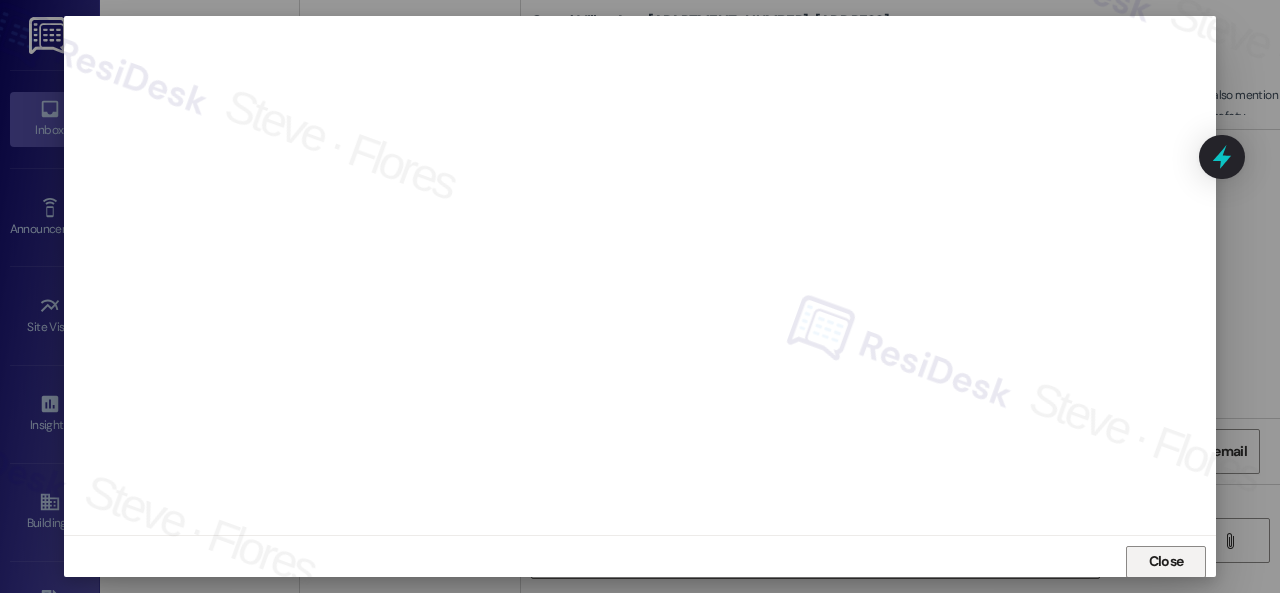 click on "Close" at bounding box center [1166, 562] 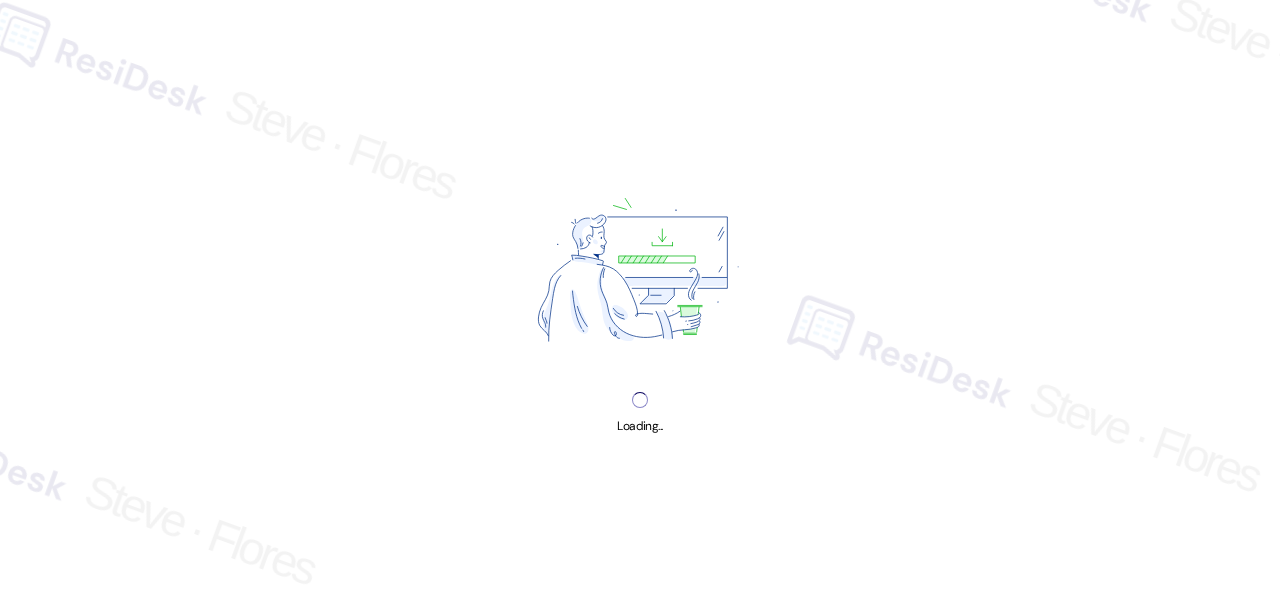 scroll, scrollTop: 0, scrollLeft: 0, axis: both 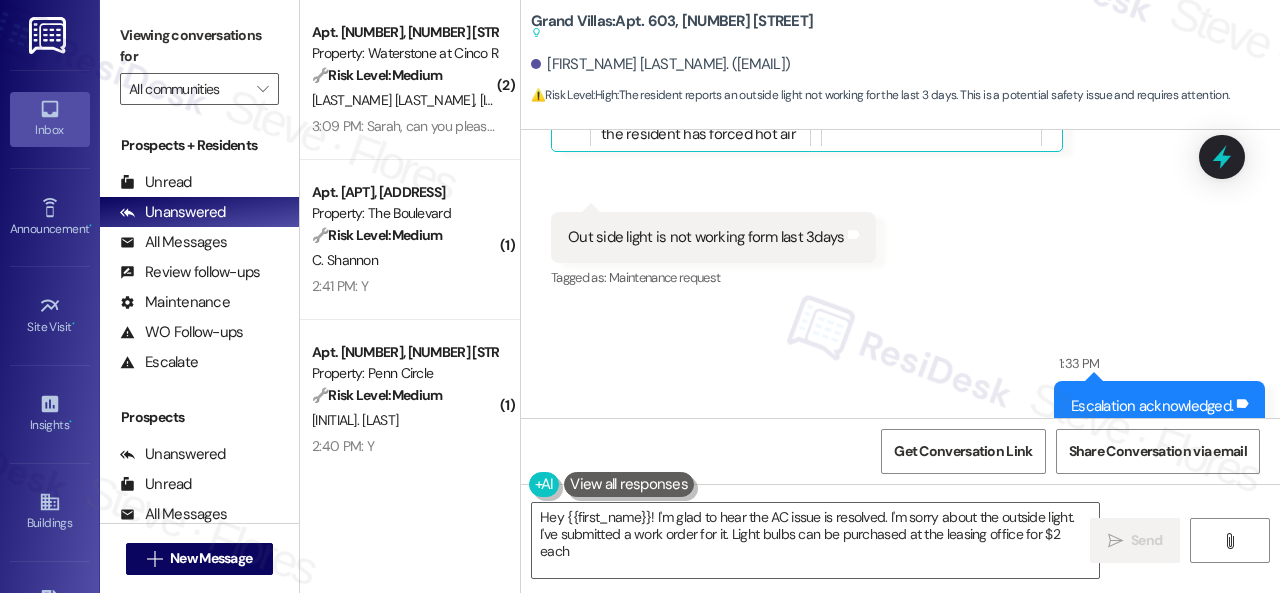type on "Hey {{first_name}}! I'm glad to hear the AC issue is resolved. I'm sorry about the outside light. I've submitted a work order for it. Light bulbs can be purchased at the leasing office for $2 each." 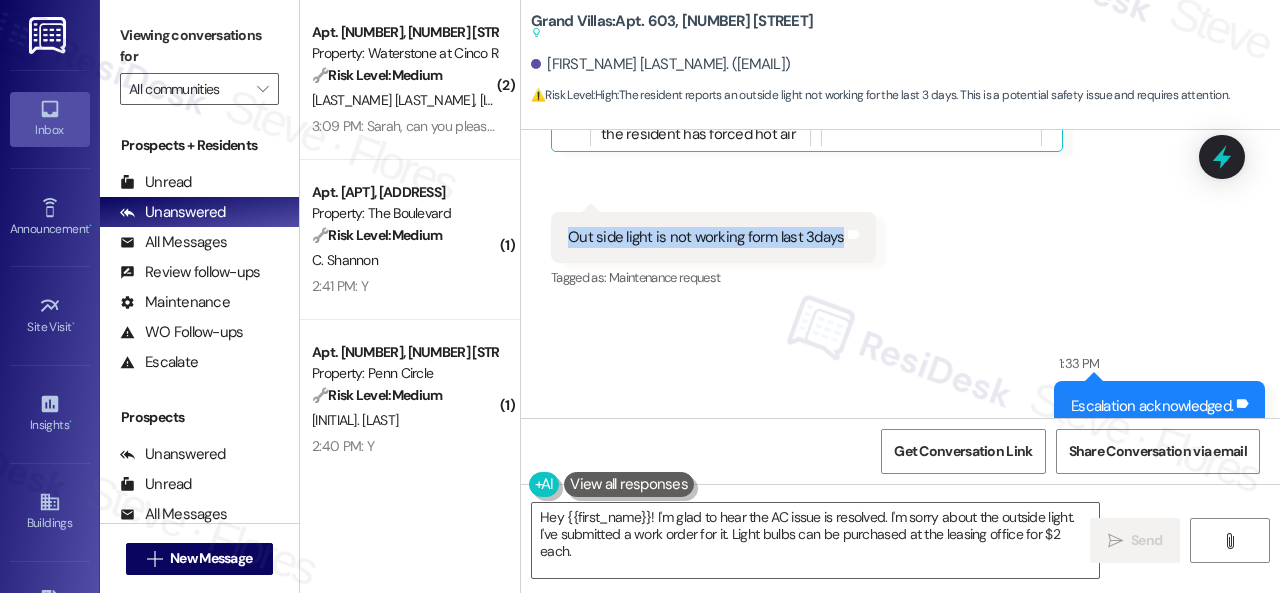 drag, startPoint x: 567, startPoint y: 201, endPoint x: 836, endPoint y: 207, distance: 269.0669 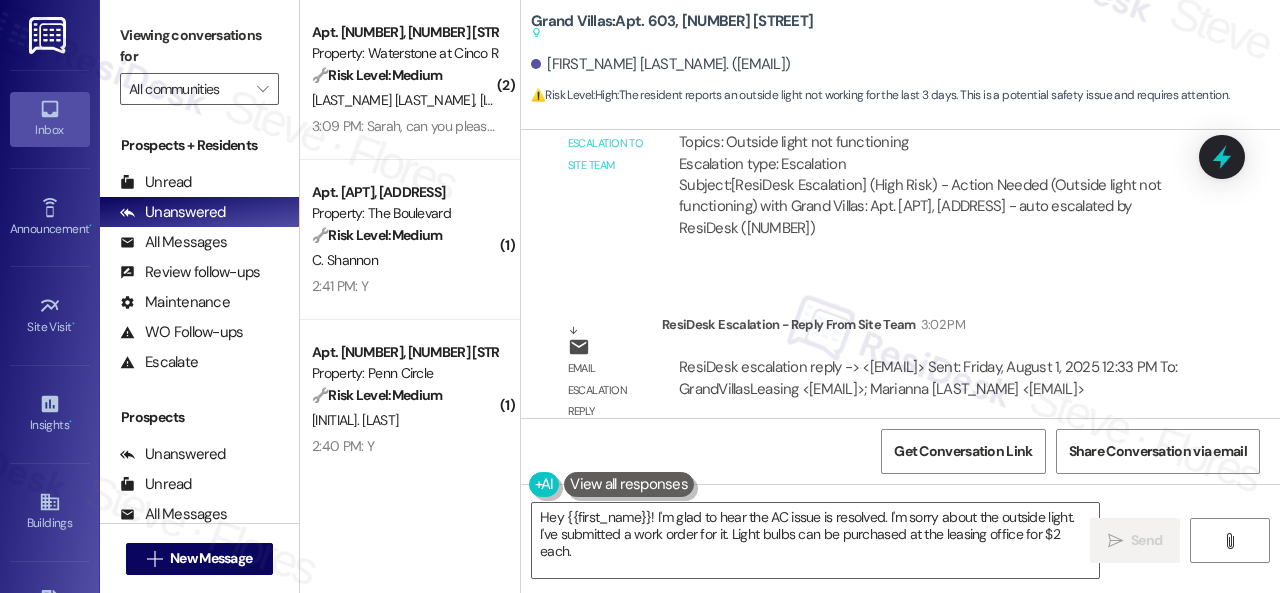 scroll, scrollTop: 23847, scrollLeft: 0, axis: vertical 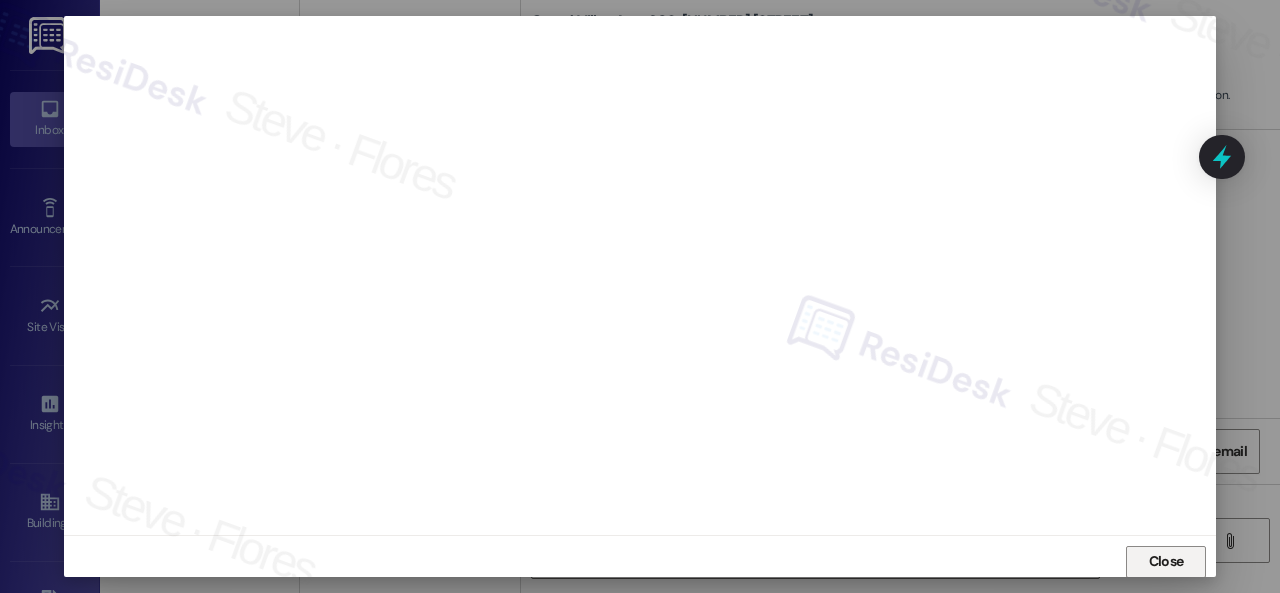 click on "Close" at bounding box center [1166, 561] 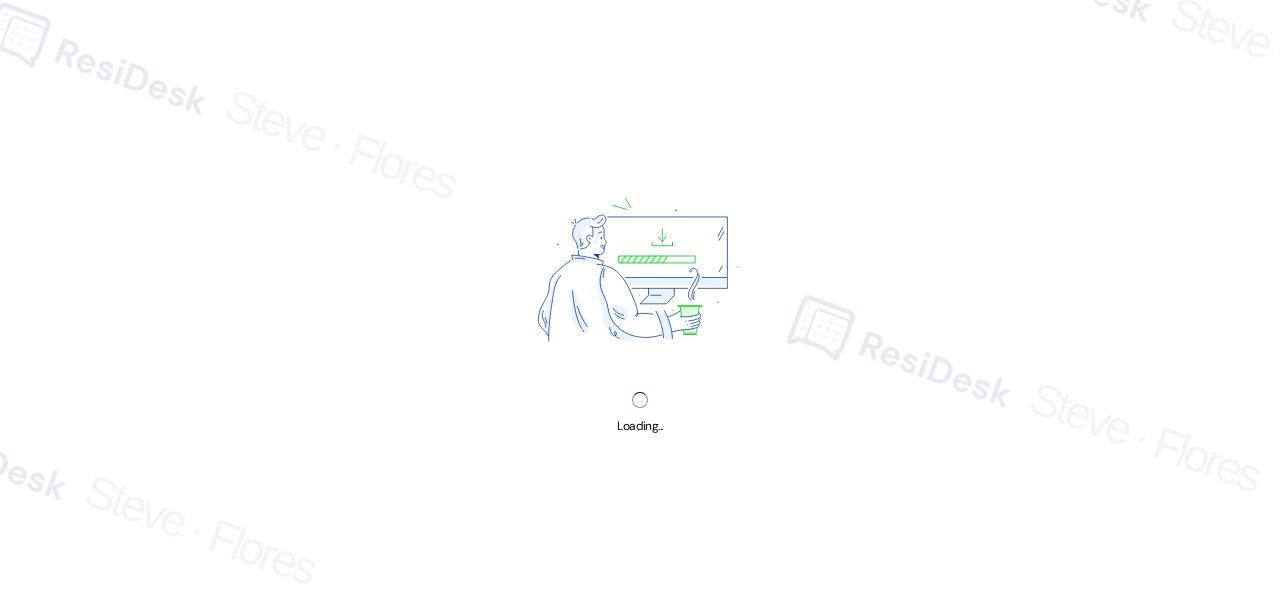 scroll, scrollTop: 0, scrollLeft: 0, axis: both 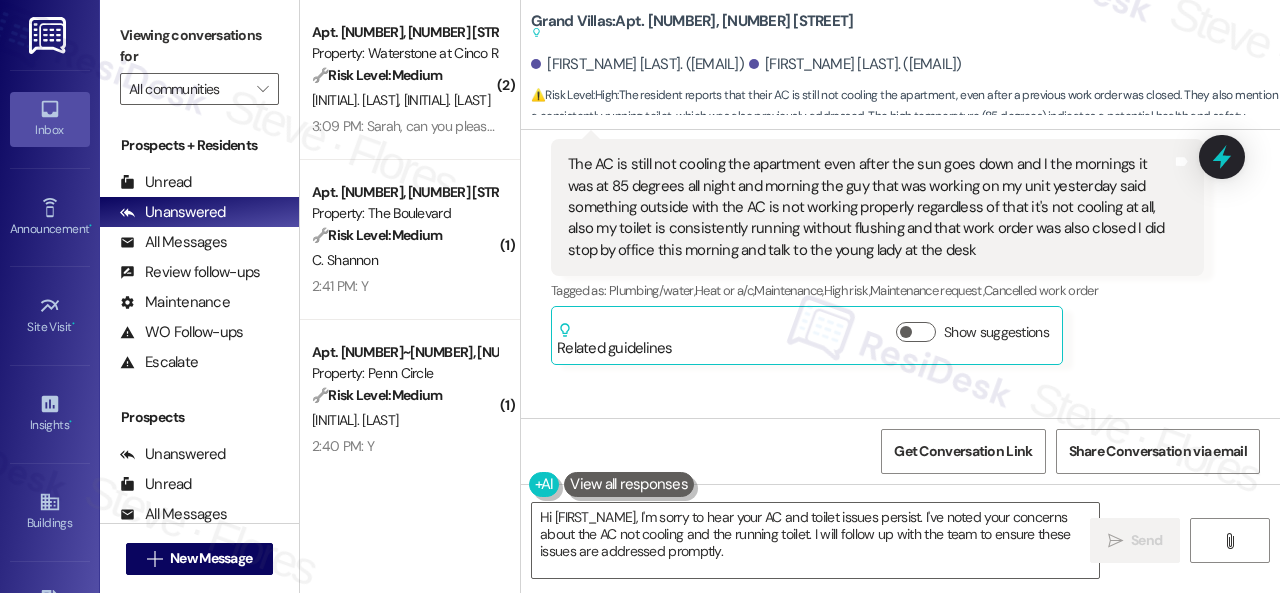 click on "Received via SMS [FIRST_NAME] [LAST] Neutral [TIME] The AC is still not cooling the apartment even after the sun goes down and I the mornings it was at [NUMBER] degrees all night and morning the guy that was working on my unit yesterday said something outside with the AC is not working properly regardless of that it's not cooling at all, also my toilet is consistently running without flushing and that work order was also closed I did stop by office this morning and talk to the young lady at the desk Tags and notes Tagged as: Plumbing/water , Click to highlight conversations about Plumbing/water Heat or a/c , Click to highlight conversations about Heat or a/c Maintenance , Click to highlight conversations about Maintenance High risk , Click to highlight conversations about High risk Maintenance request , Click to highlight conversations about Maintenance request Cancelled work order Click to highlight conversations about Cancelled work order Related guidelines Show suggestions" at bounding box center (877, 227) 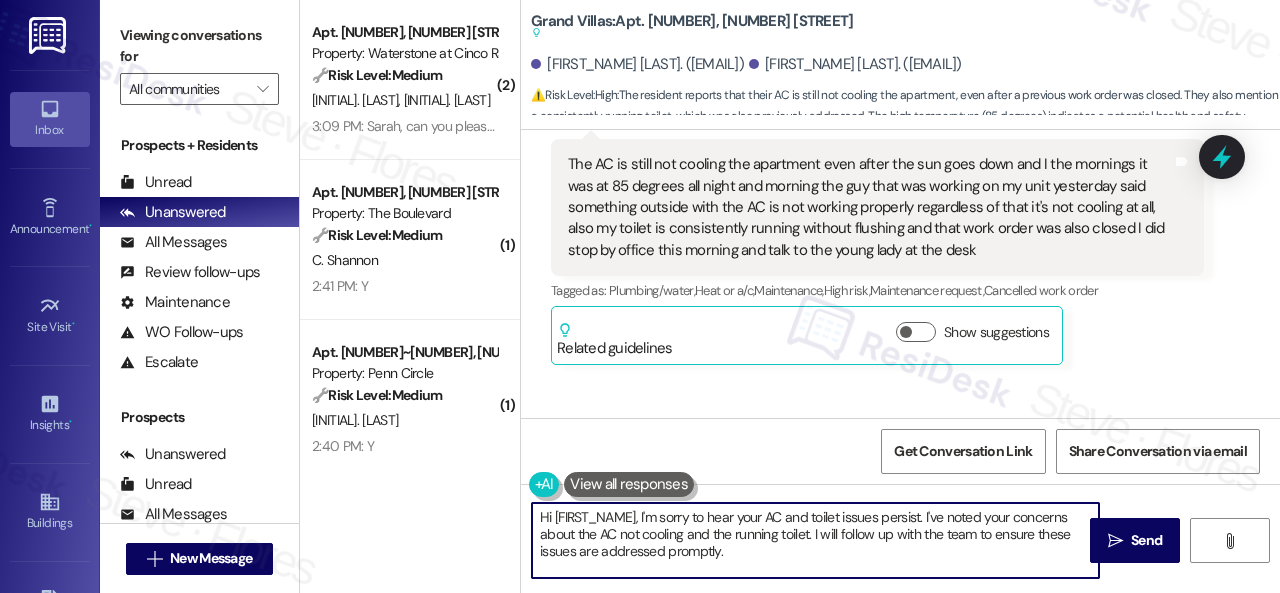 drag, startPoint x: 930, startPoint y: 517, endPoint x: 948, endPoint y: 588, distance: 73.24616 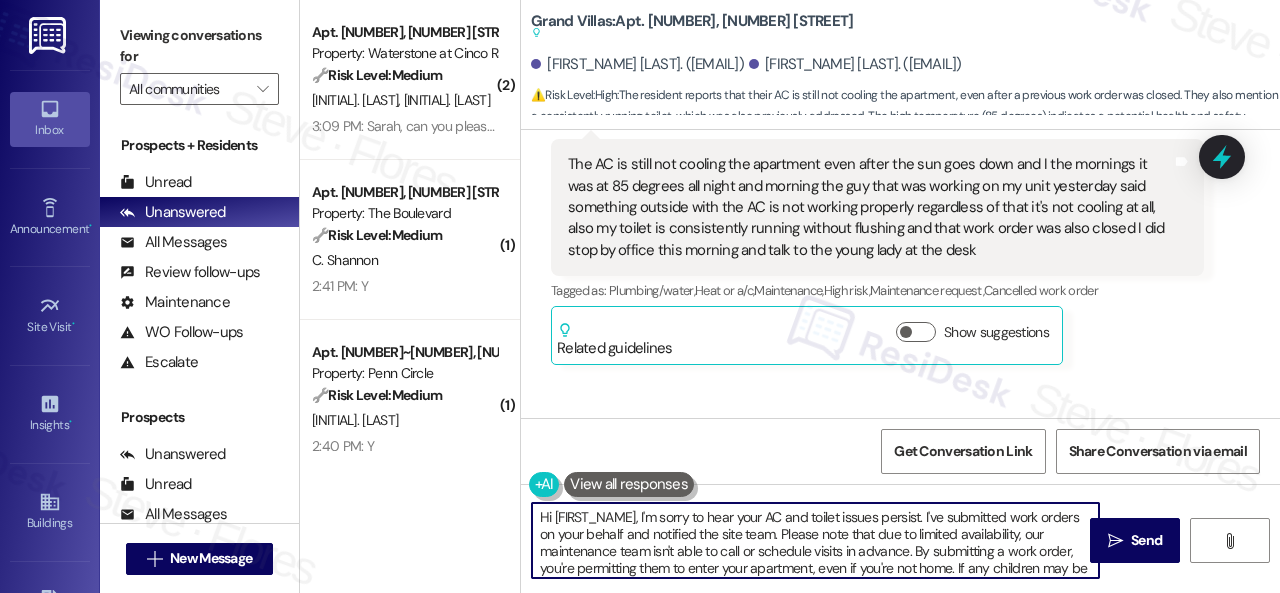 scroll, scrollTop: 6, scrollLeft: 0, axis: vertical 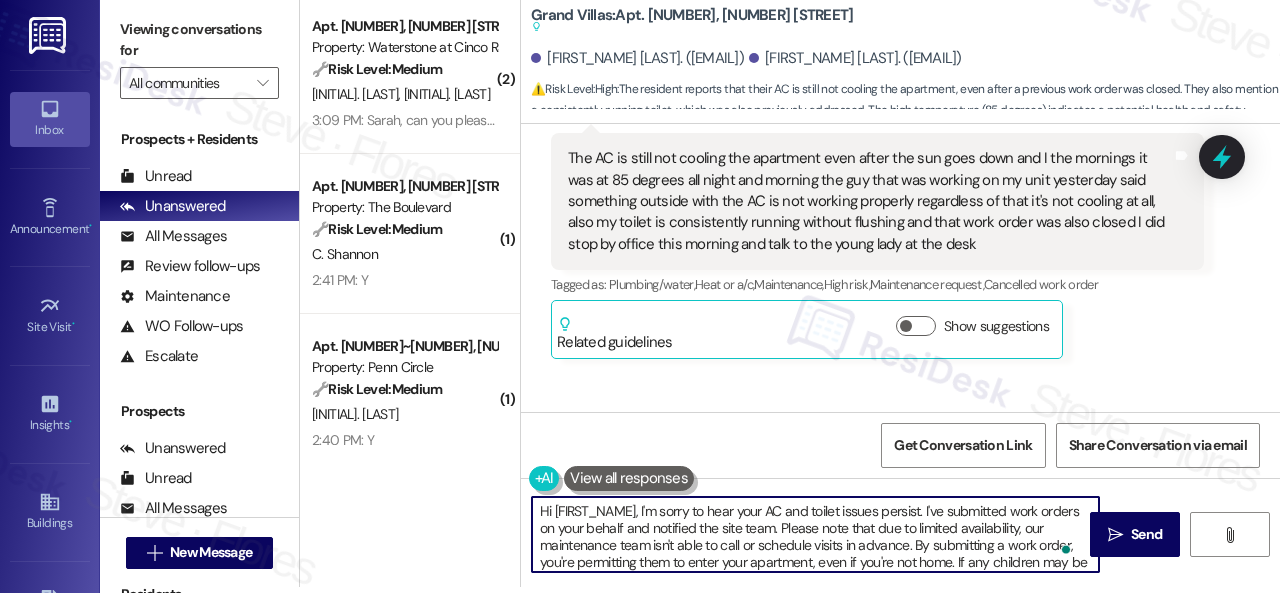 click on "Hi {{first_name}}, I'm sorry to hear your AC and toilet issues persist. I've submitted work orders on your behalf and notified the site team. Please note that due to limited availability, our maintenance team isn't able to call or schedule visits in advance. By submitting a work order, you're permitting them to enter your apartment, even if you're not home. If any children may be alone during the visit, please let me know so we can inform the team." at bounding box center (815, 534) 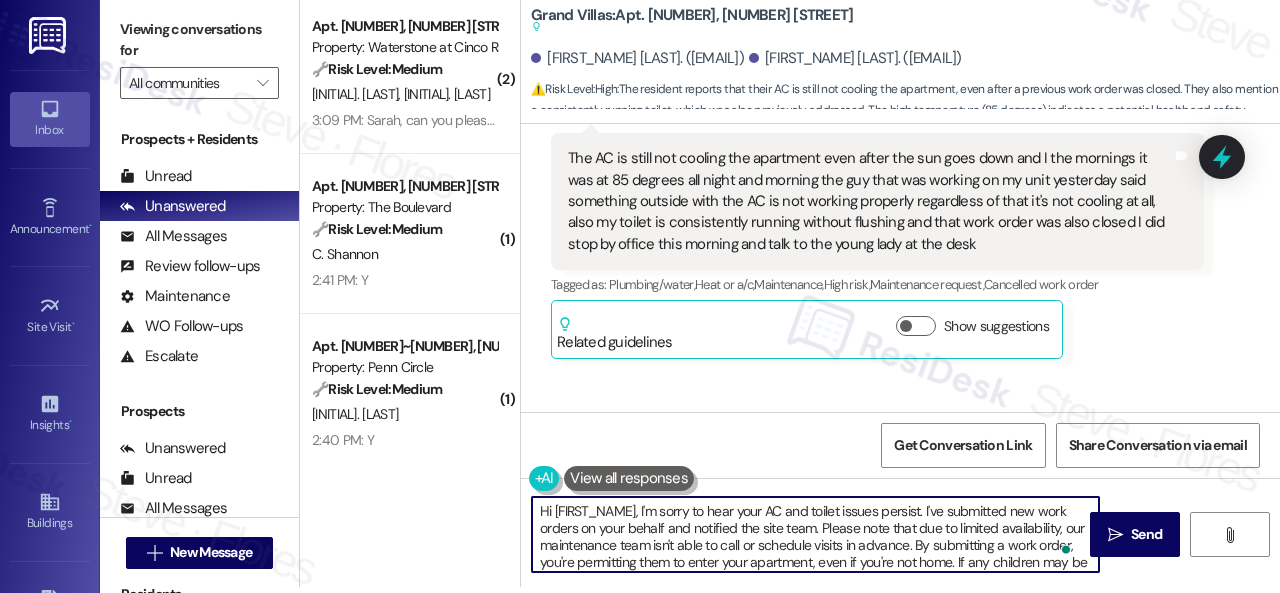 scroll, scrollTop: 18, scrollLeft: 0, axis: vertical 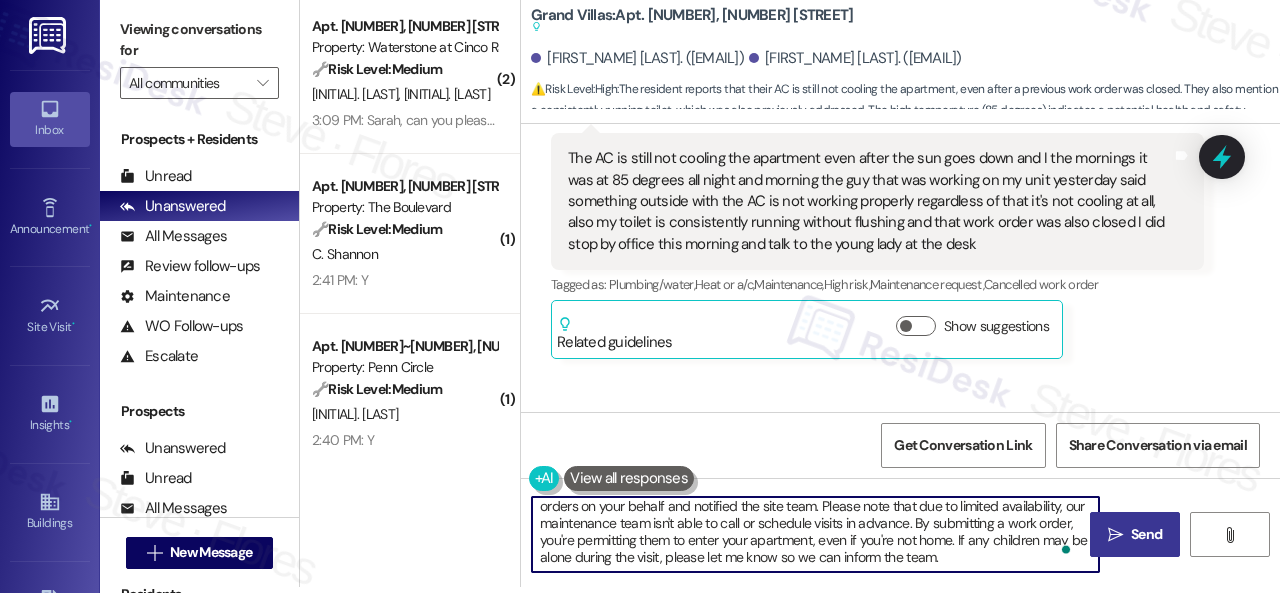 type on "Hi {{first_name}}, I'm sorry to hear your AC and toilet issues persist. I've submitted new work orders on your behalf and notified the site team. Please note that due to limited availability, our maintenance team isn't able to call or schedule visits in advance. By submitting a work order, you're permitting them to enter your apartment, even if you're not home. If any children may be alone during the visit, please let me know so we can inform the team." 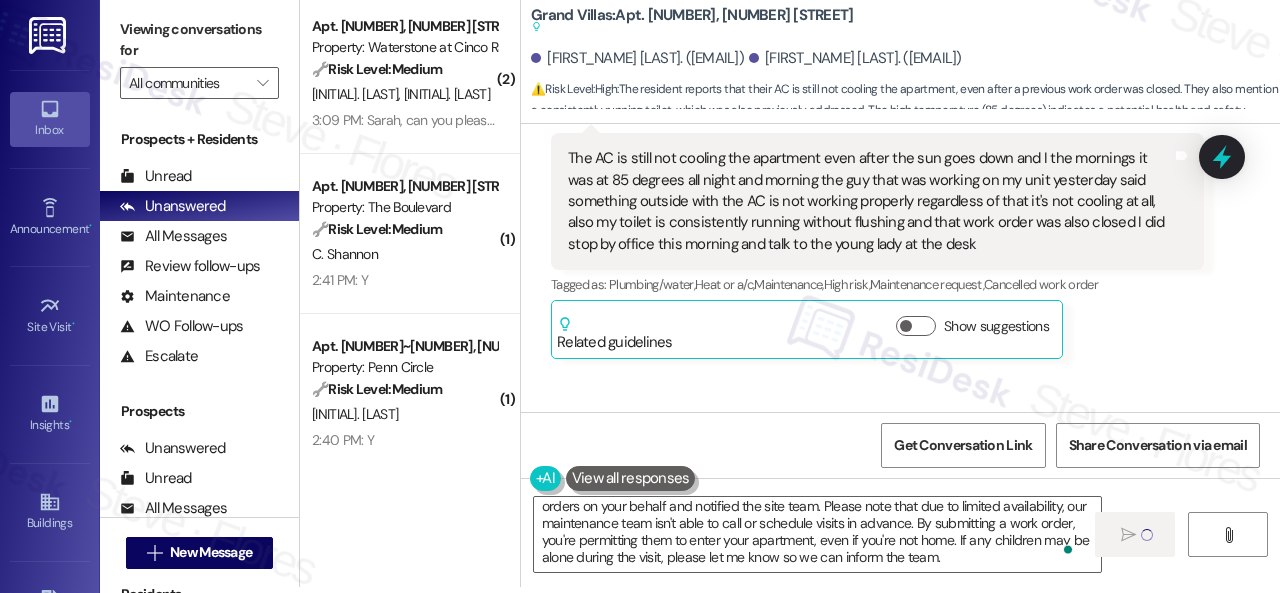 type 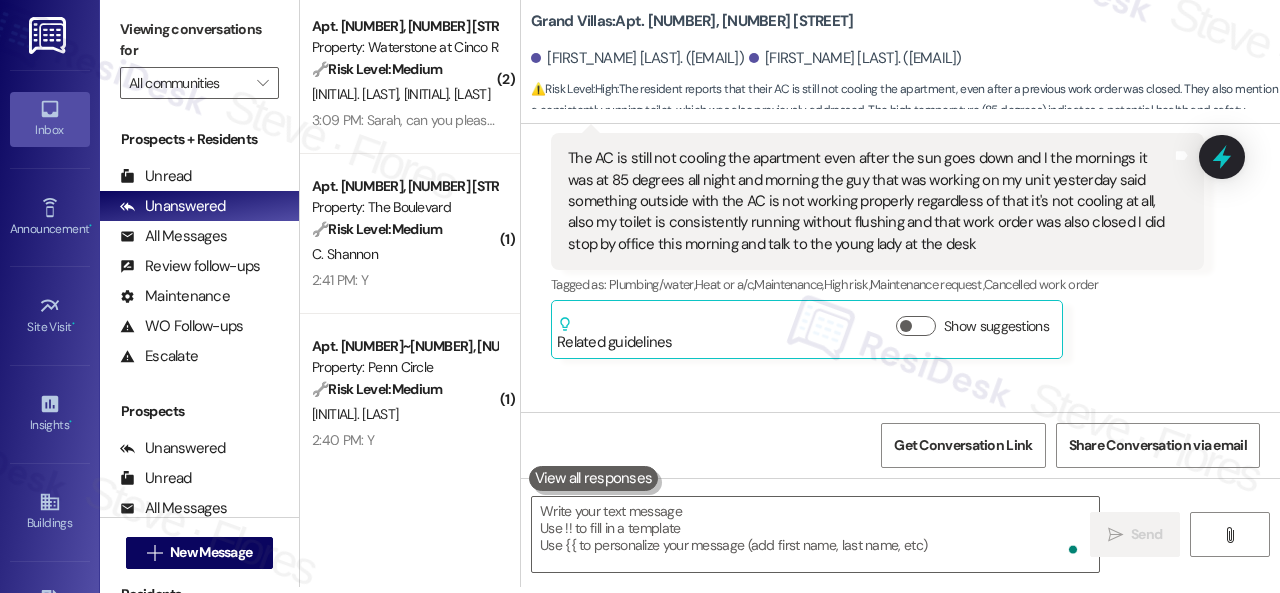 scroll, scrollTop: 0, scrollLeft: 0, axis: both 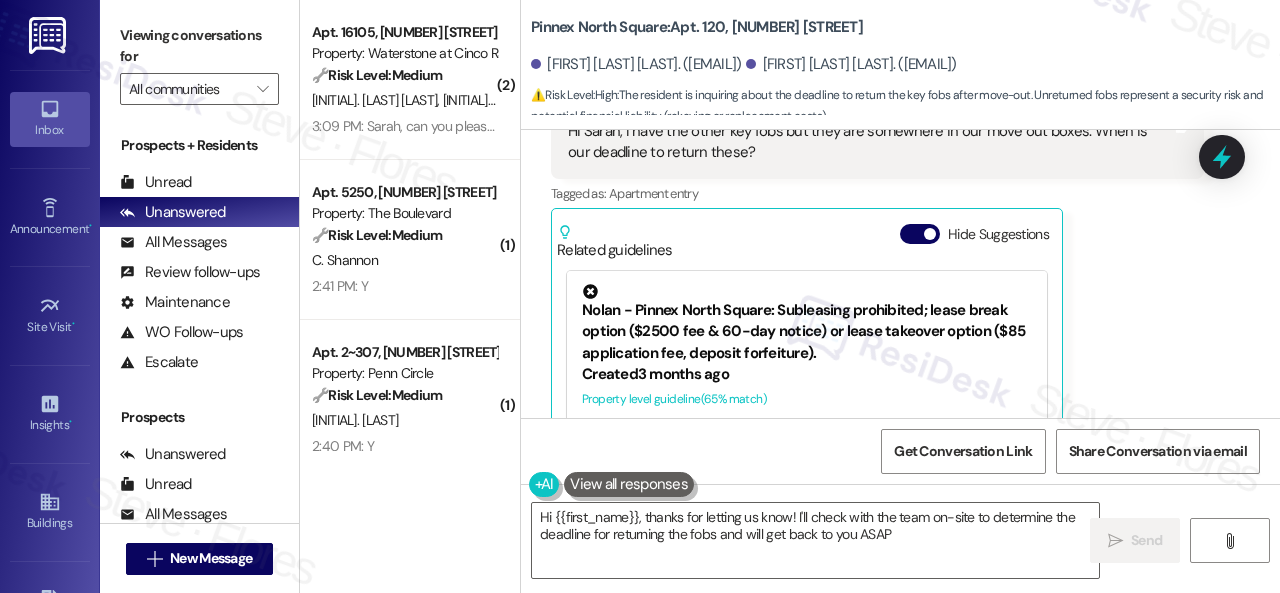 type on "Hi {{first_name}}, thanks for letting us know! I'll check with the team on-site to determine the deadline for returning the fobs and will get back to you ASAP!" 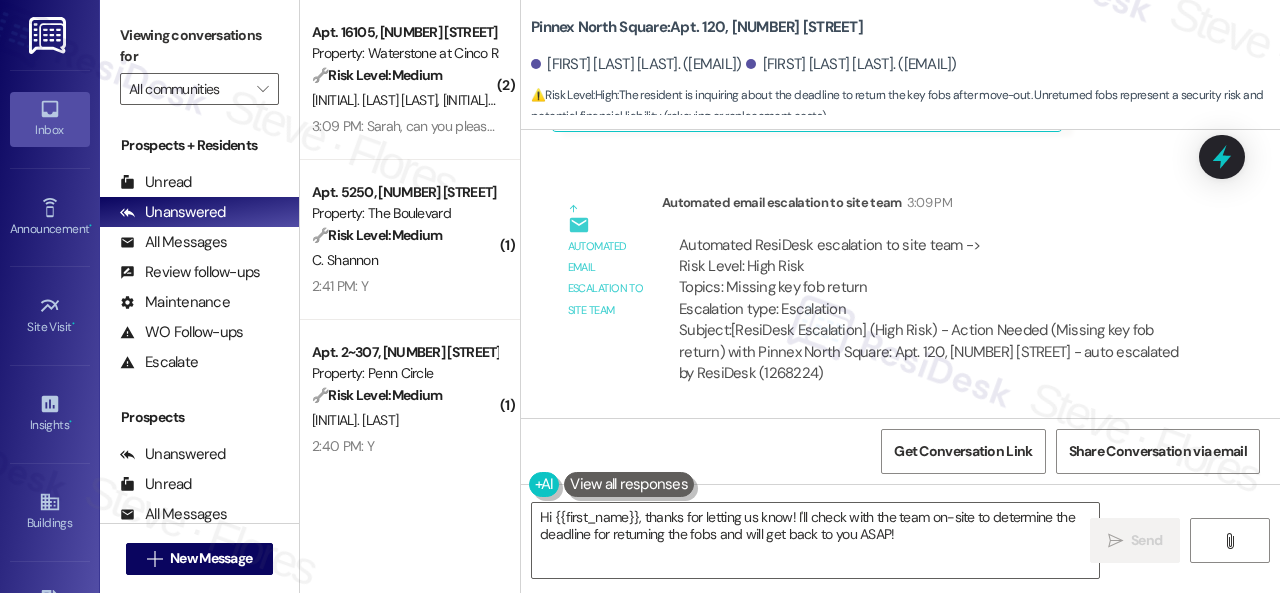 scroll, scrollTop: 5373, scrollLeft: 0, axis: vertical 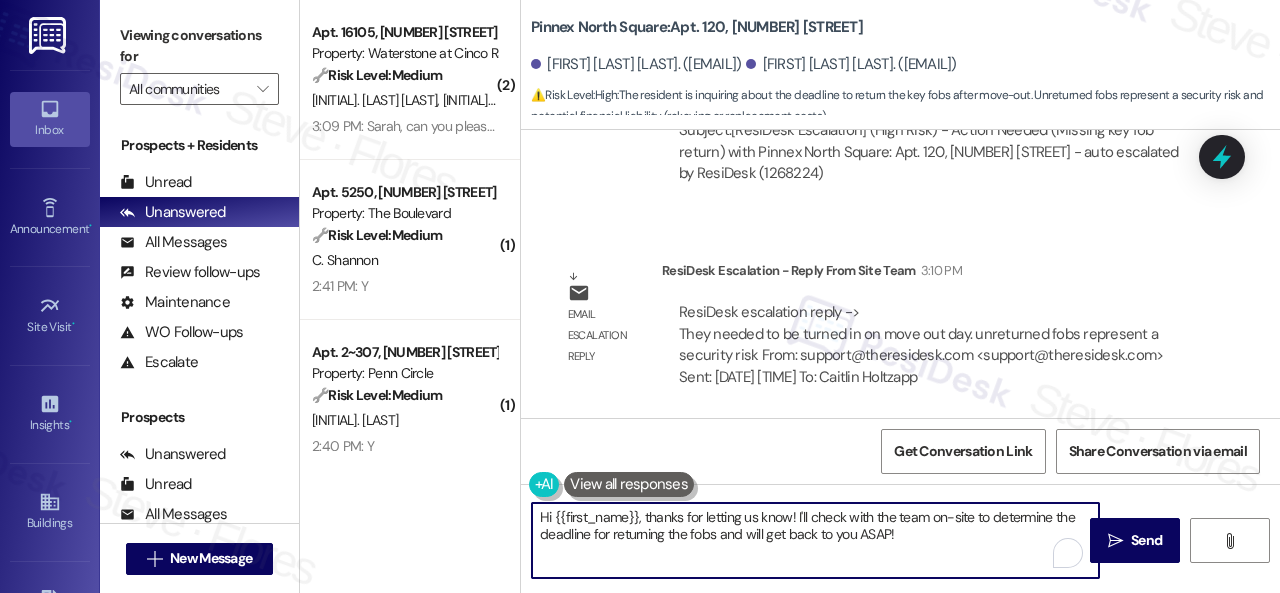 drag, startPoint x: 535, startPoint y: 518, endPoint x: 978, endPoint y: 597, distance: 449.9889 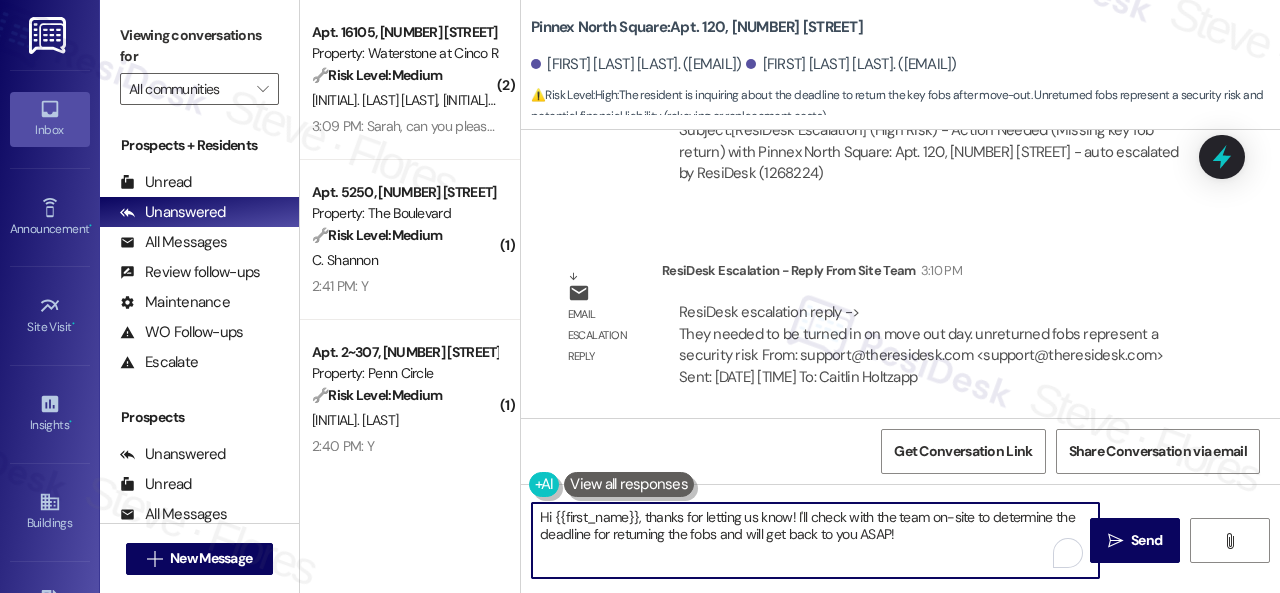click on "Inbox   Go to Inbox Announcement   • Send A Text Announcement Site Visit   • Go to Site Visit Insights   • Go to Insights Buildings   Go to Buildings Leads   Go to Leads Templates   • Go to Templates Account   Go to Account Support   Go to Support Viewing conversations for All communities  Prospects + Residents Unread (0) Unread: Any message you haven't read yet will show up here Unanswered (0) Unanswered: ResiDesk identifies open questions and unanswered conversations so you can respond to them. All Messages (undefined) All Messages: This is your inbox. All of your tenant messages will show up here. Review follow-ups (undefined) Review follow-ups: ResiDesk identifies open review candidates and conversations so you can respond to them. Maintenance (undefined) Maintenance: ResiDesk identifies conversations around maintenance or work orders from the last 14 days so you can respond to them. WO Follow-ups (undefined) Escalate (undefined) Prospects Unanswered (0) Unread (0) All Messages (undefined) (0)" at bounding box center [640, 296] 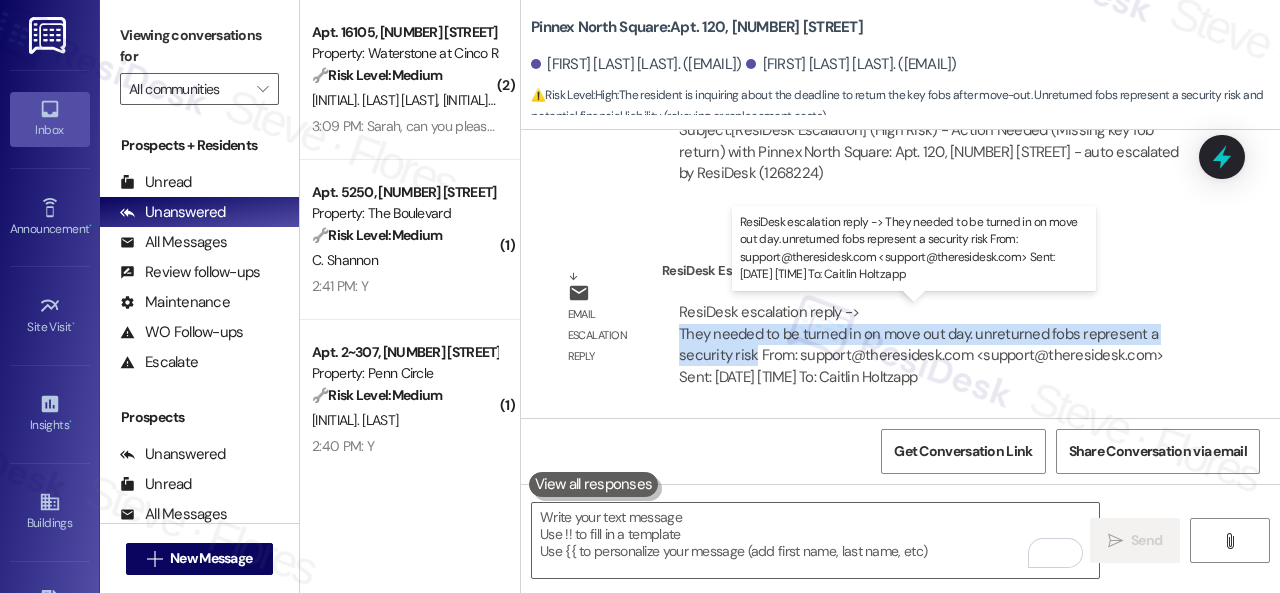 drag, startPoint x: 678, startPoint y: 329, endPoint x: 755, endPoint y: 359, distance: 82.637764 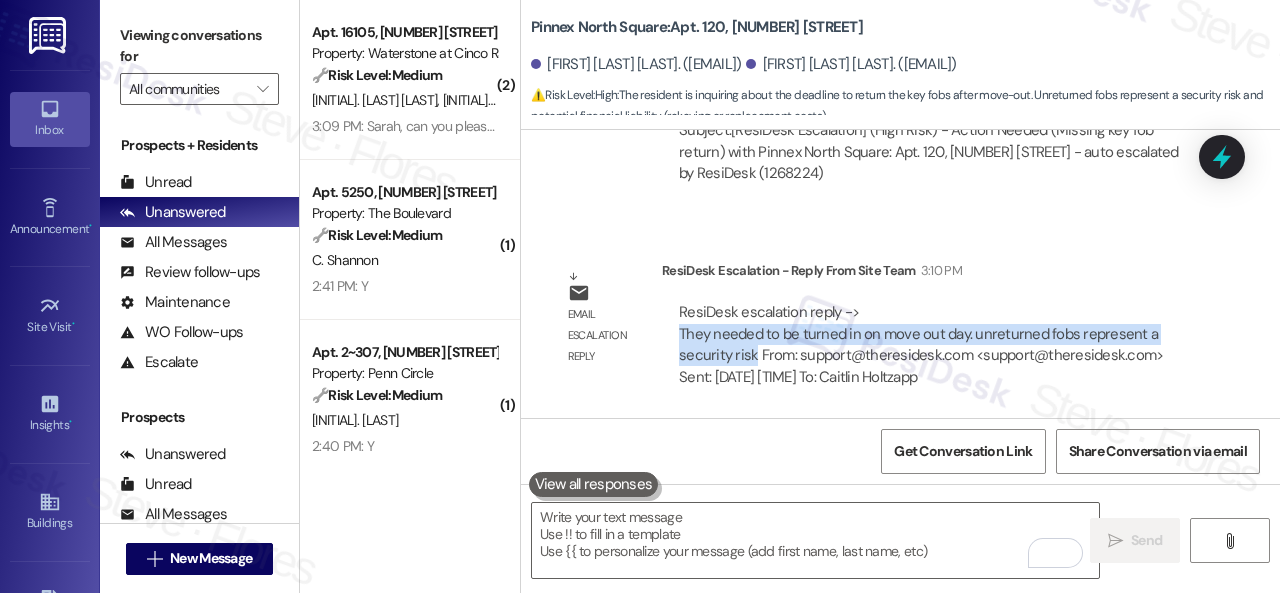 copy on "They needed to be turned in on move out day. unreturned fobs represent a security risk" 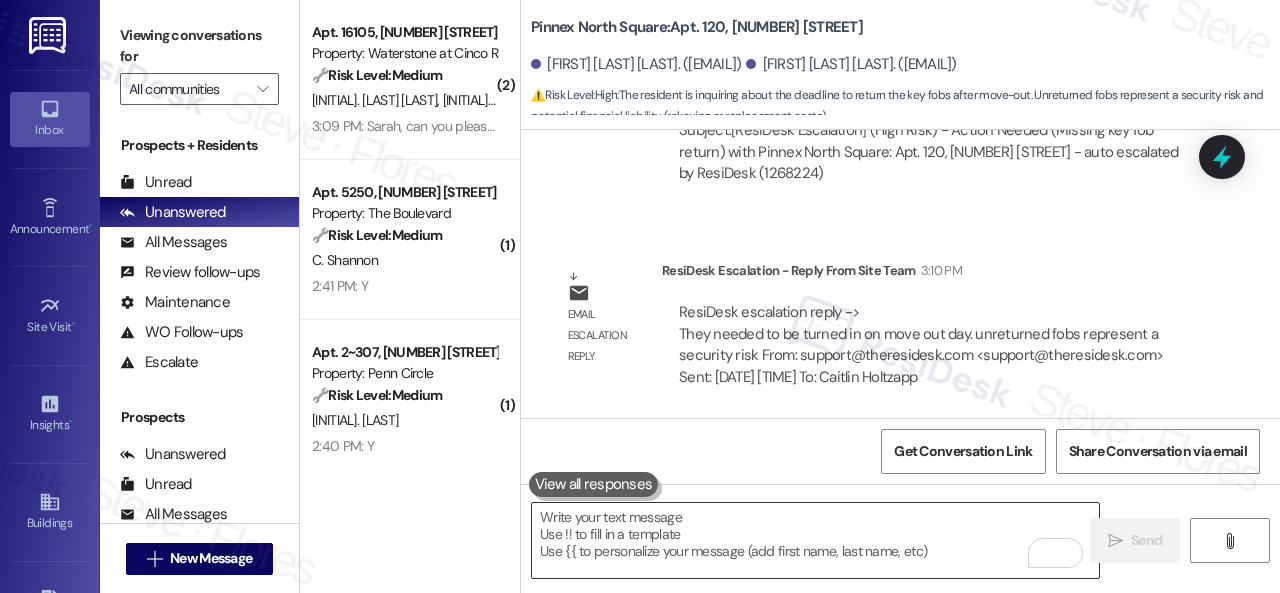 click at bounding box center (815, 540) 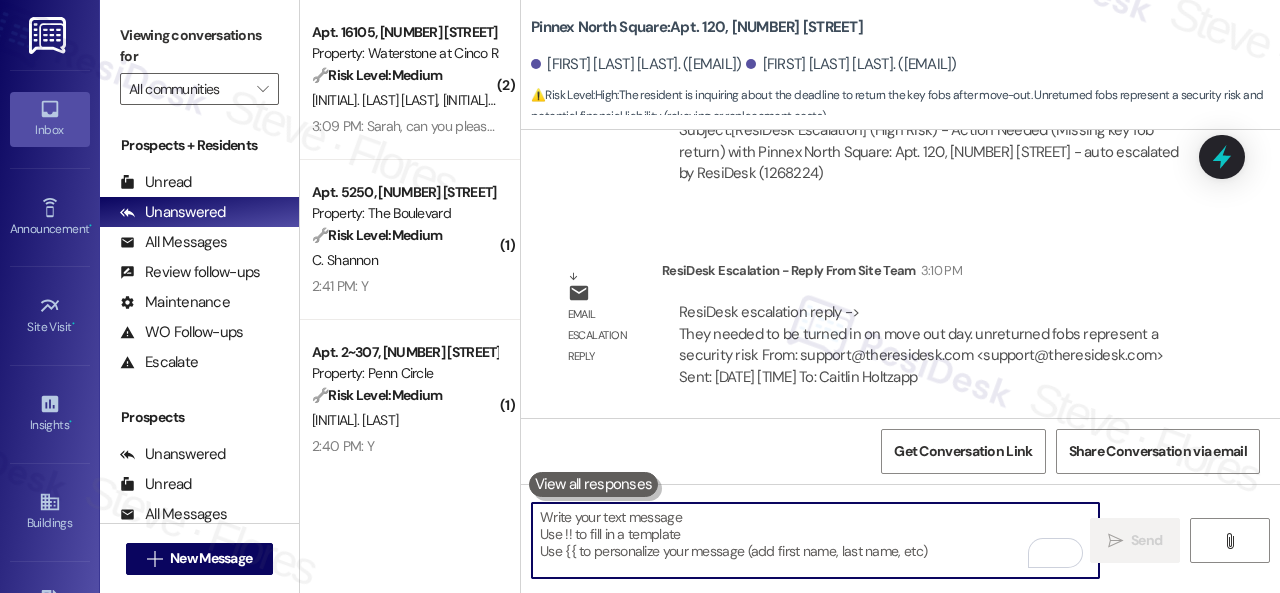 paste on "They needed to be turned in on move out day. unreturned fobs represent a security risk" 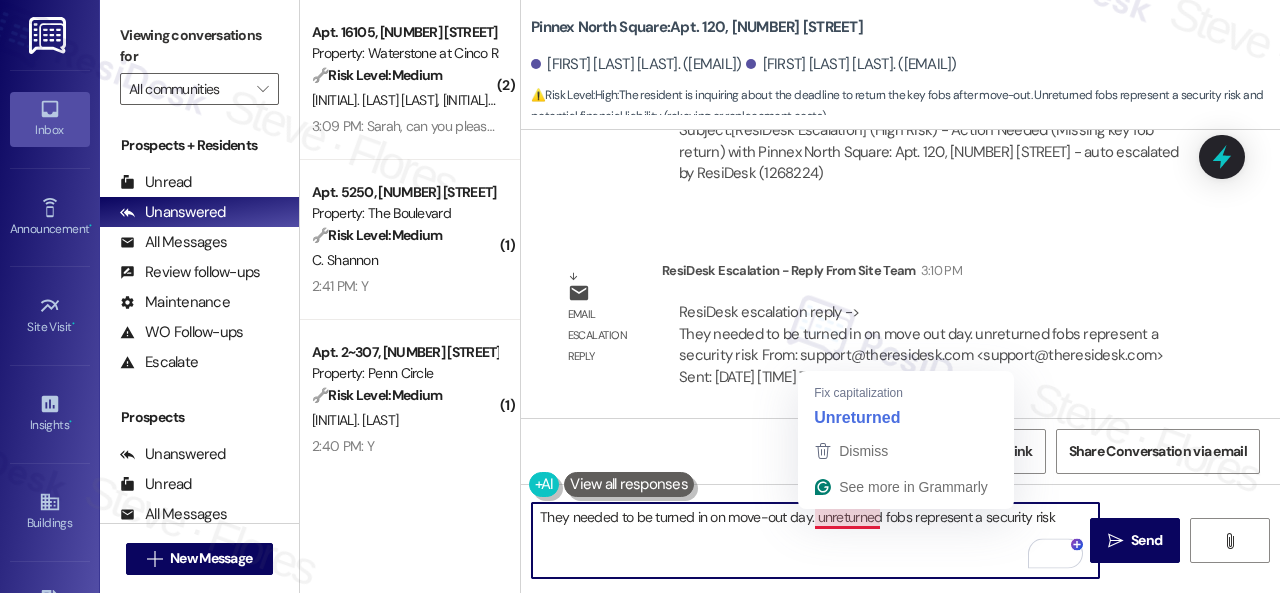 click on "They needed to be turned in on move-out day. unreturned fobs represent a security risk" at bounding box center [815, 540] 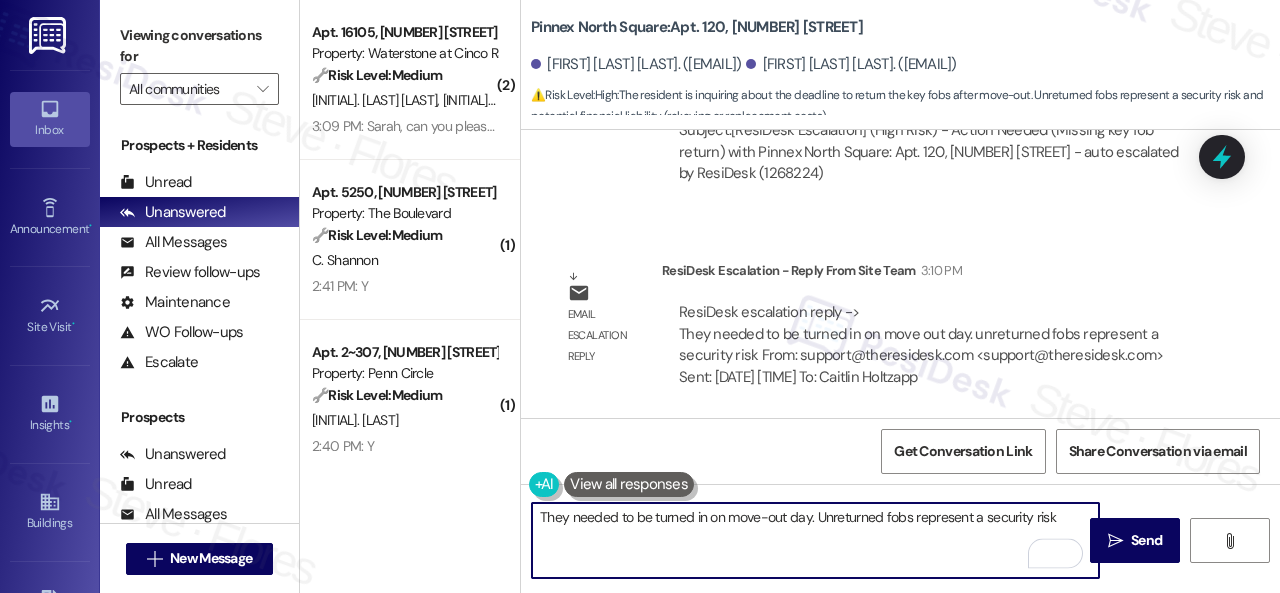 click on "They needed to be turned in on move-out day. Unreturned fobs represent a security risk" at bounding box center (815, 540) 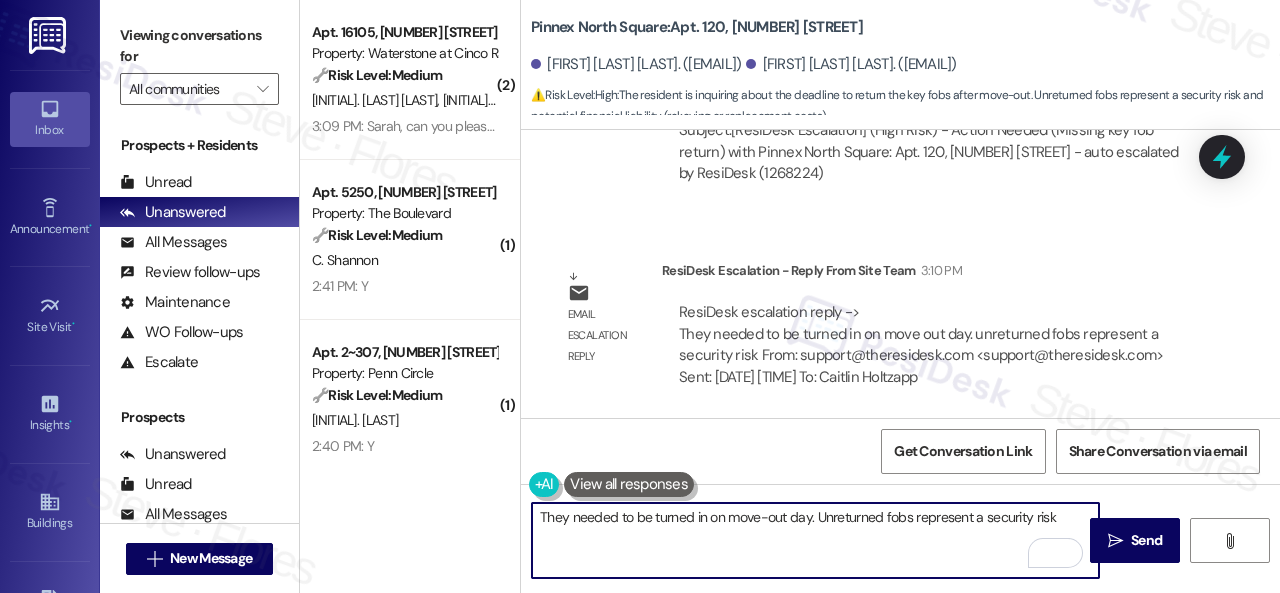 click on "They needed to be turned in on move-out day. Unreturned fobs represent a security risk" at bounding box center [815, 540] 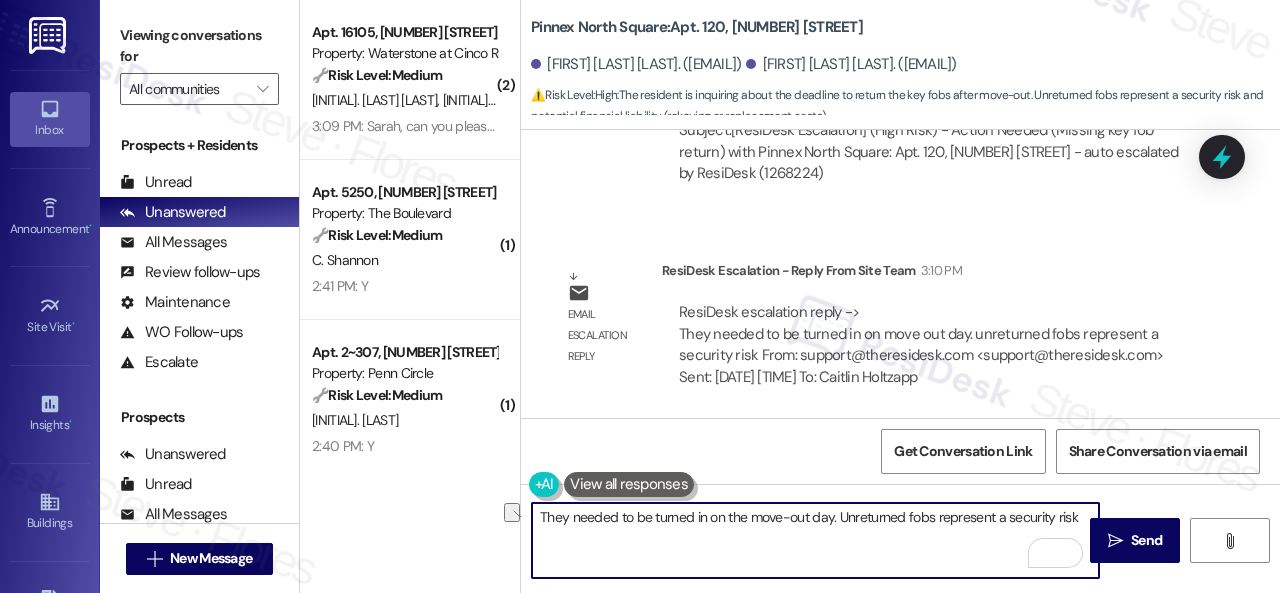 drag, startPoint x: 752, startPoint y: 525, endPoint x: 834, endPoint y: 517, distance: 82.38932 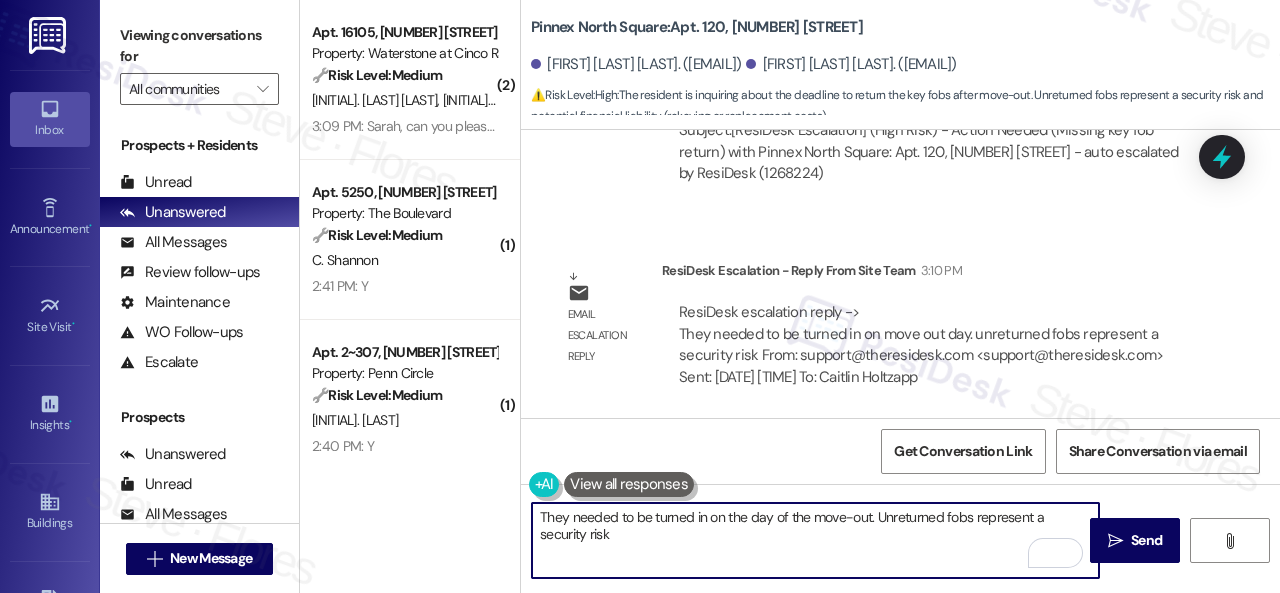 click on "They needed to be turned in on the day of the move-out. Unreturned fobs represent a security risk" at bounding box center (815, 540) 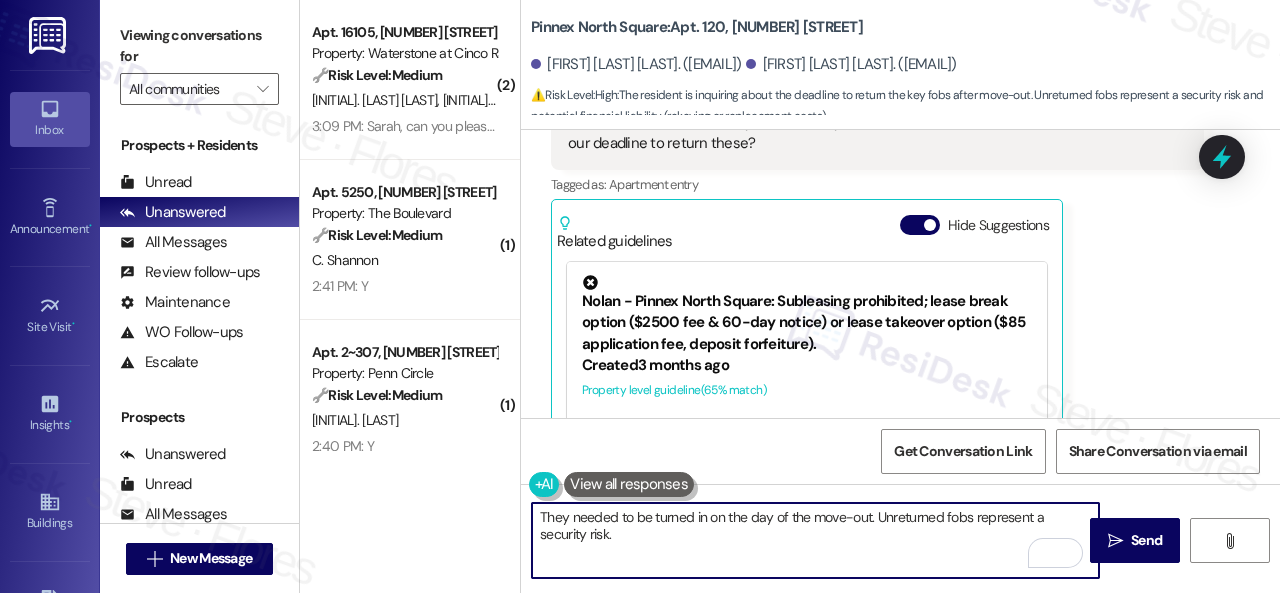 scroll, scrollTop: 4773, scrollLeft: 0, axis: vertical 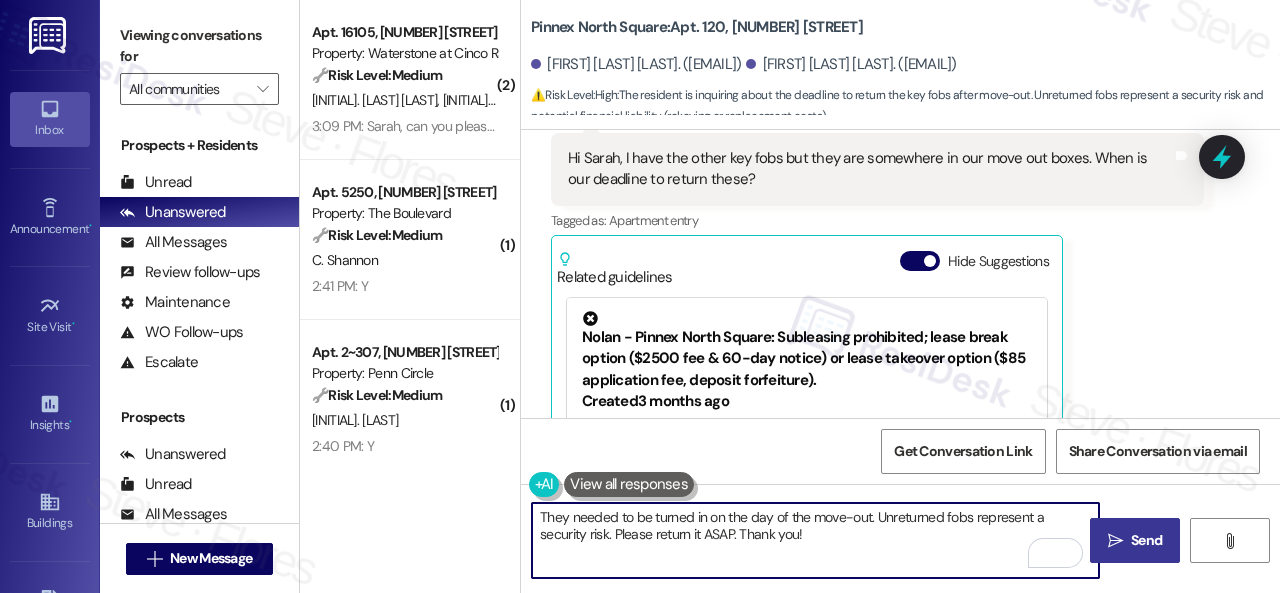 type on "They needed to be turned in on the day of the move-out. Unreturned fobs represent a security risk. Please return it ASAP. Thank you!" 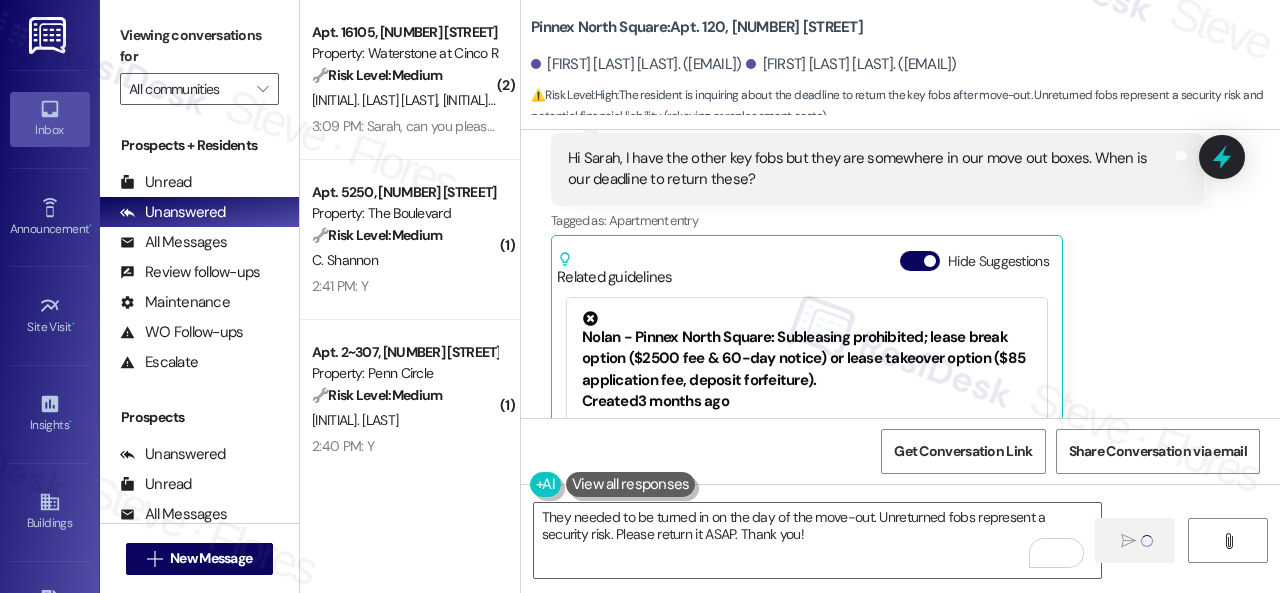 type 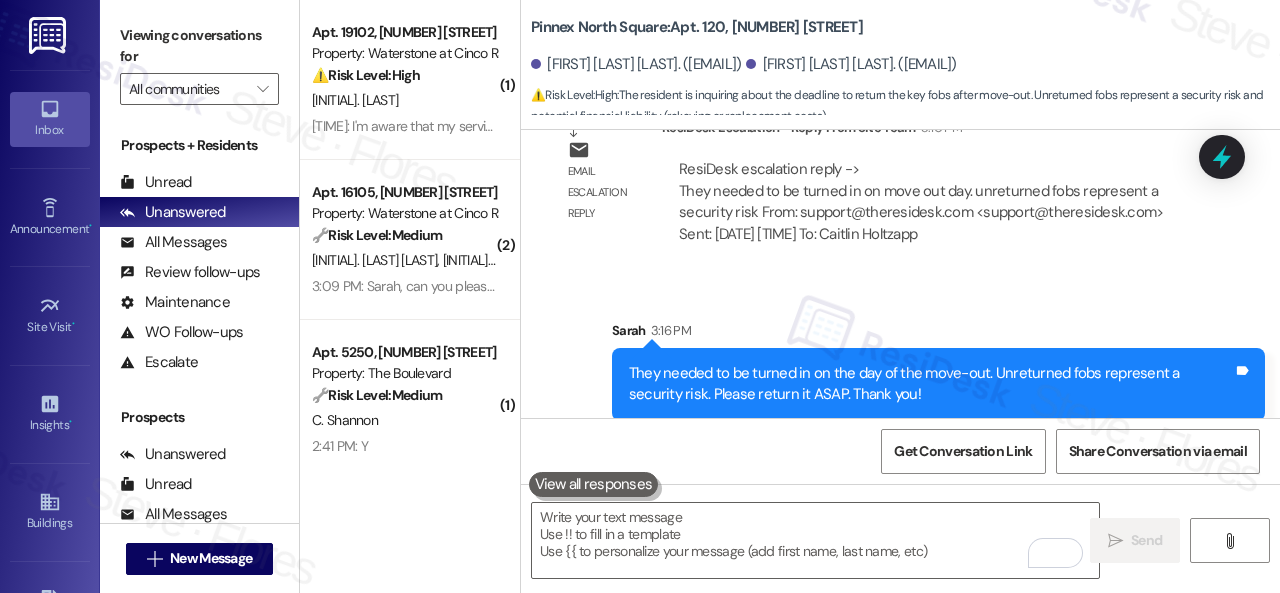 scroll, scrollTop: 5534, scrollLeft: 0, axis: vertical 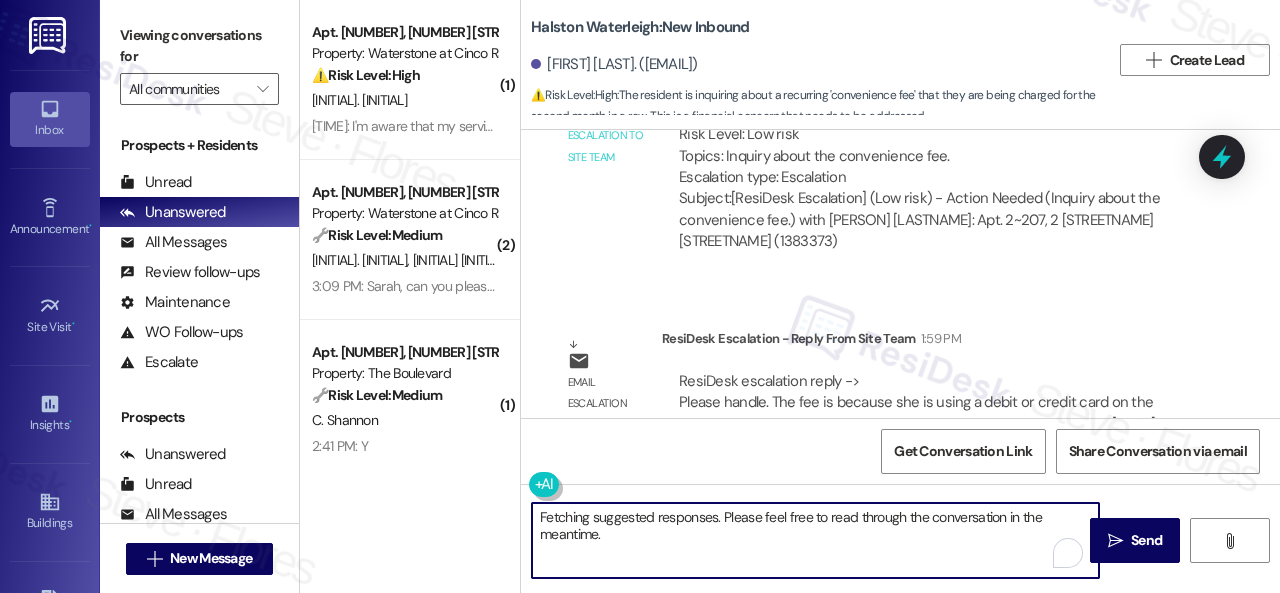 drag, startPoint x: 707, startPoint y: 548, endPoint x: 479, endPoint y: 488, distance: 235.76259 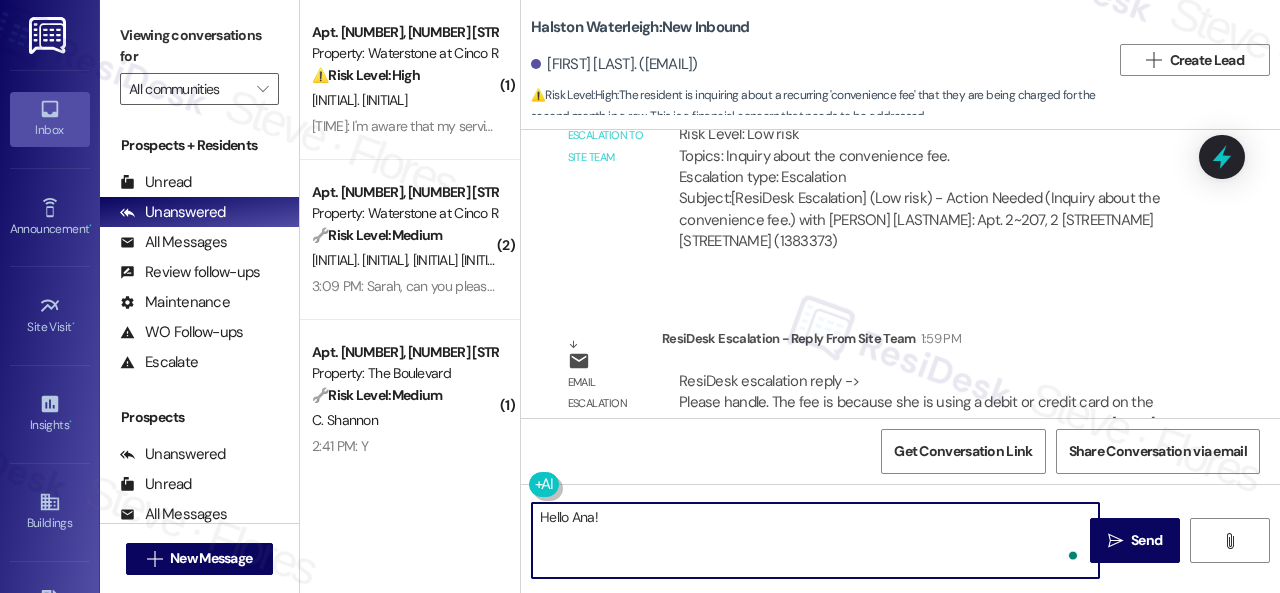 paste on "Hey, I heard back from the team.
They stated that the fee is because you are using a debit or credit card on the resident portal. If you use the ACH option, there is no convenience fee.
Let me know if you need anything else. Thank you!" 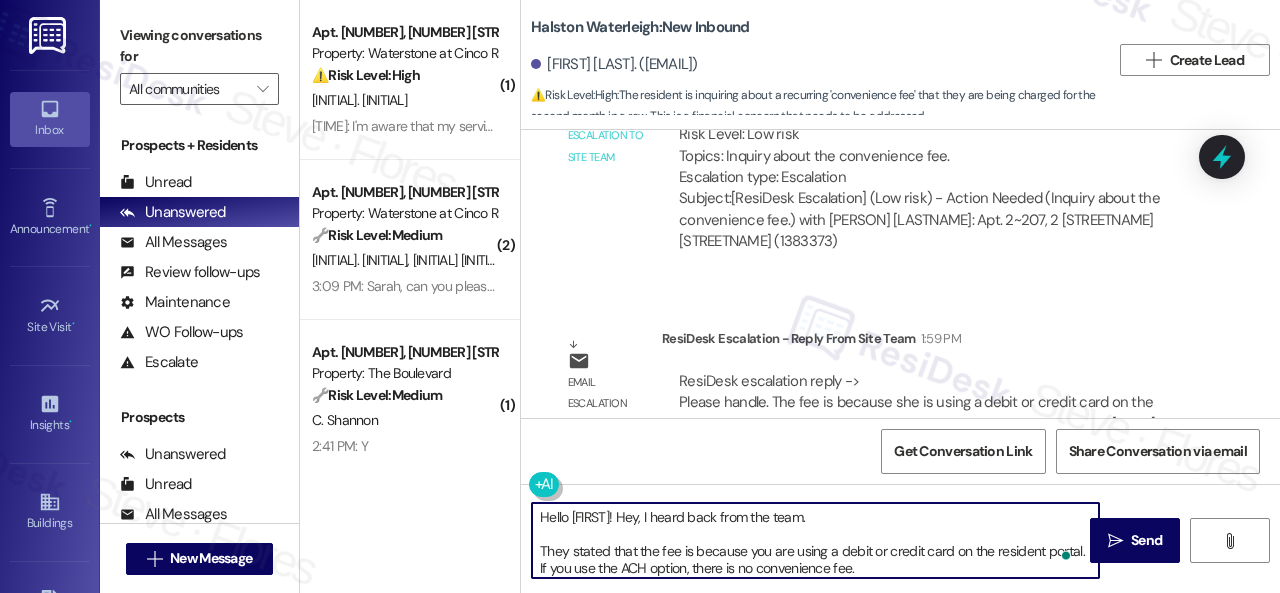 scroll, scrollTop: 50, scrollLeft: 0, axis: vertical 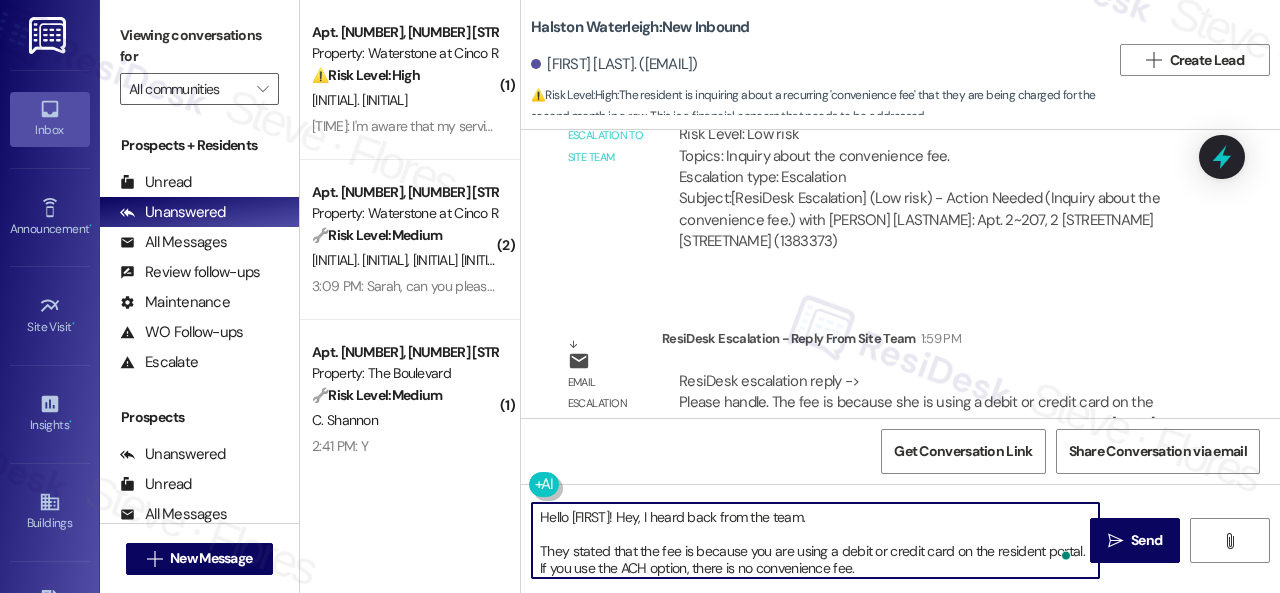 drag, startPoint x: 626, startPoint y: 518, endPoint x: 598, endPoint y: 518, distance: 28 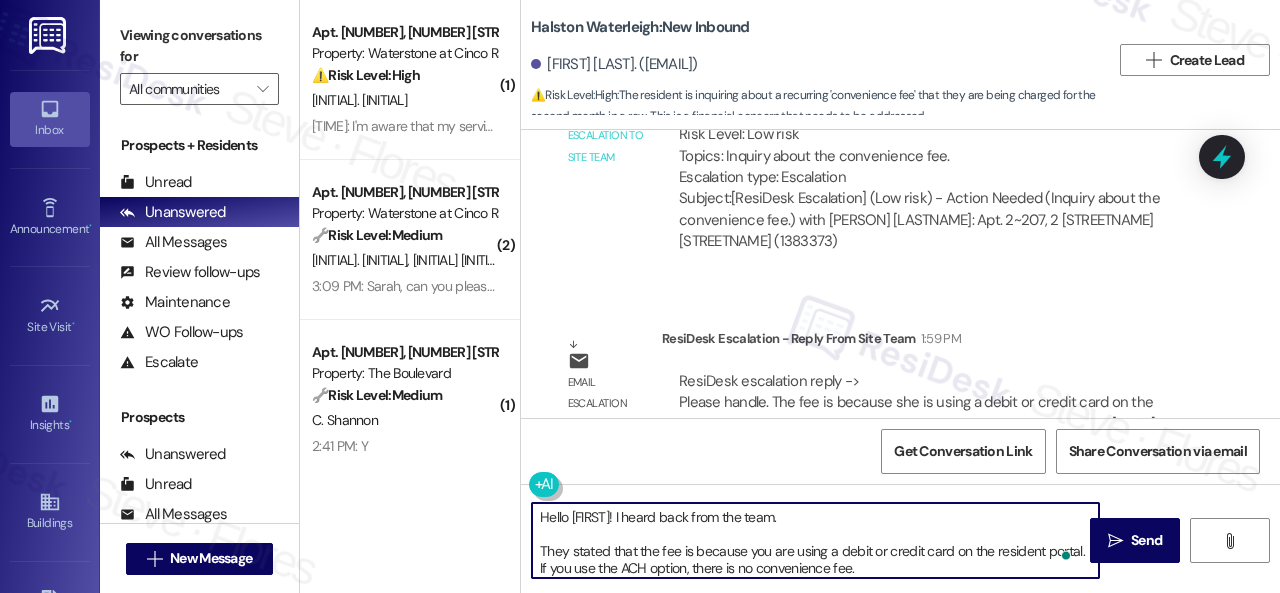 scroll, scrollTop: 56, scrollLeft: 0, axis: vertical 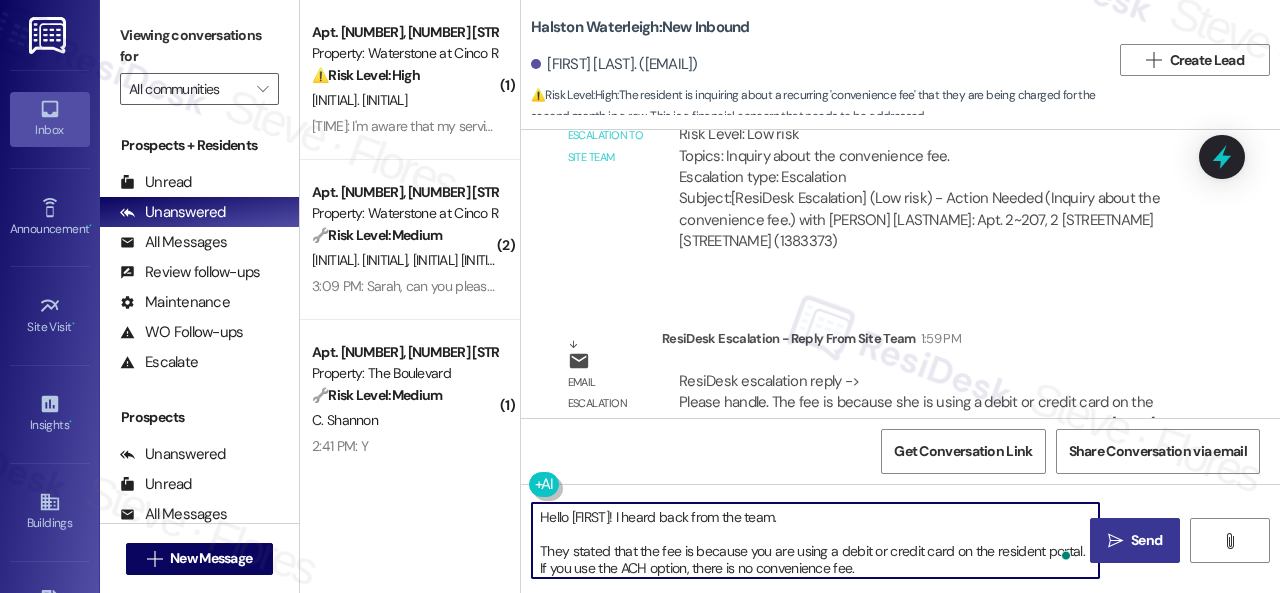 type on "Hello [FIRST]! I heard back from the team.
They stated that the fee is because you are using a debit or credit card on the resident portal. If you use the ACH option, there is no convenience fee.
Let me know if you need anything else. Thank you!" 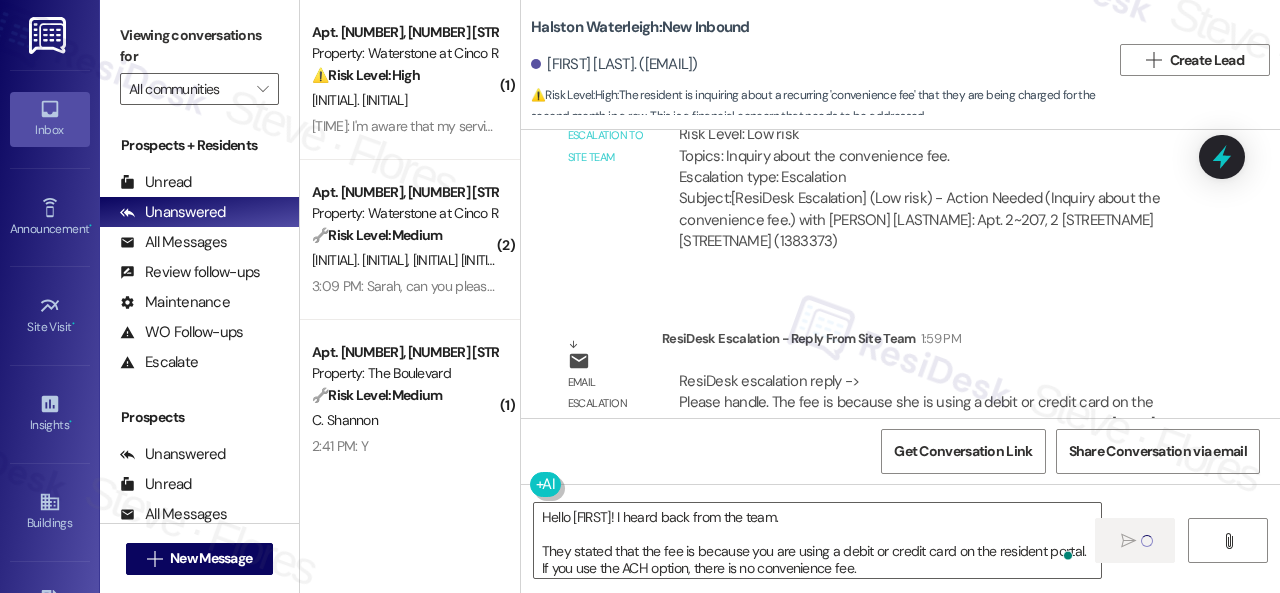 type 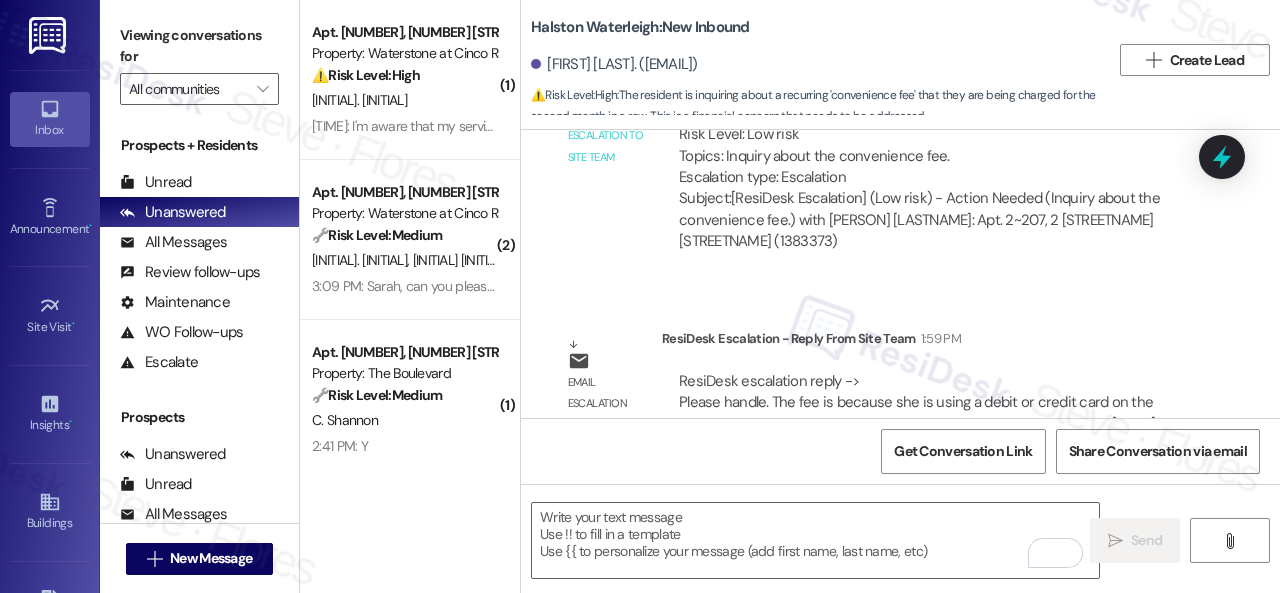 scroll, scrollTop: 6, scrollLeft: 0, axis: vertical 